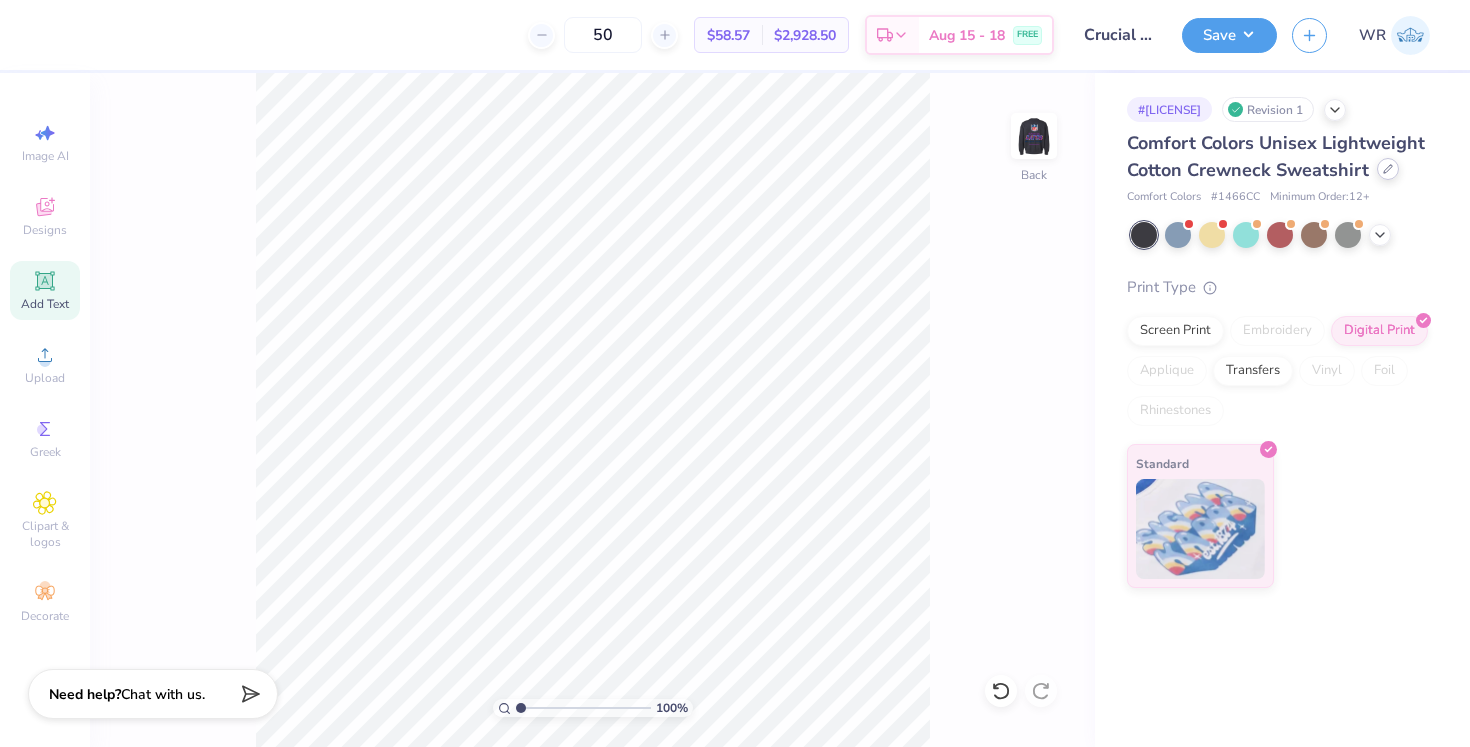 click 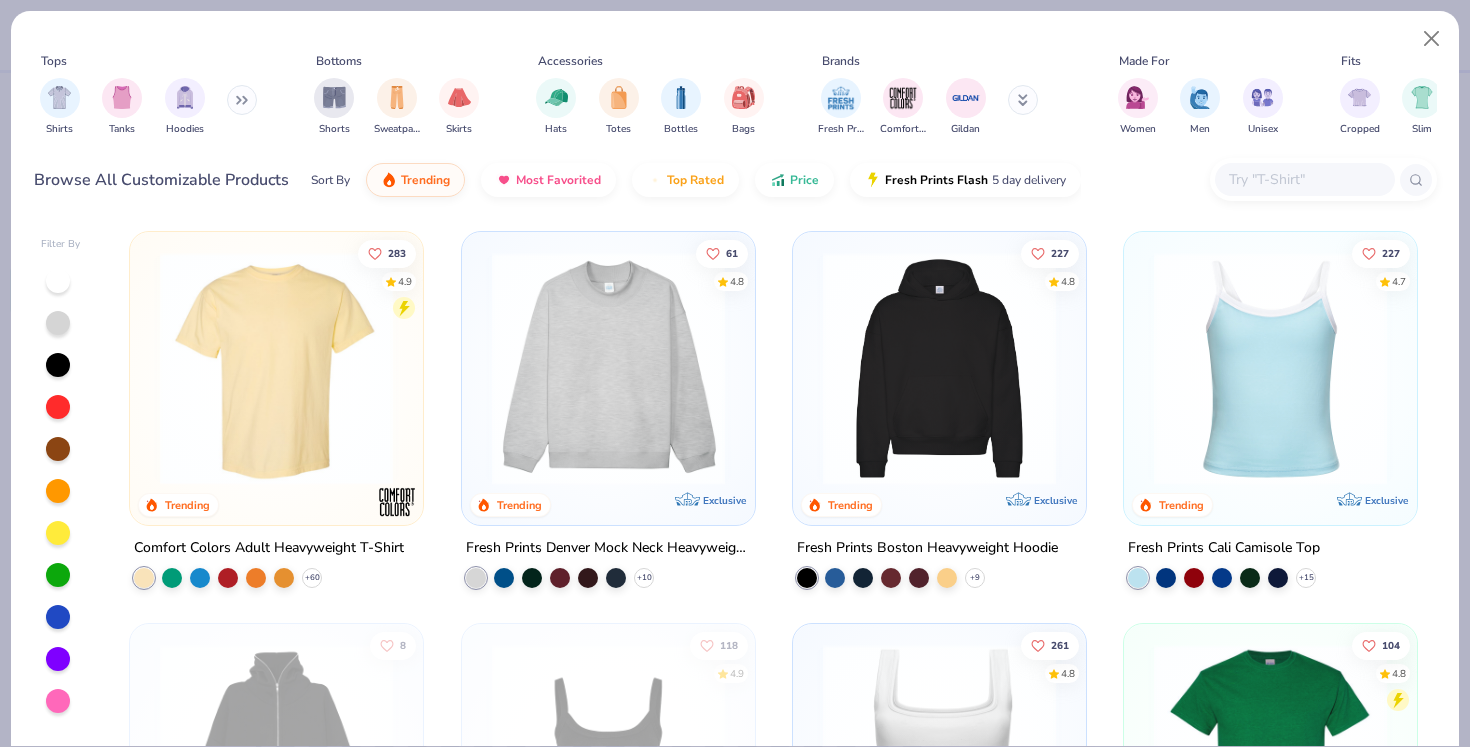 click at bounding box center [608, 368] 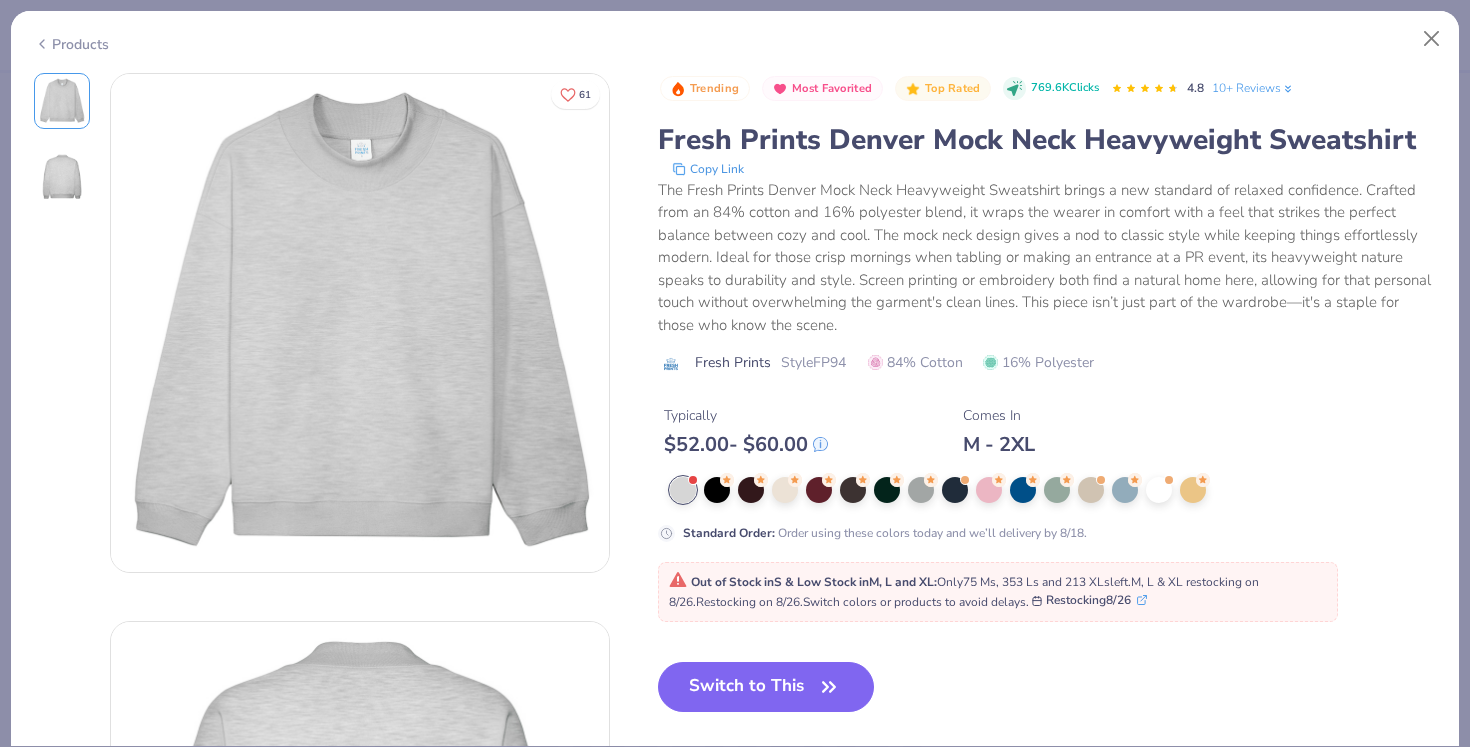 click on "The Fresh Prints Denver Mock Neck Heavyweight Sweatshirt brings a new standard of relaxed confidence. Crafted from an 84% cotton and 16% polyester blend, it wraps the wearer in comfort with a feel that strikes the perfect balance between cozy and cool. The mock neck design gives a nod to classic style while keeping things effortlessly modern. Ideal for those crisp mornings when tabling or making an entrance at a PR event, its heavyweight nature speaks to durability and style. Screen printing or embroidery both find a natural home here, allowing for that personal touch without overwhelming the garment's clean lines. This piece isn’t just part of the wardrobe—it's a staple for those who know the scene." at bounding box center [1047, 258] 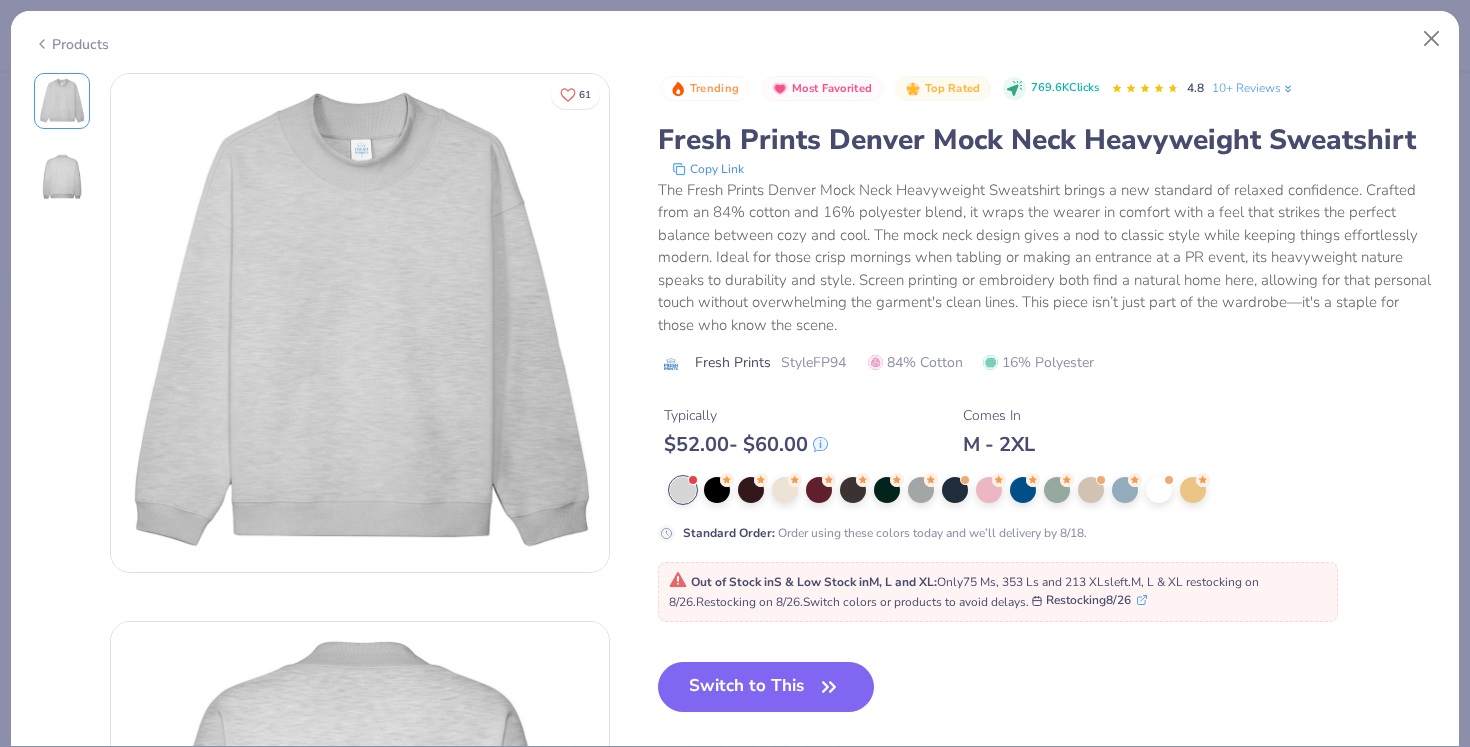 click on "The Fresh Prints Denver Mock Neck Heavyweight Sweatshirt brings a new standard of relaxed confidence. Crafted from an 84% cotton and 16% polyester blend, it wraps the wearer in comfort with a feel that strikes the perfect balance between cozy and cool. The mock neck design gives a nod to classic style while keeping things effortlessly modern. Ideal for those crisp mornings when tabling or making an entrance at a PR event, its heavyweight nature speaks to durability and style. Screen printing or embroidery both find a natural home here, allowing for that personal touch without overwhelming the garment's clean lines. This piece isn’t just part of the wardrobe—it's a staple for those who know the scene." at bounding box center (1047, 258) 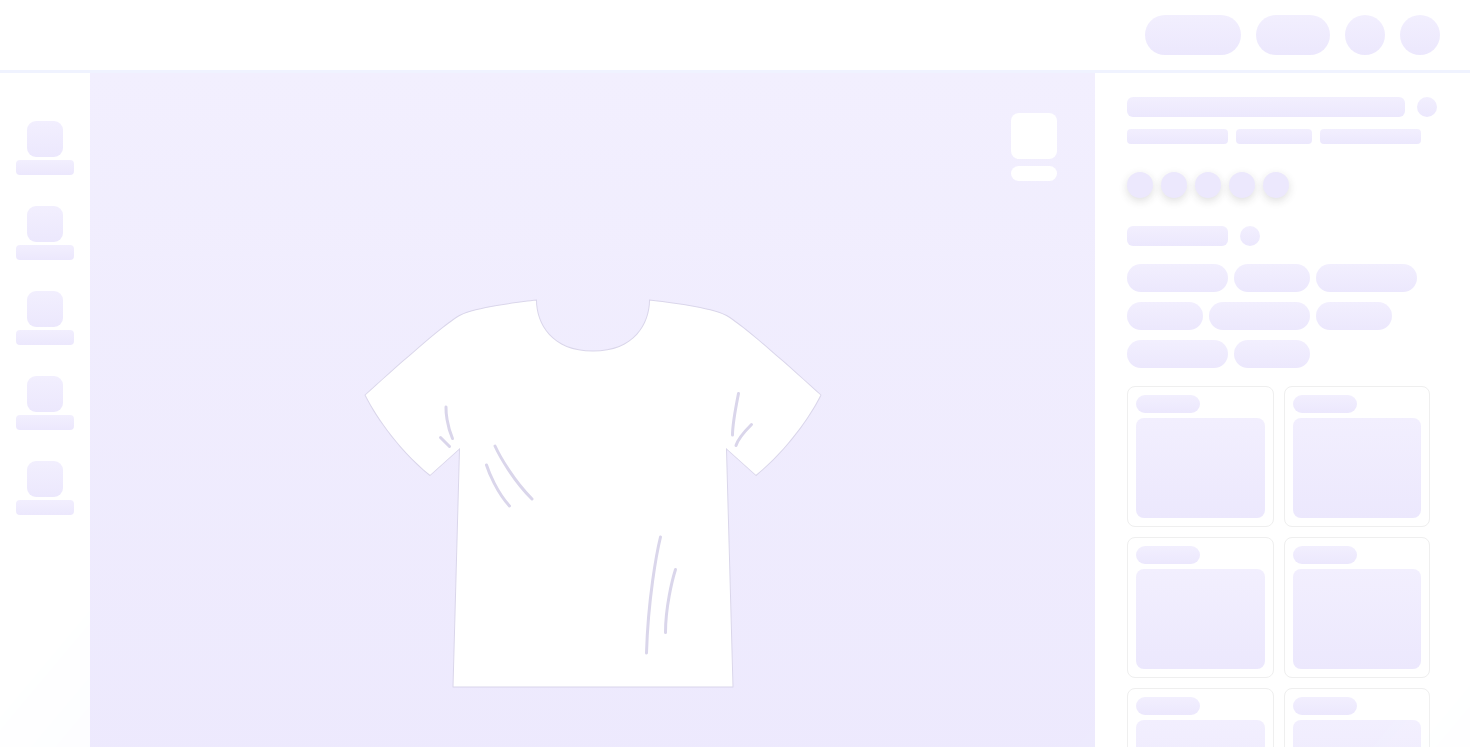 scroll, scrollTop: 0, scrollLeft: 0, axis: both 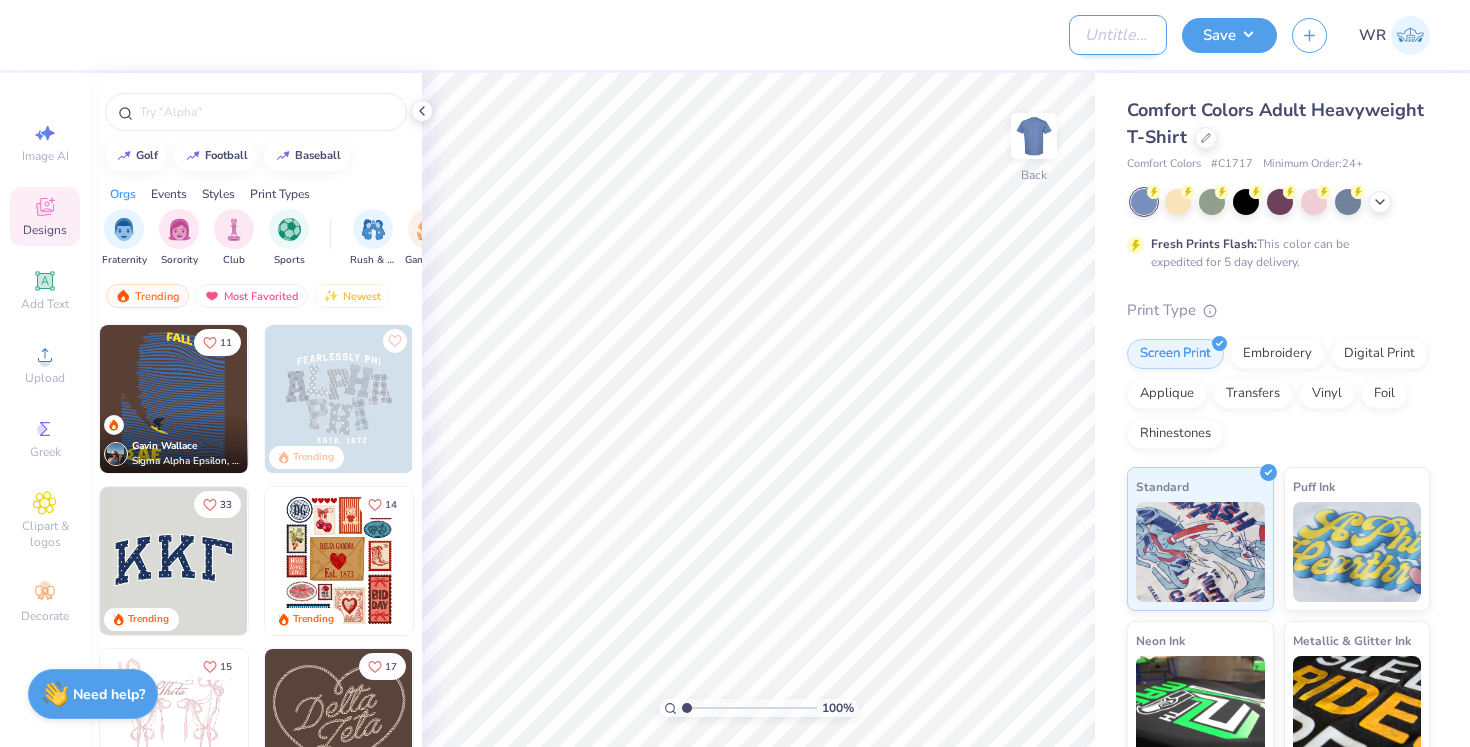 click on "Design Title" at bounding box center (1118, 35) 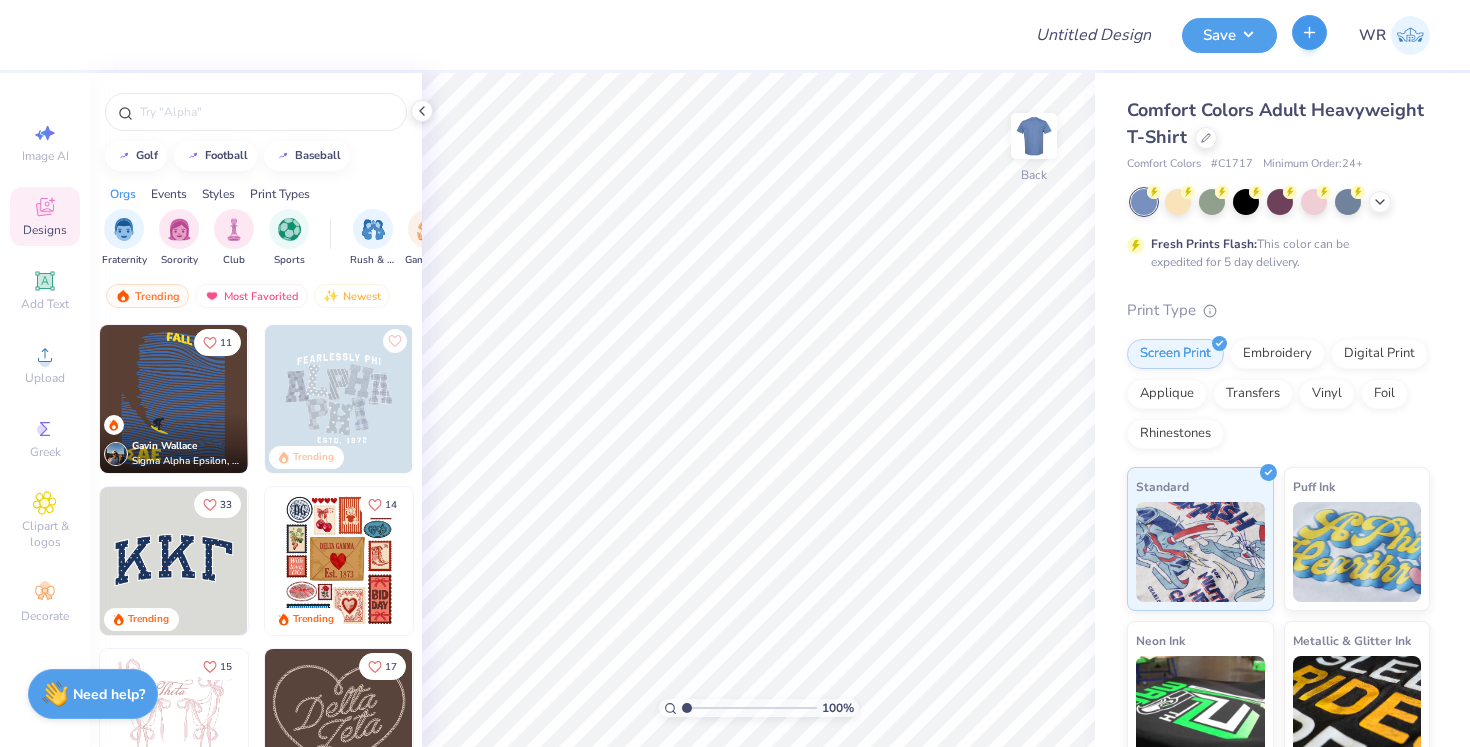 click 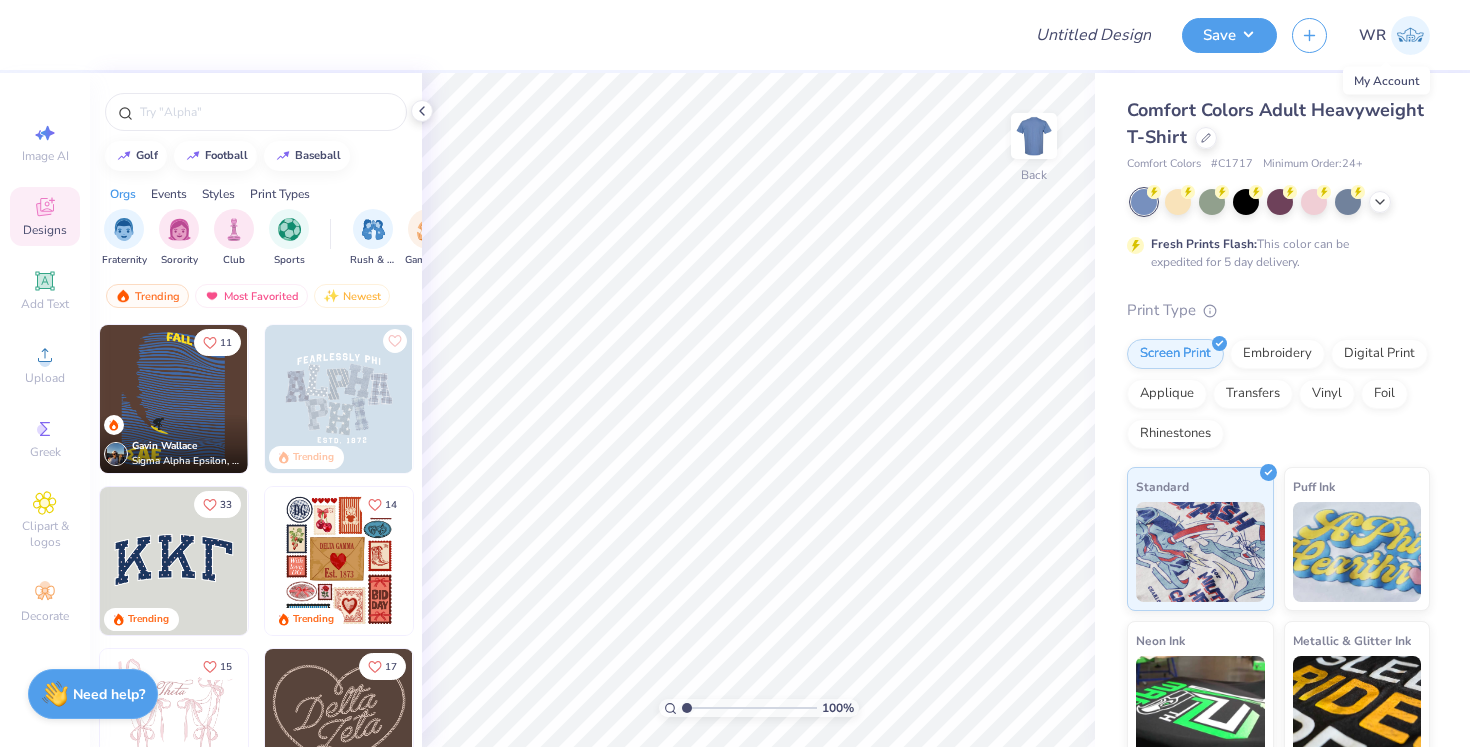 click on "WR" at bounding box center [1372, 35] 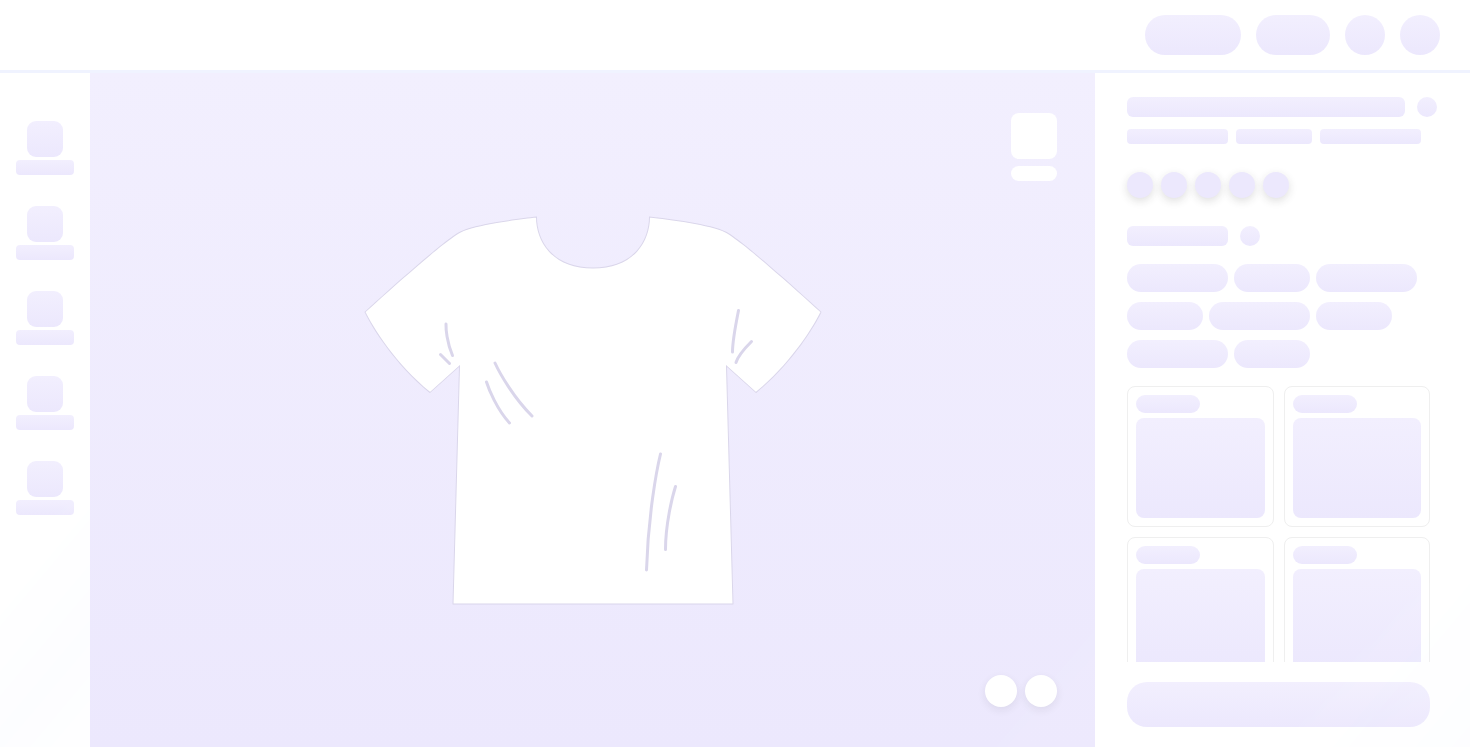 scroll, scrollTop: 0, scrollLeft: 0, axis: both 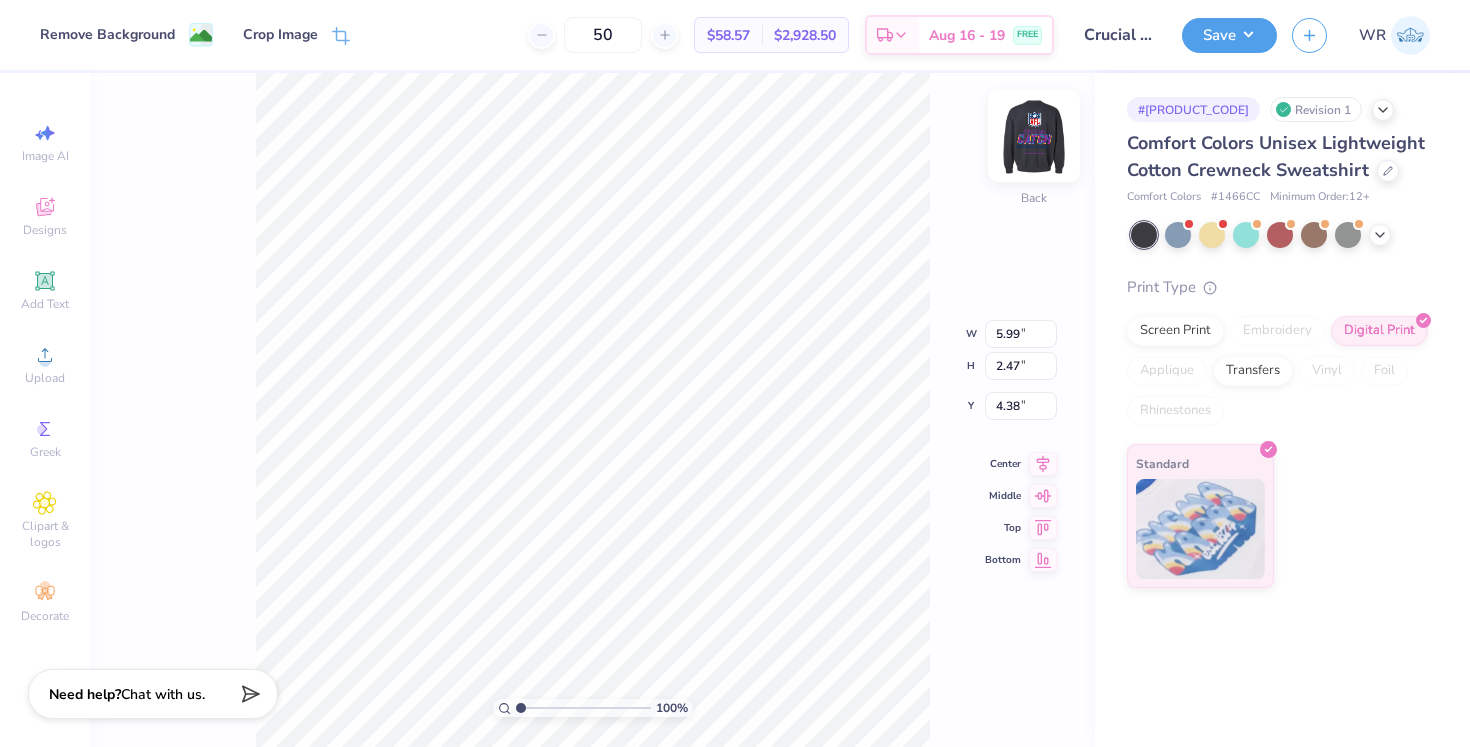 click at bounding box center [1034, 136] 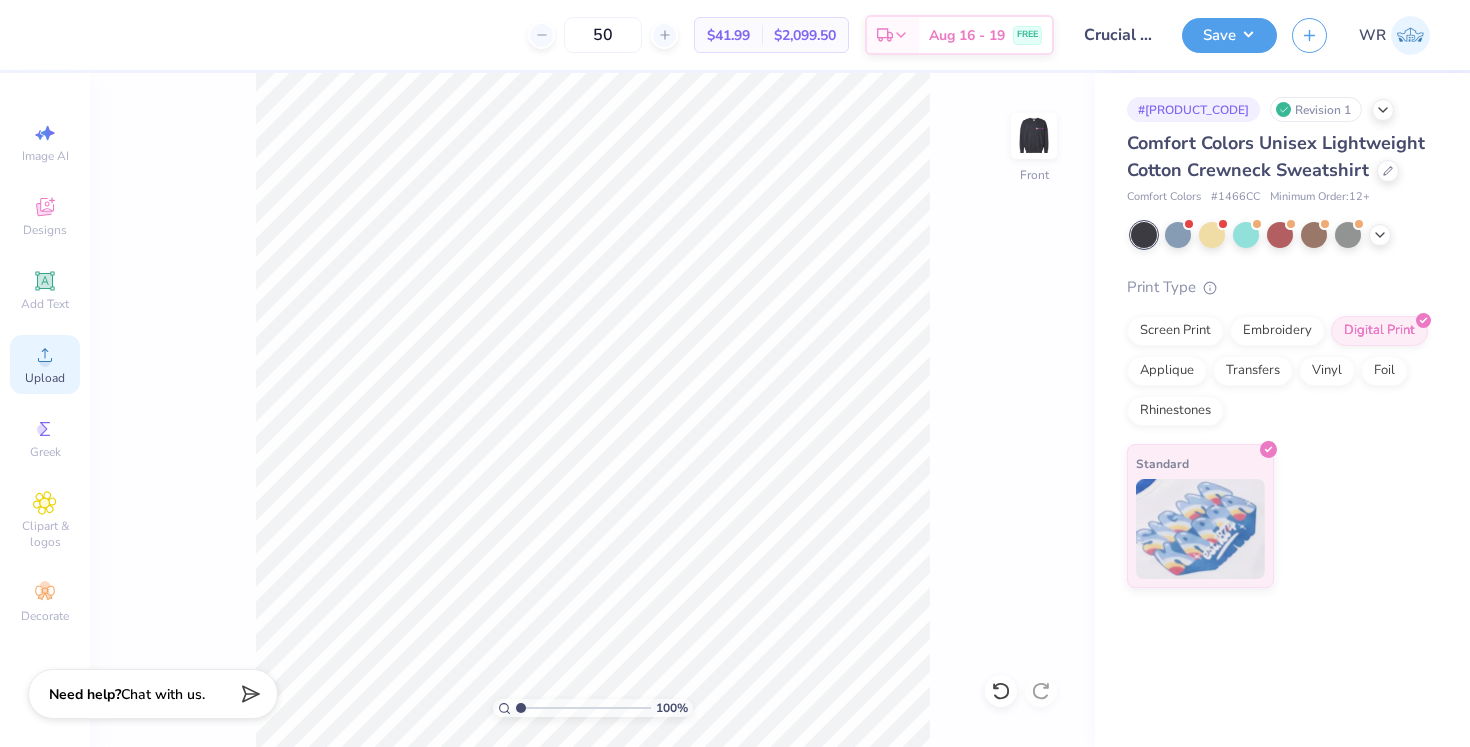 click 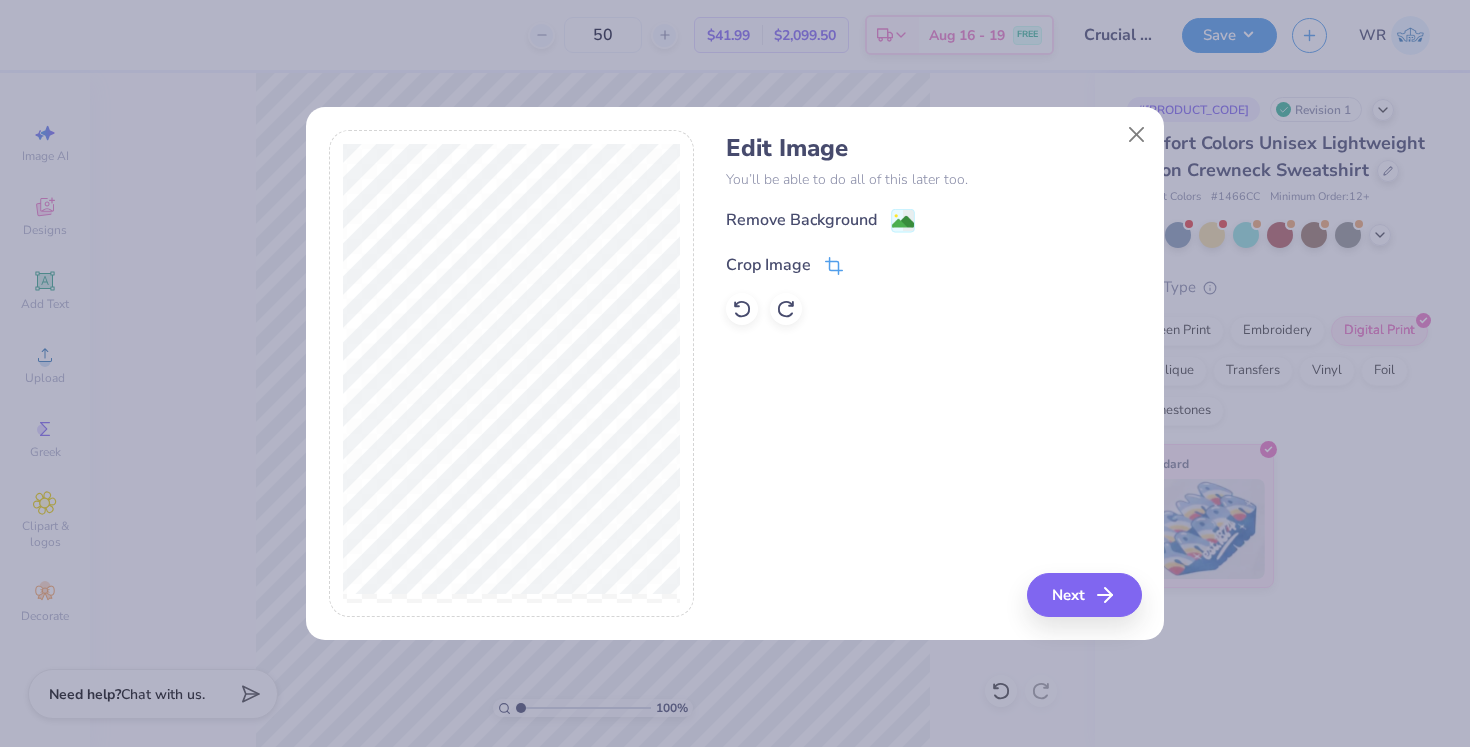 click at bounding box center [834, 265] 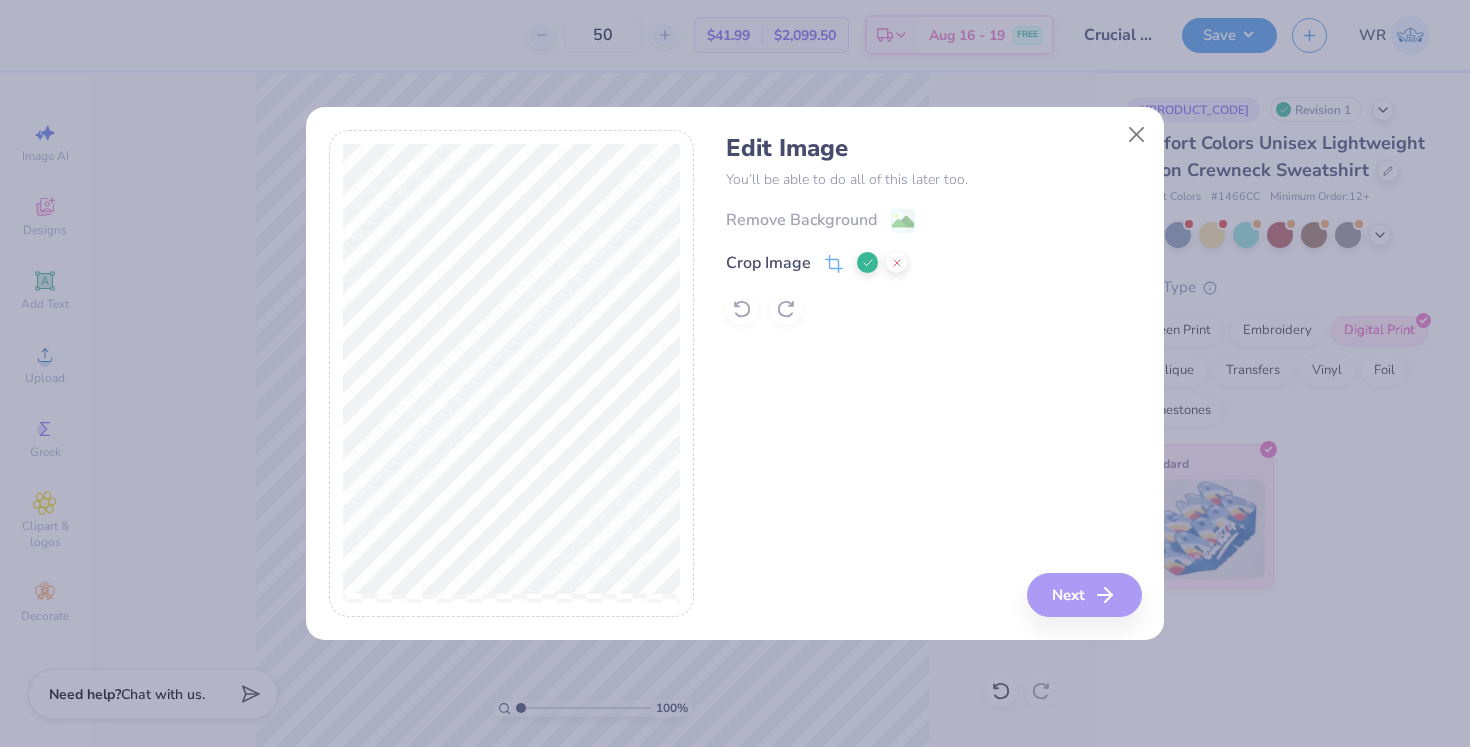 click 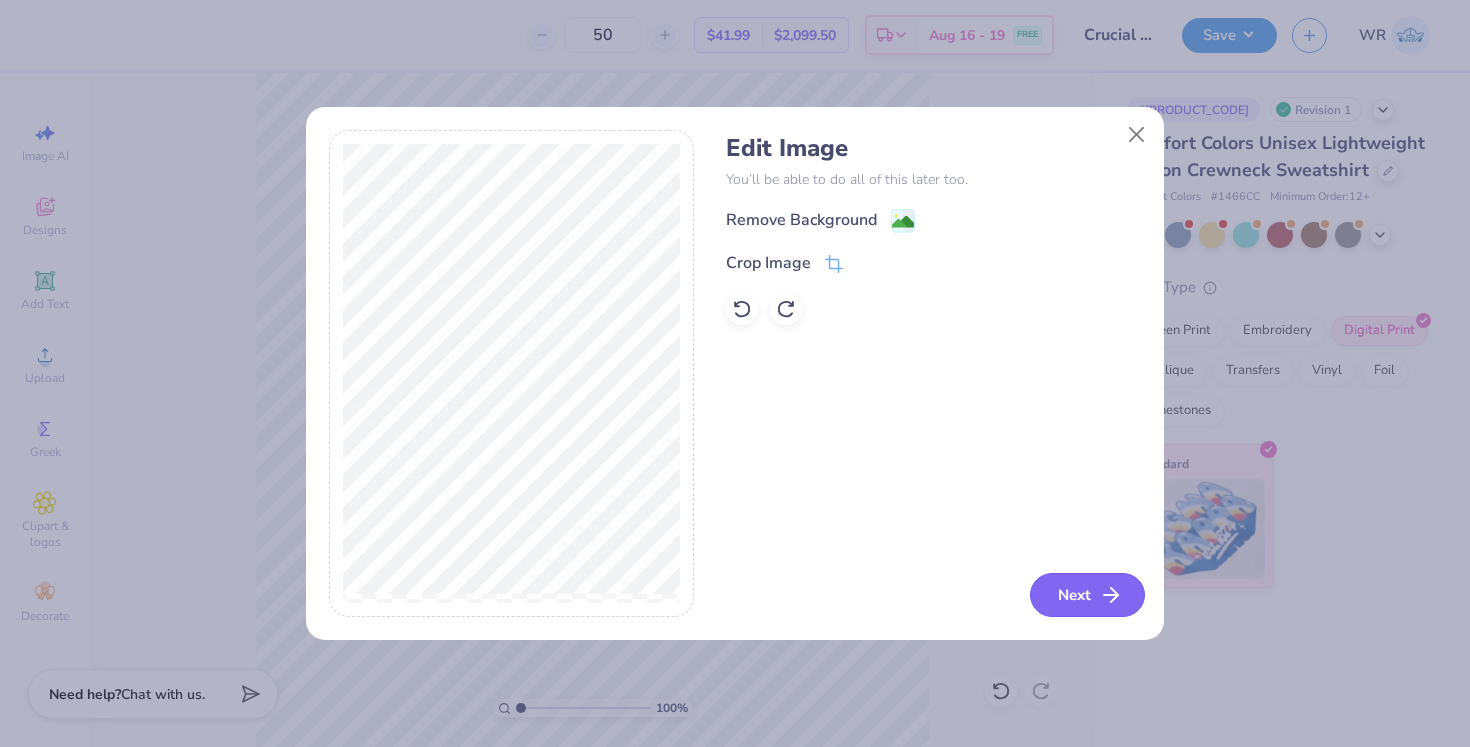 click on "Next" at bounding box center [1087, 595] 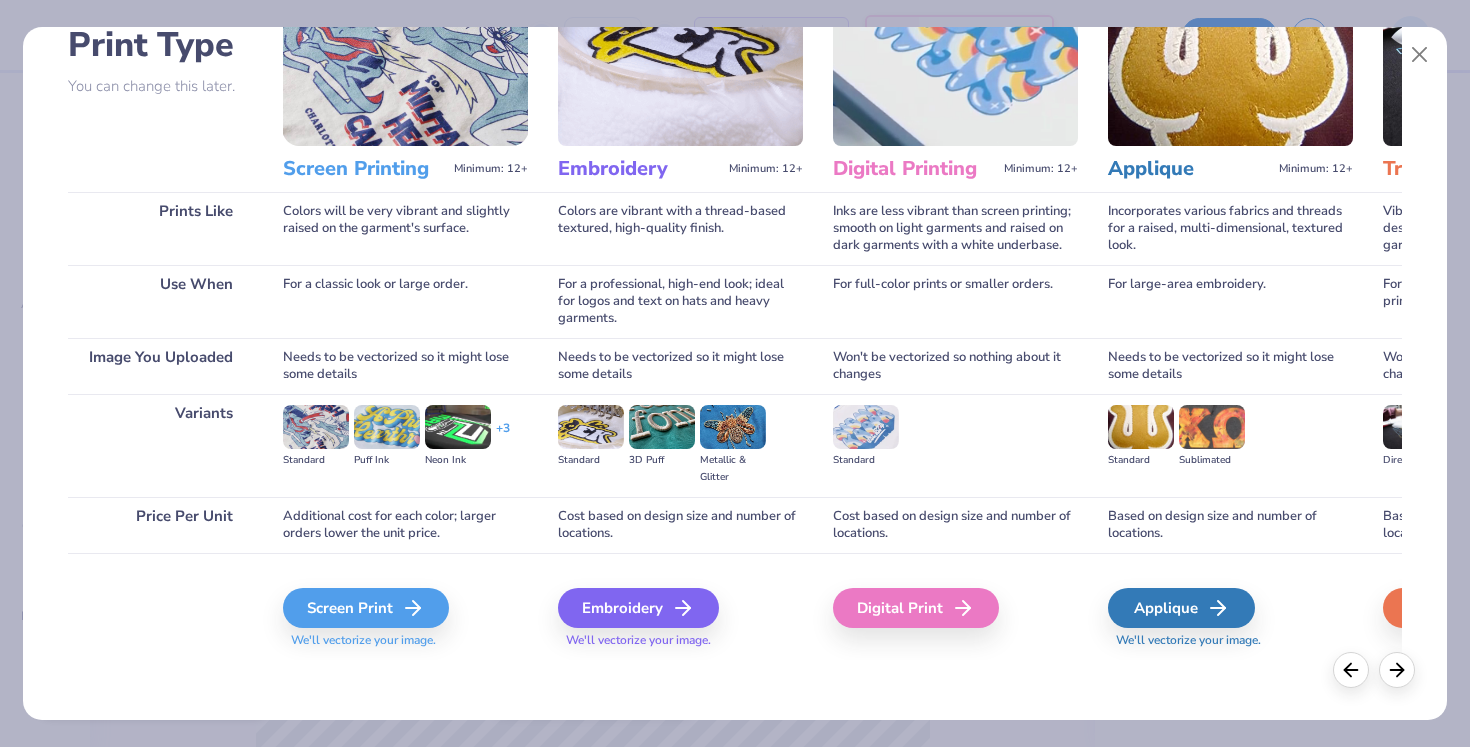 scroll, scrollTop: 150, scrollLeft: 0, axis: vertical 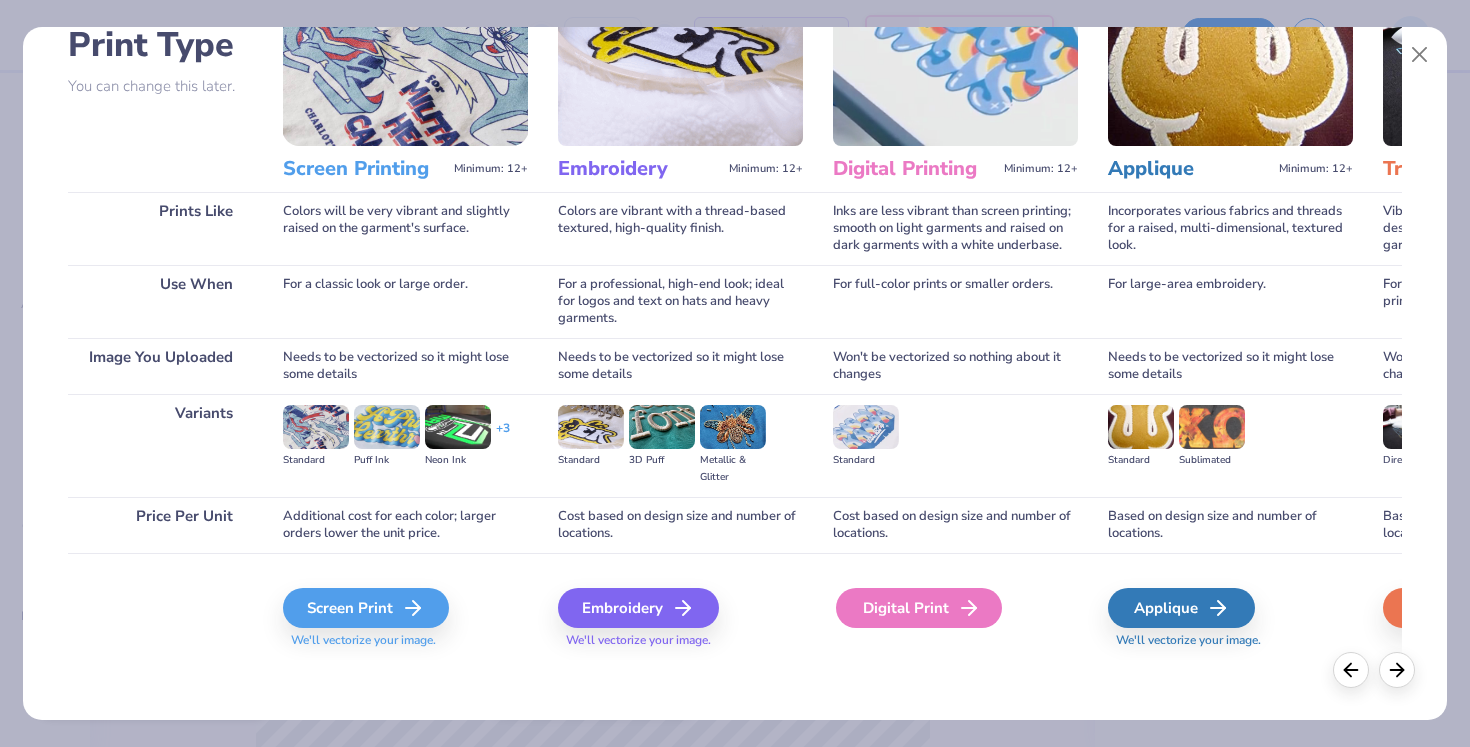 click on "Digital Print" at bounding box center [919, 608] 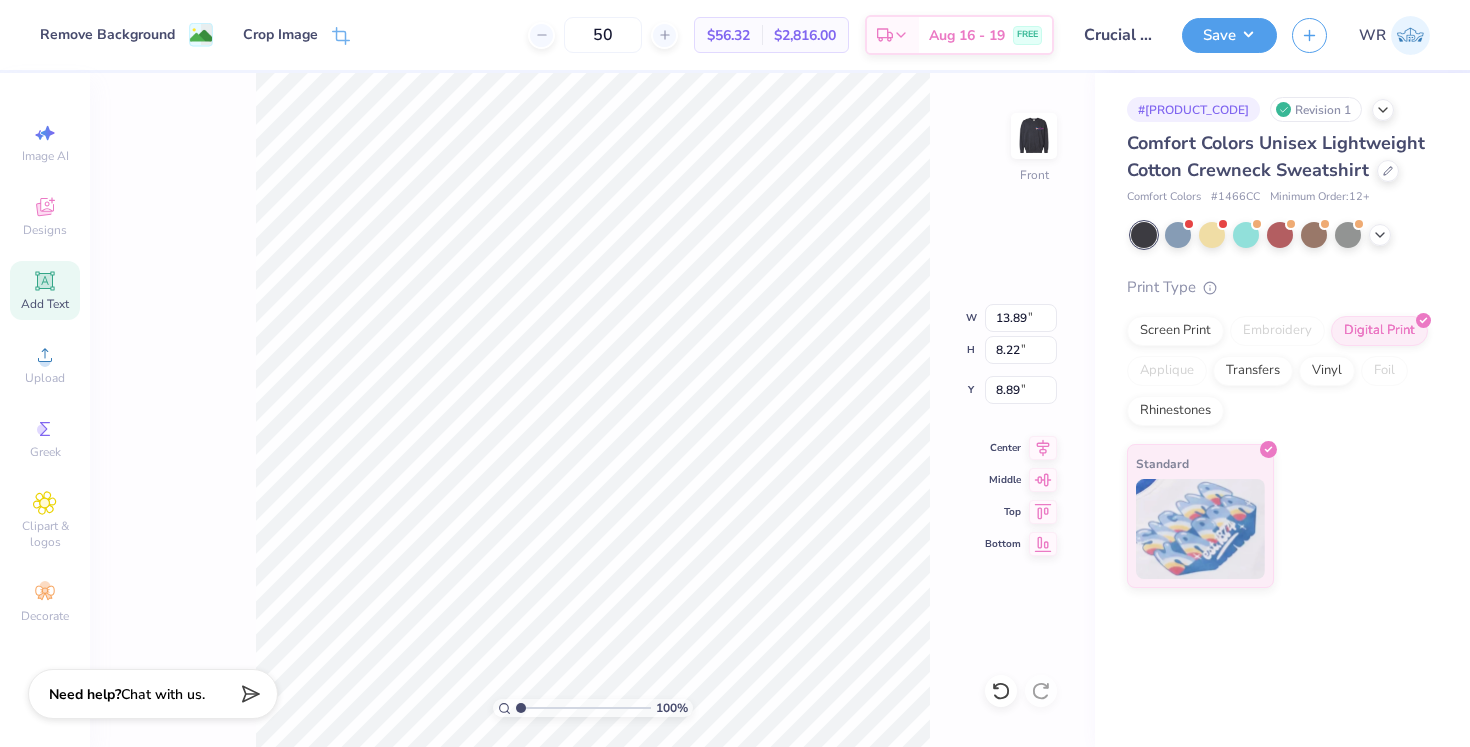 click 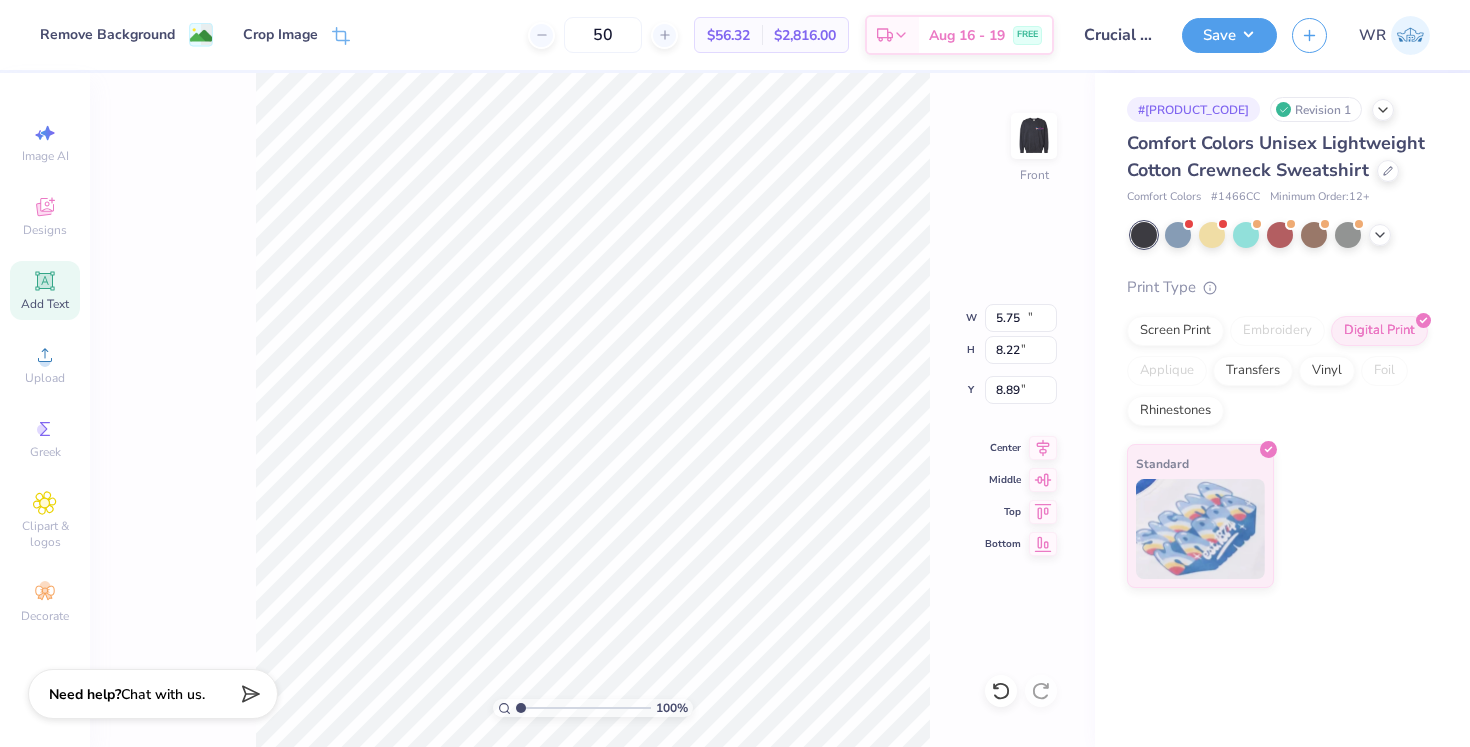 type on "1.67" 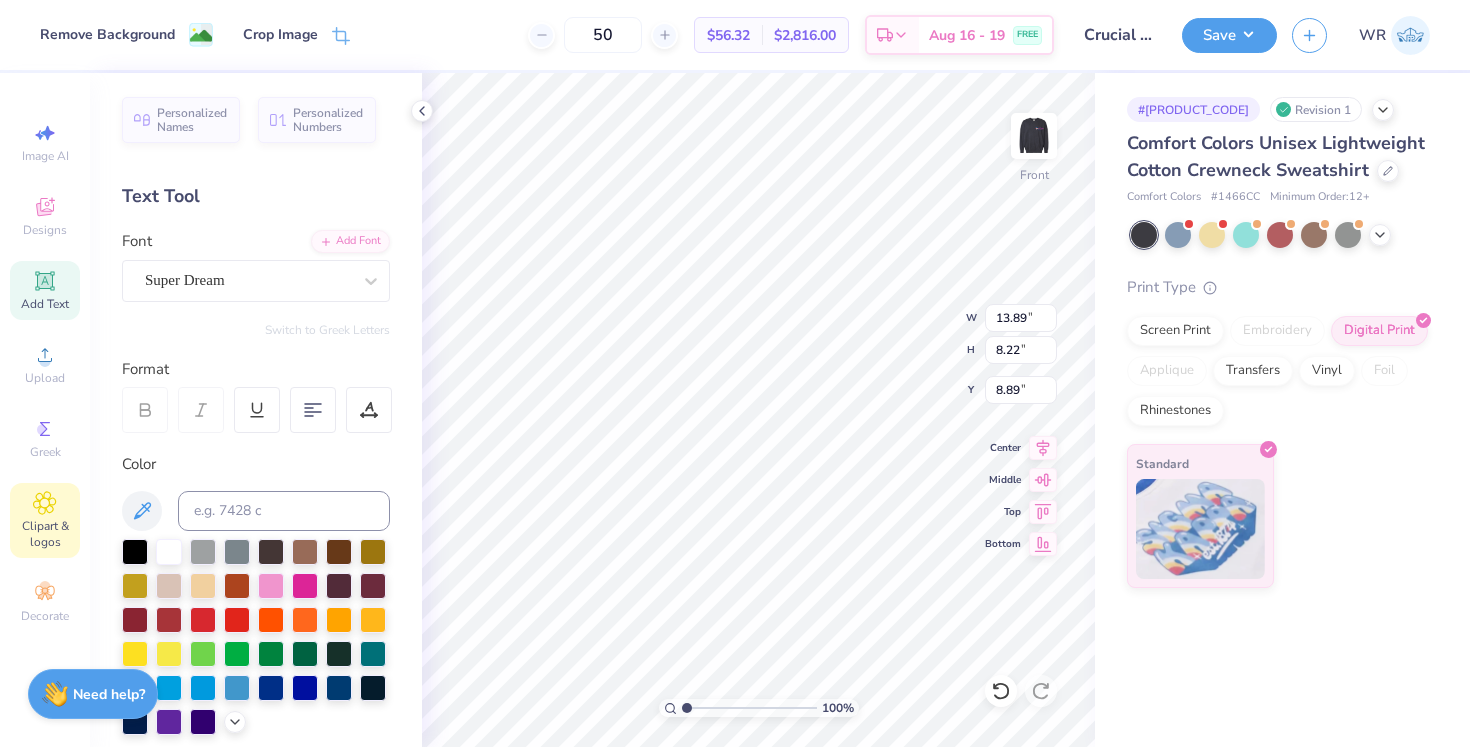 click 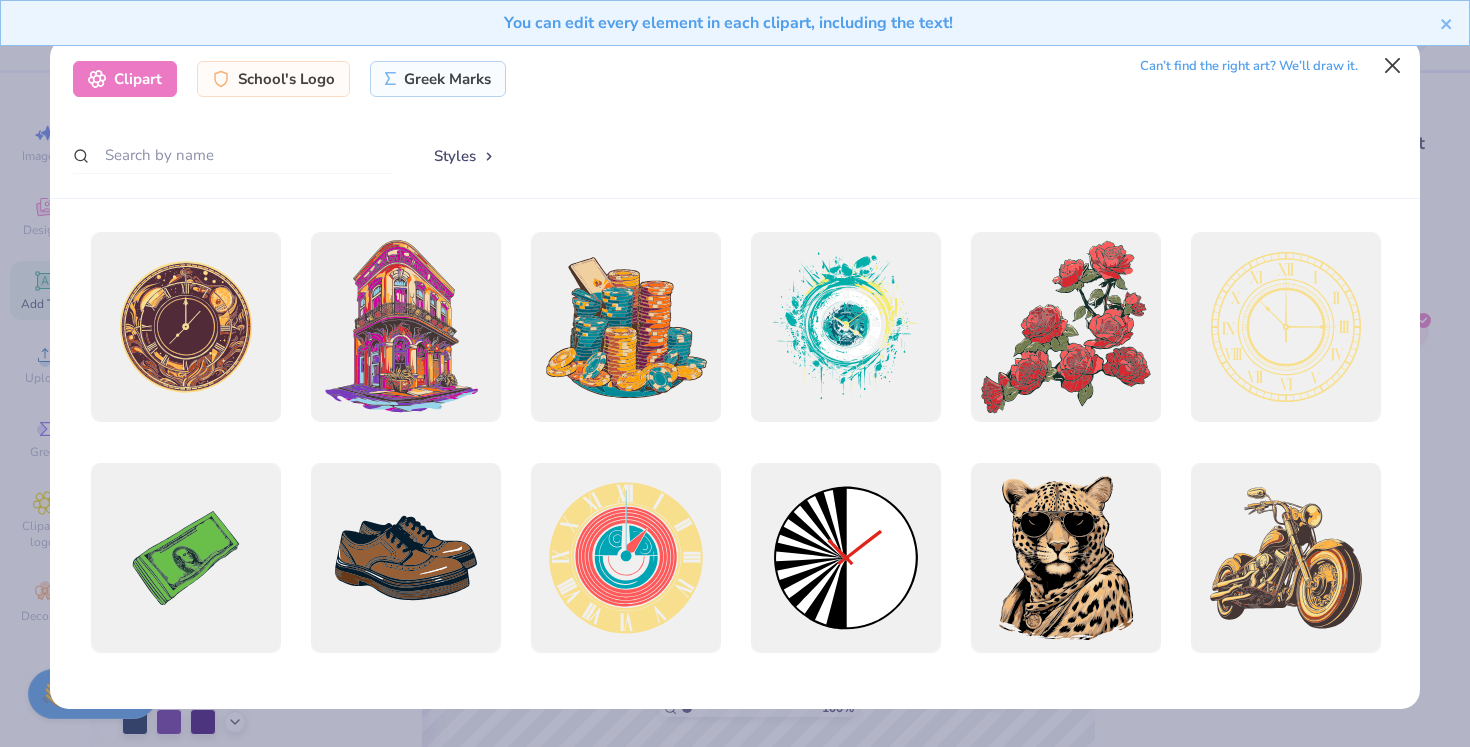click at bounding box center [1393, 66] 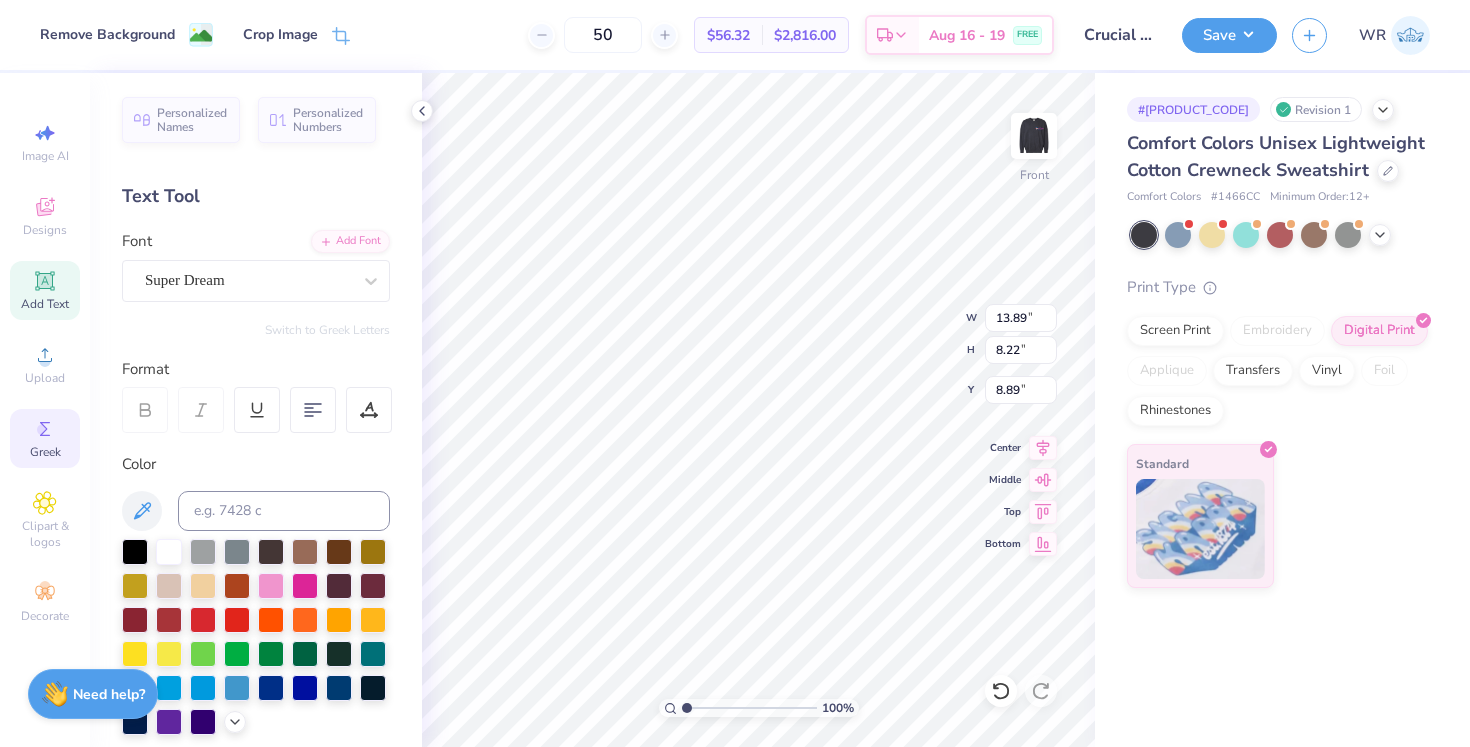 click on "Greek" at bounding box center [45, 438] 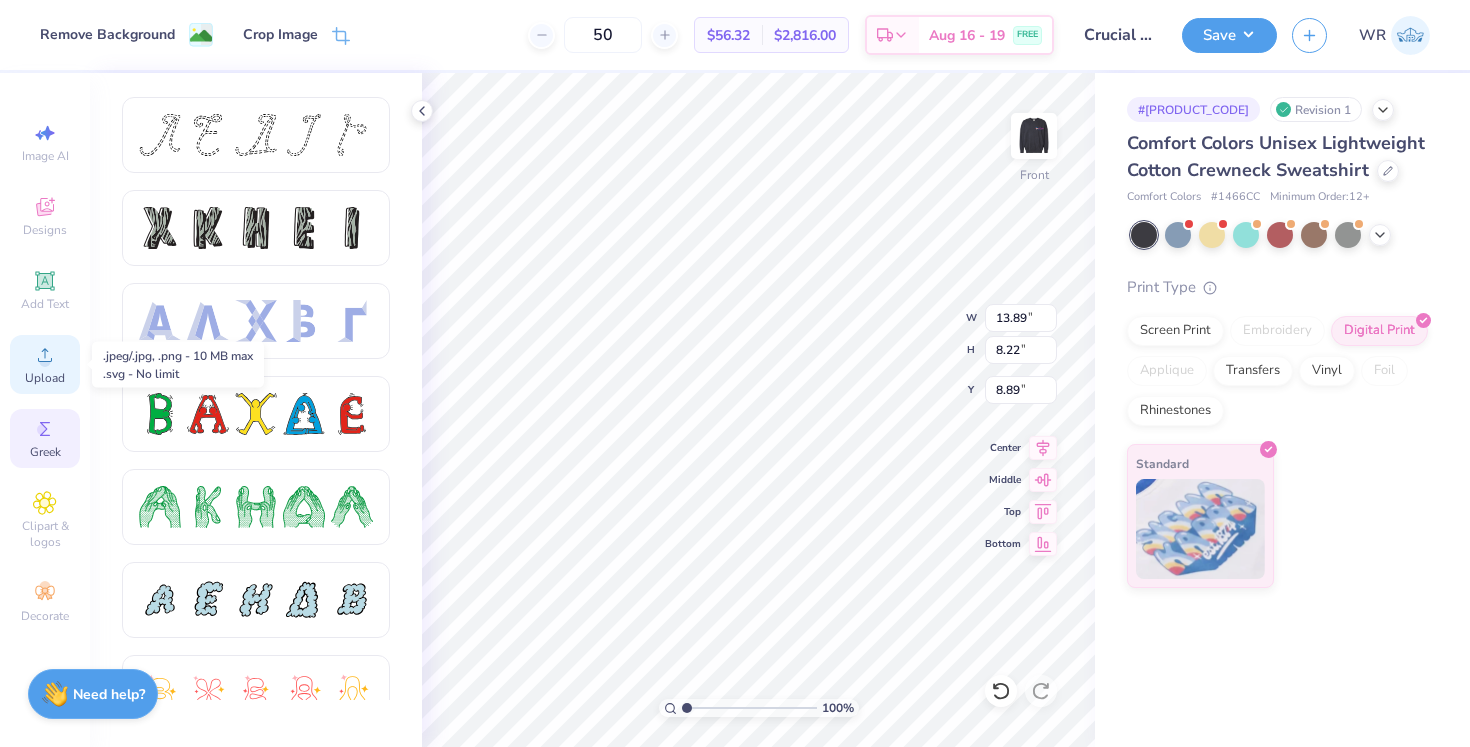click 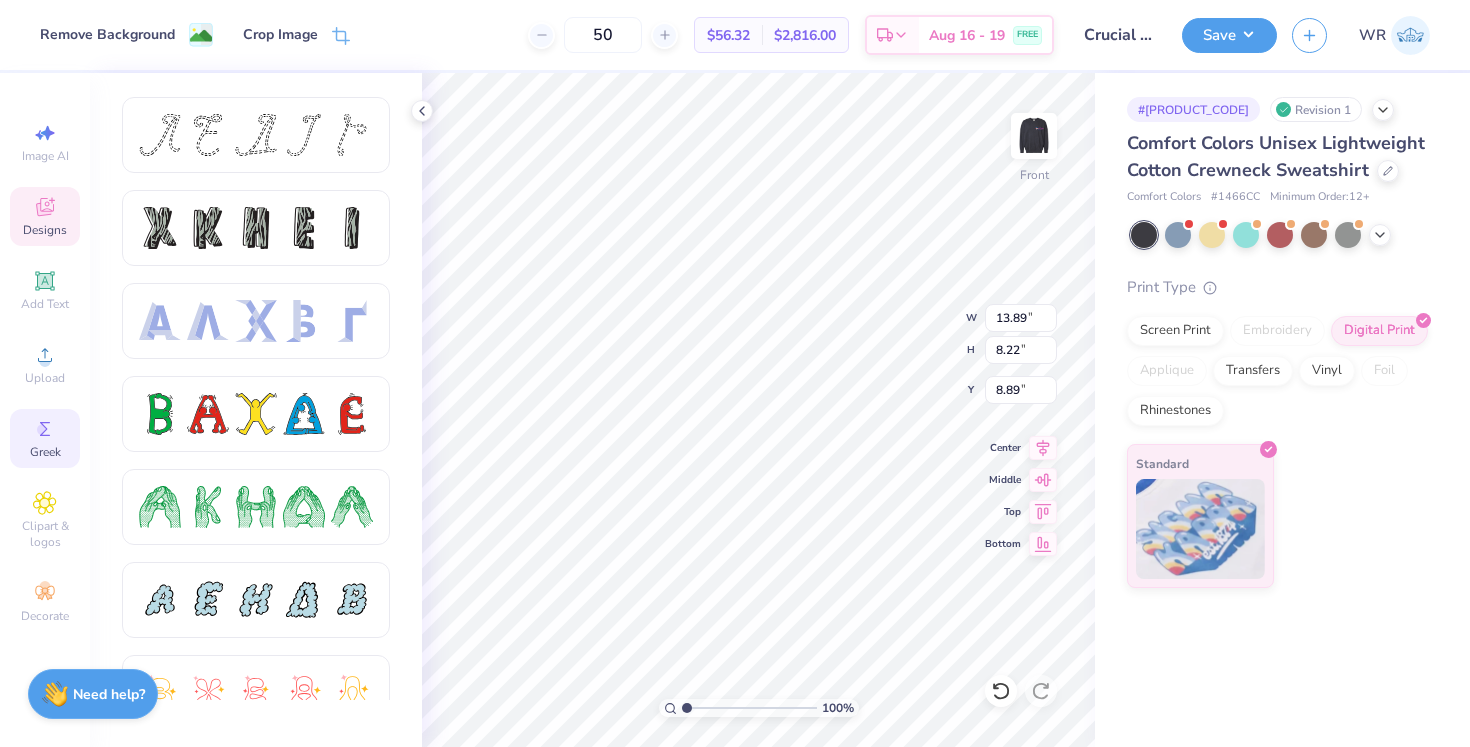 click 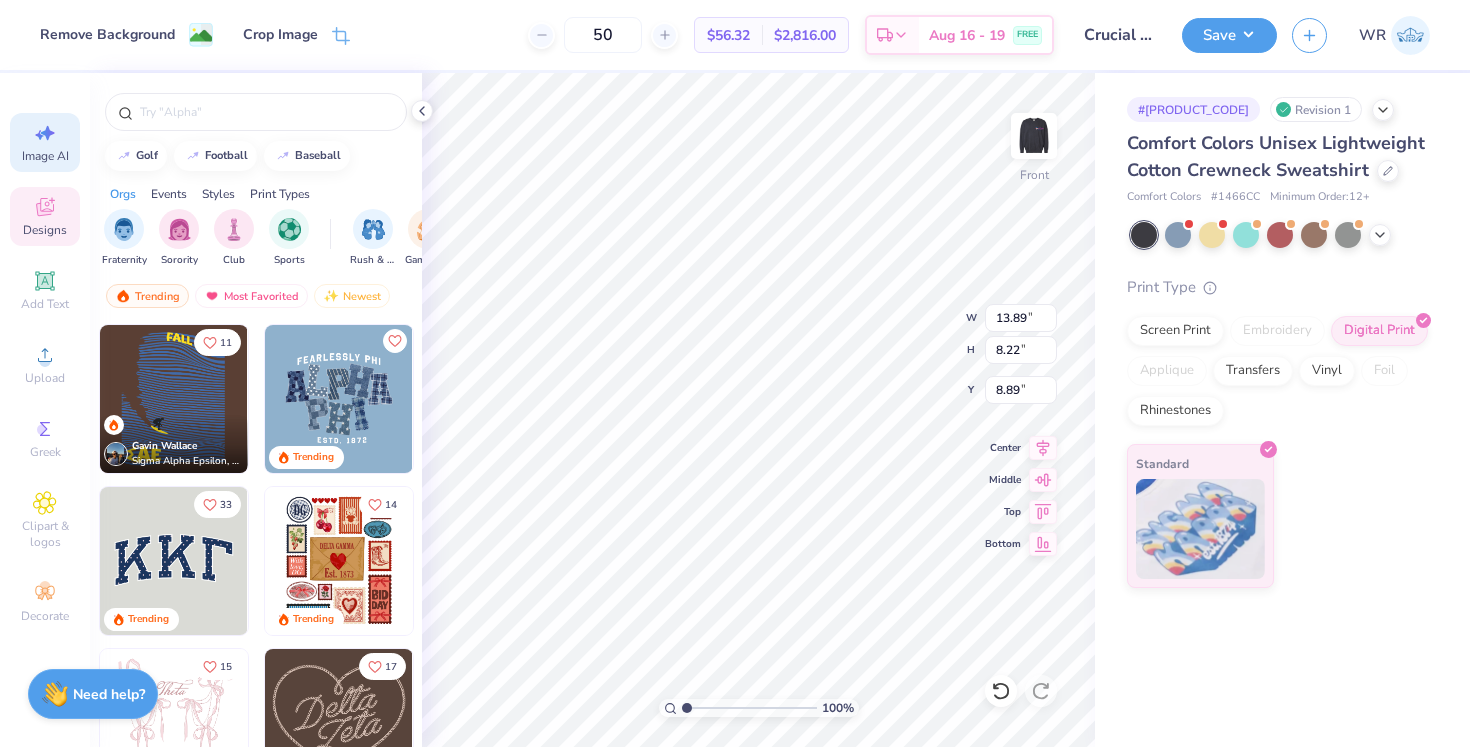 click 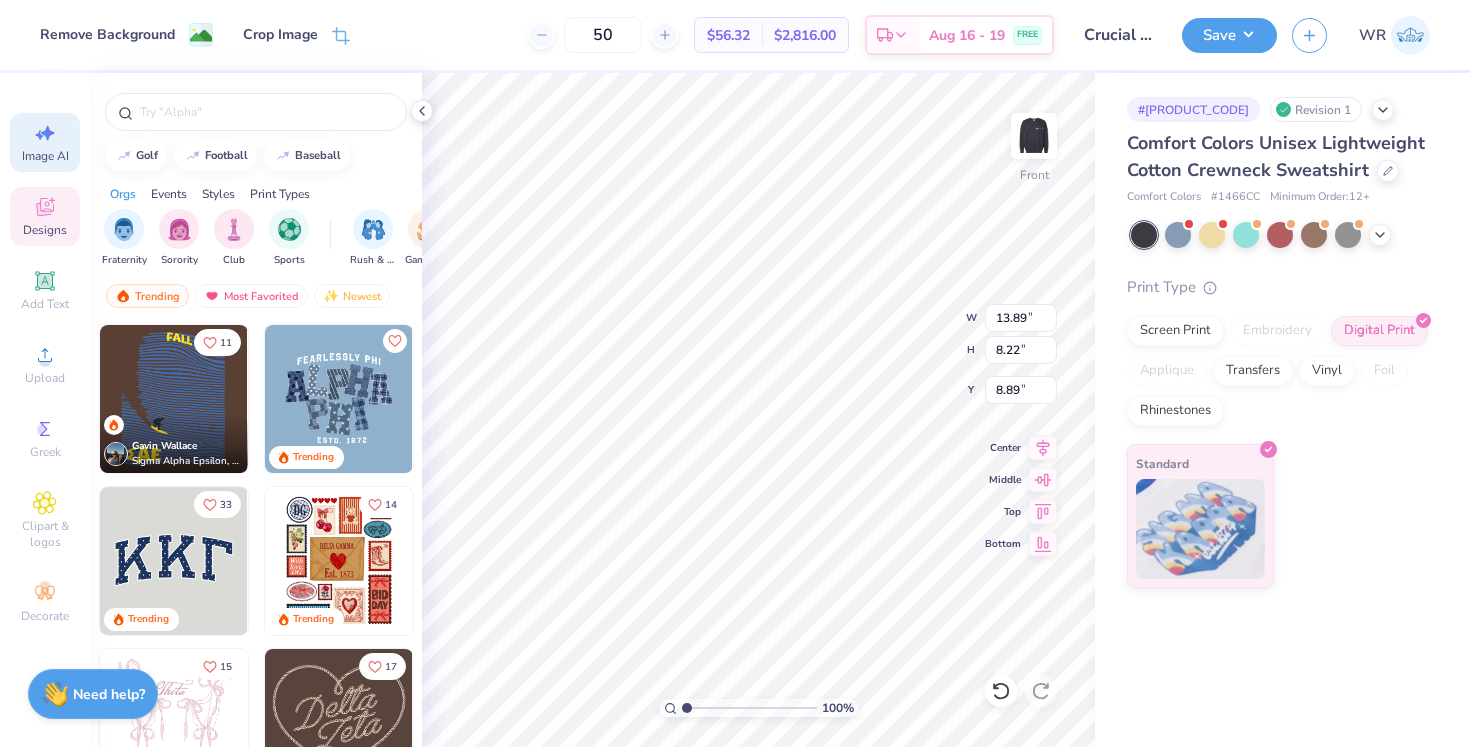 select on "4" 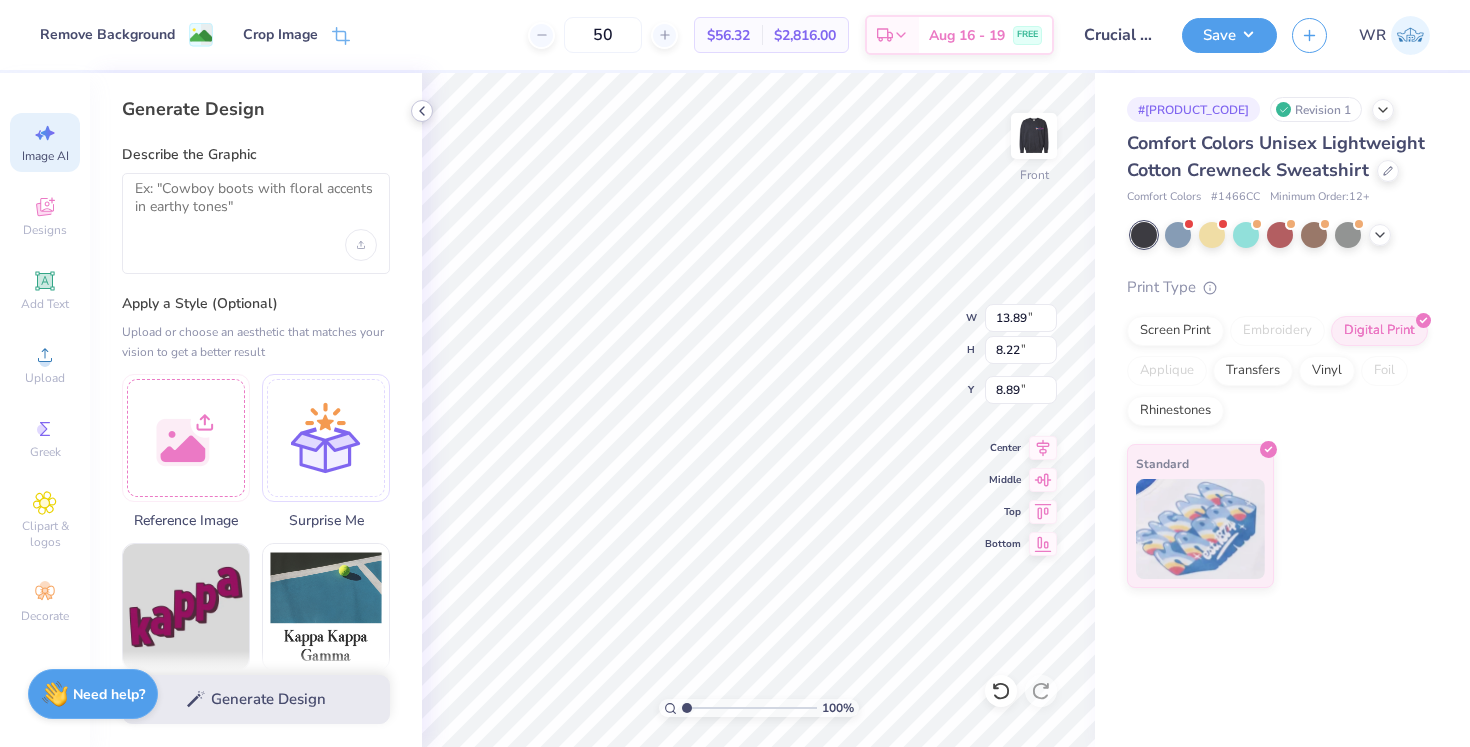 click 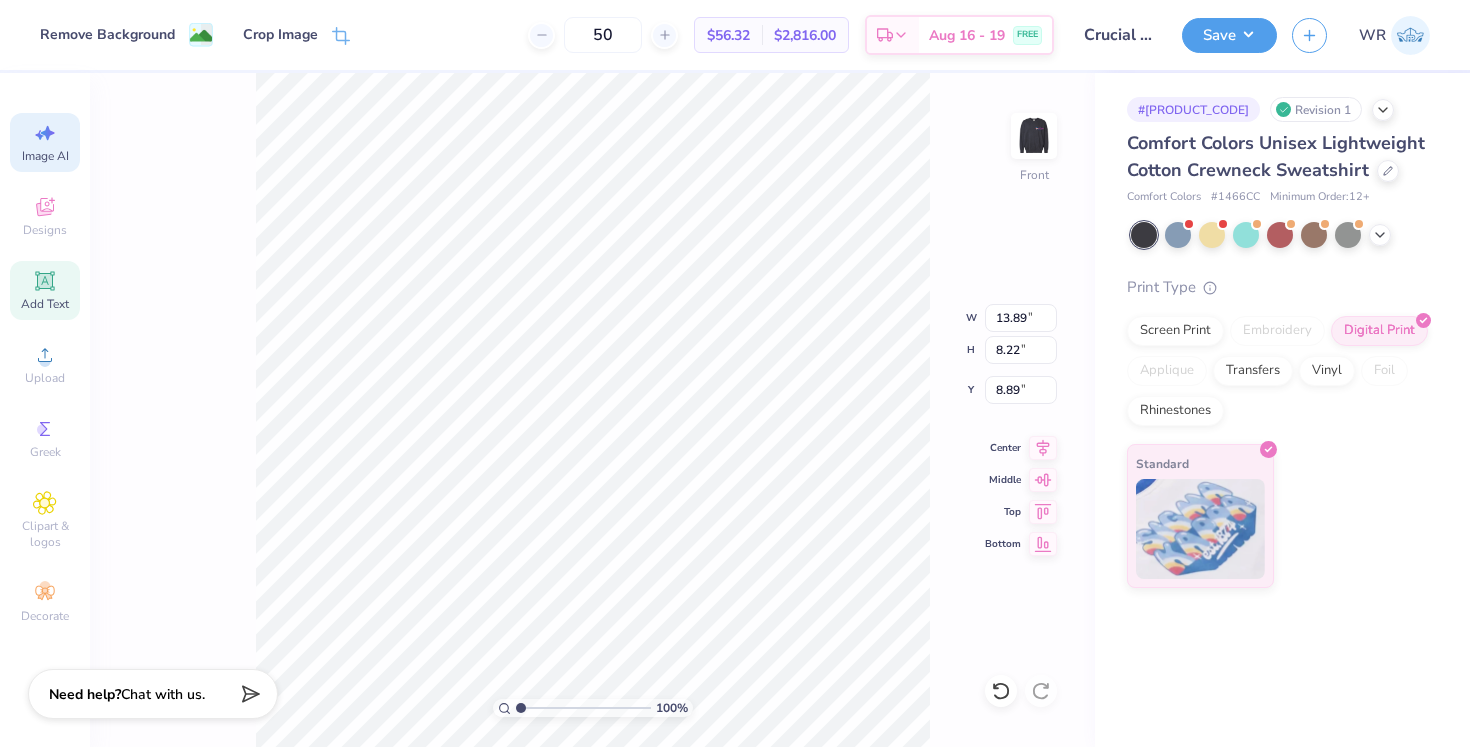 click on "Add Text" at bounding box center (45, 290) 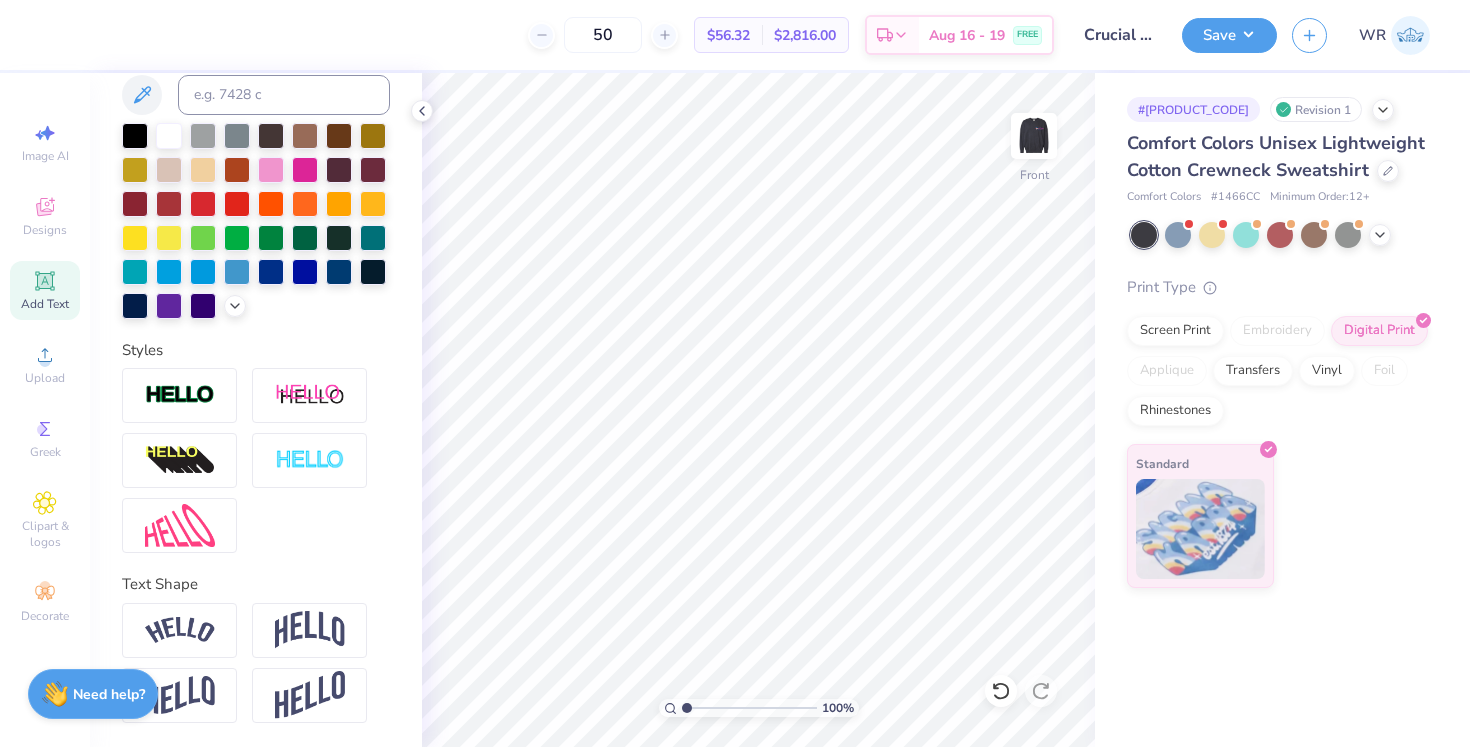 scroll, scrollTop: 138, scrollLeft: 0, axis: vertical 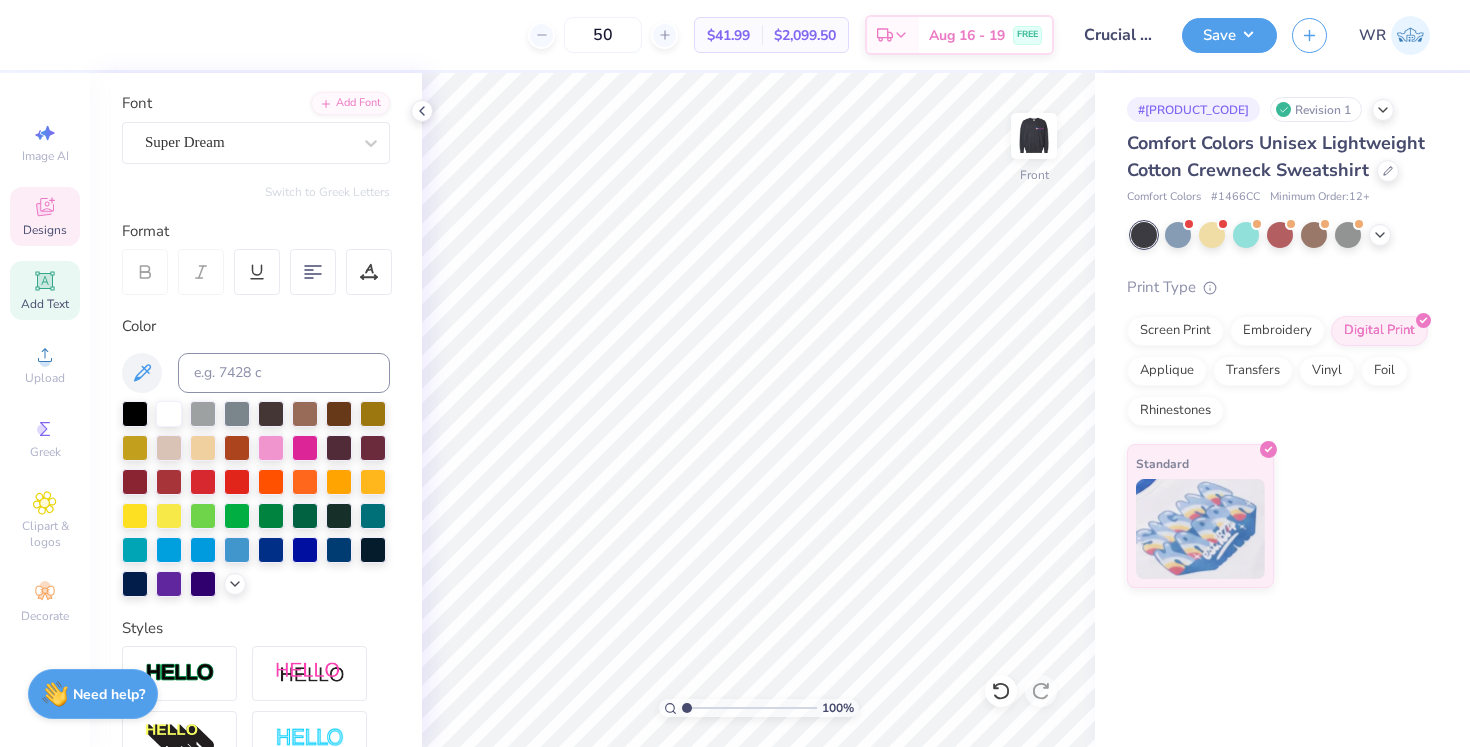 click 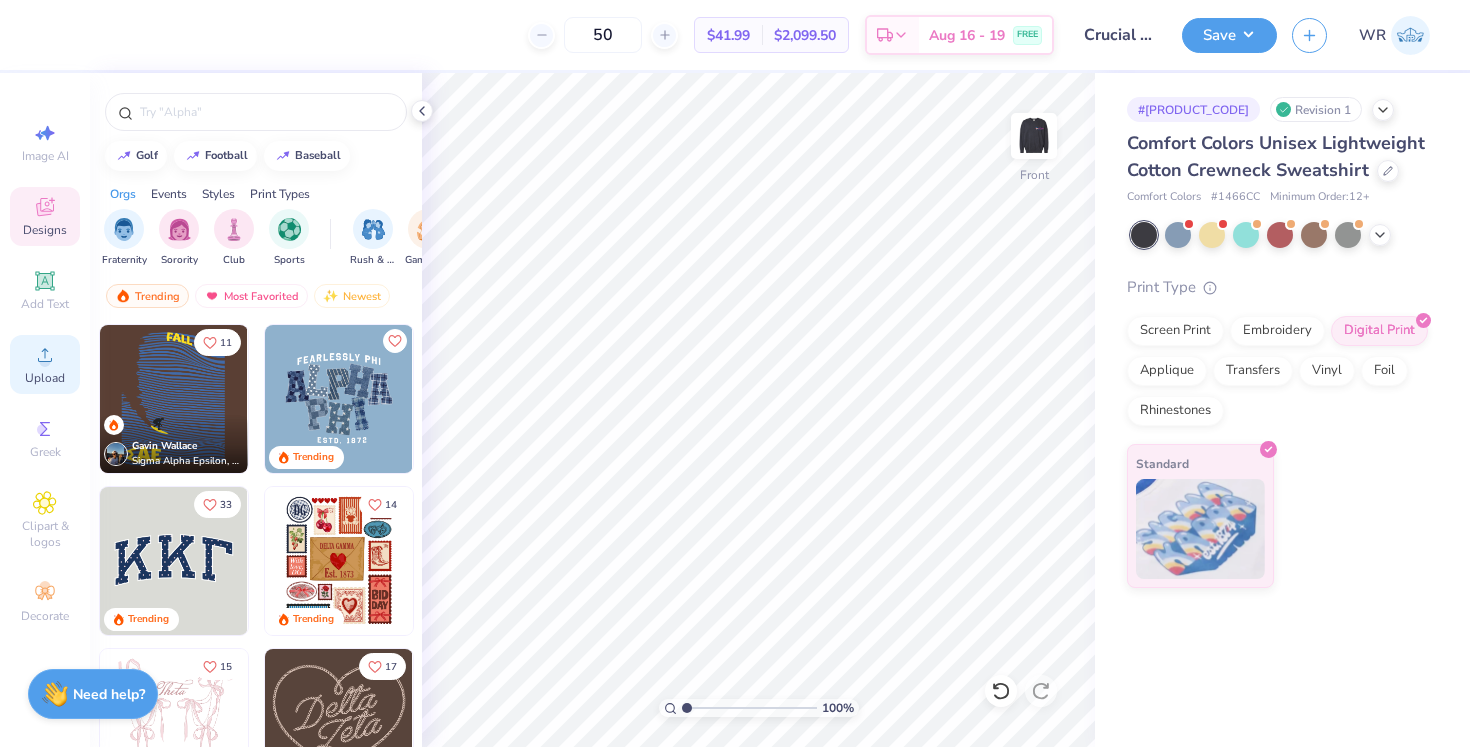 click on "Upload" at bounding box center [45, 378] 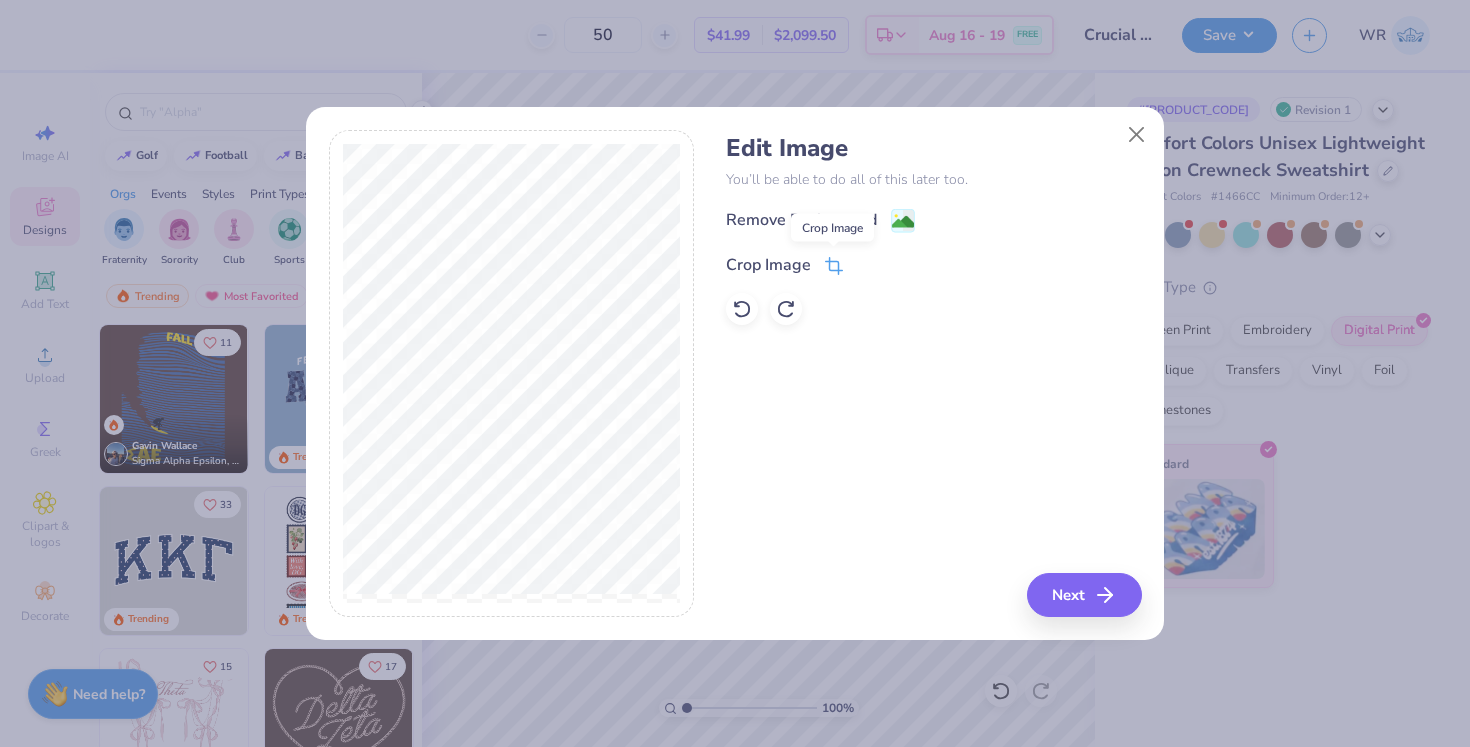 click 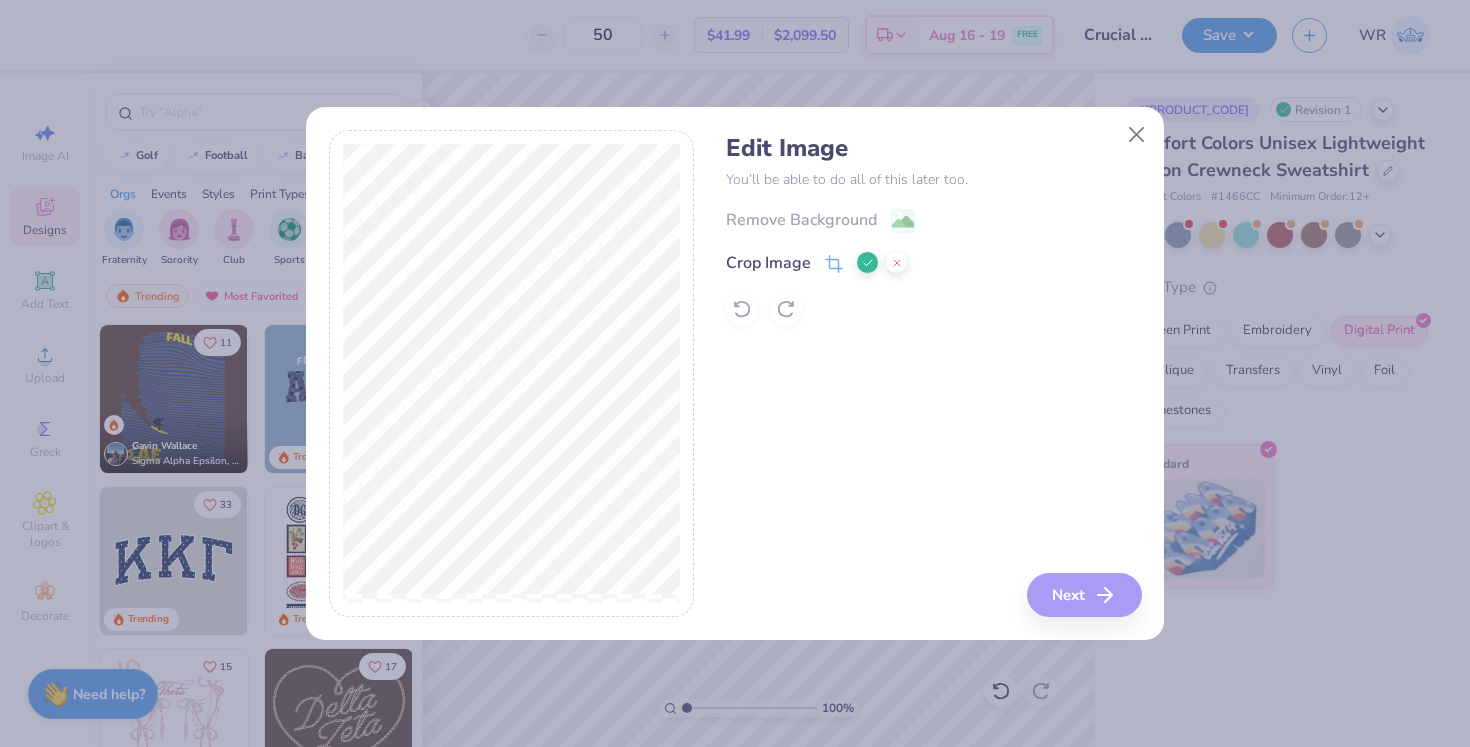 click 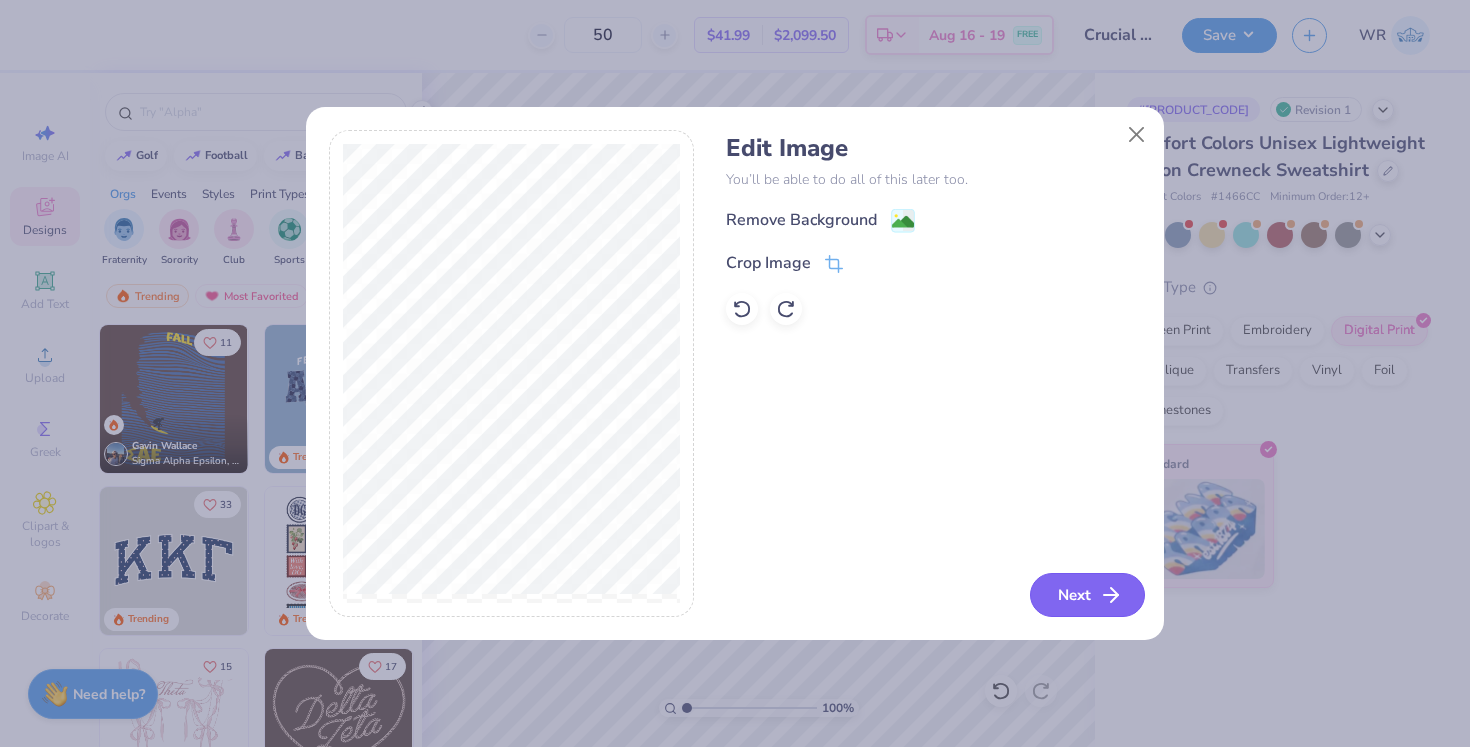 click on "Next" at bounding box center [1087, 595] 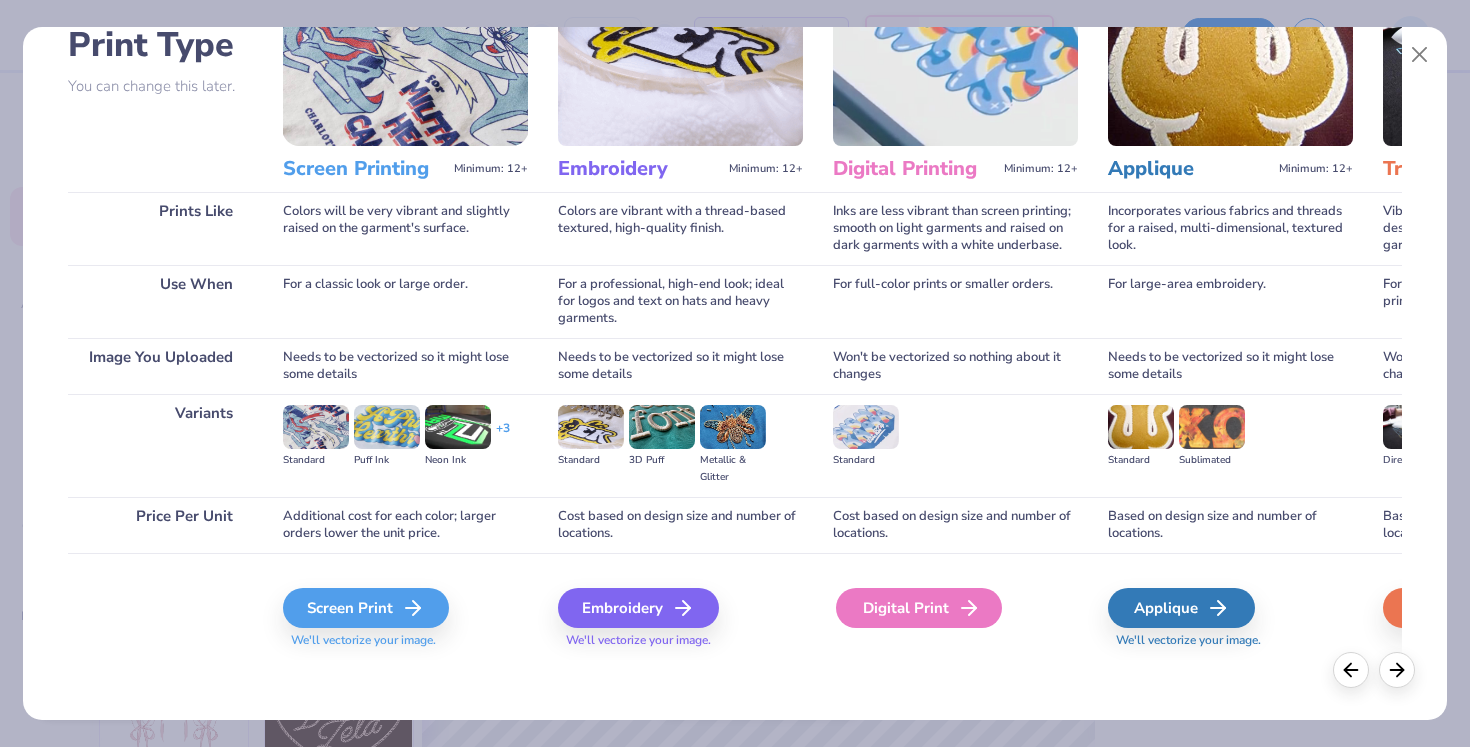 scroll, scrollTop: 150, scrollLeft: 0, axis: vertical 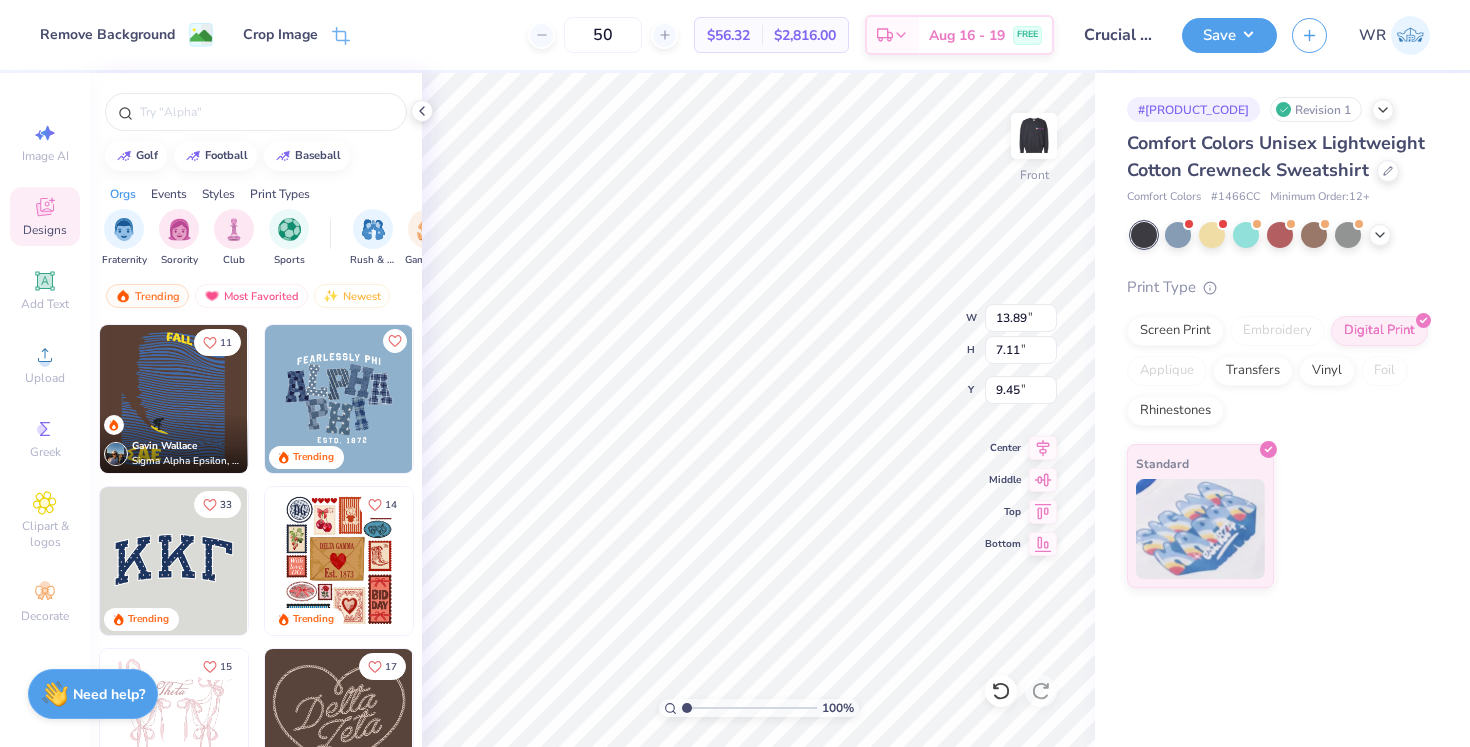 type on "4.20" 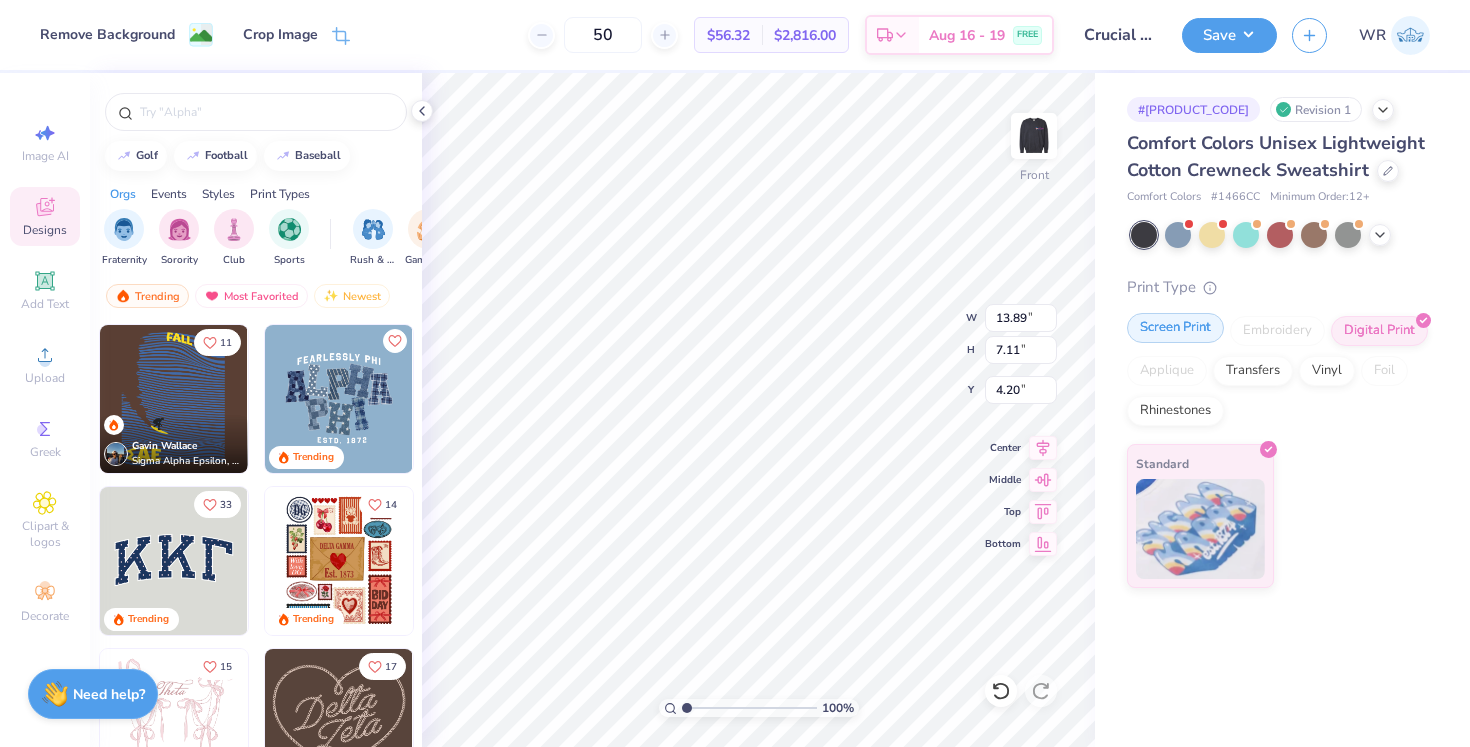 click on "Screen Print" at bounding box center (1175, 328) 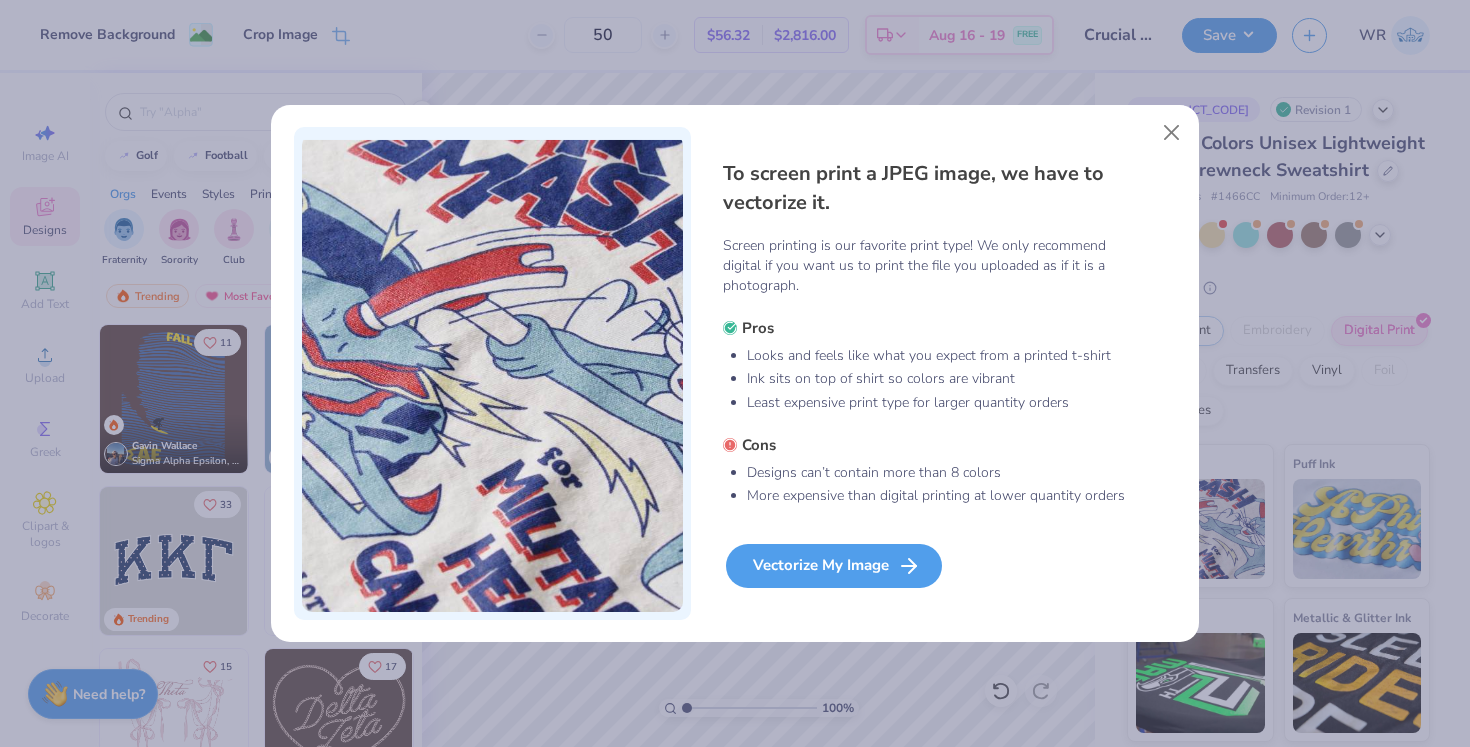 click on "Vectorize My Image" at bounding box center [834, 566] 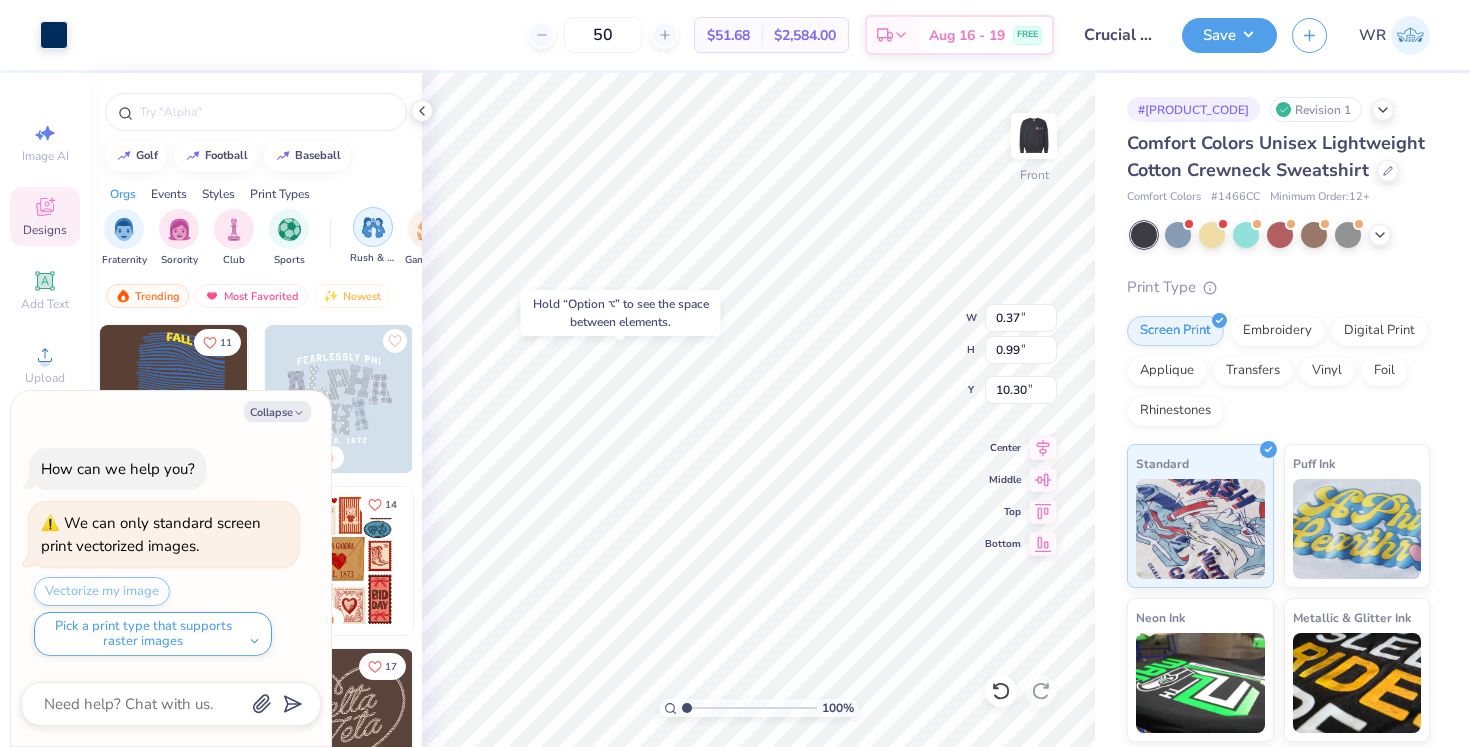 type on "x" 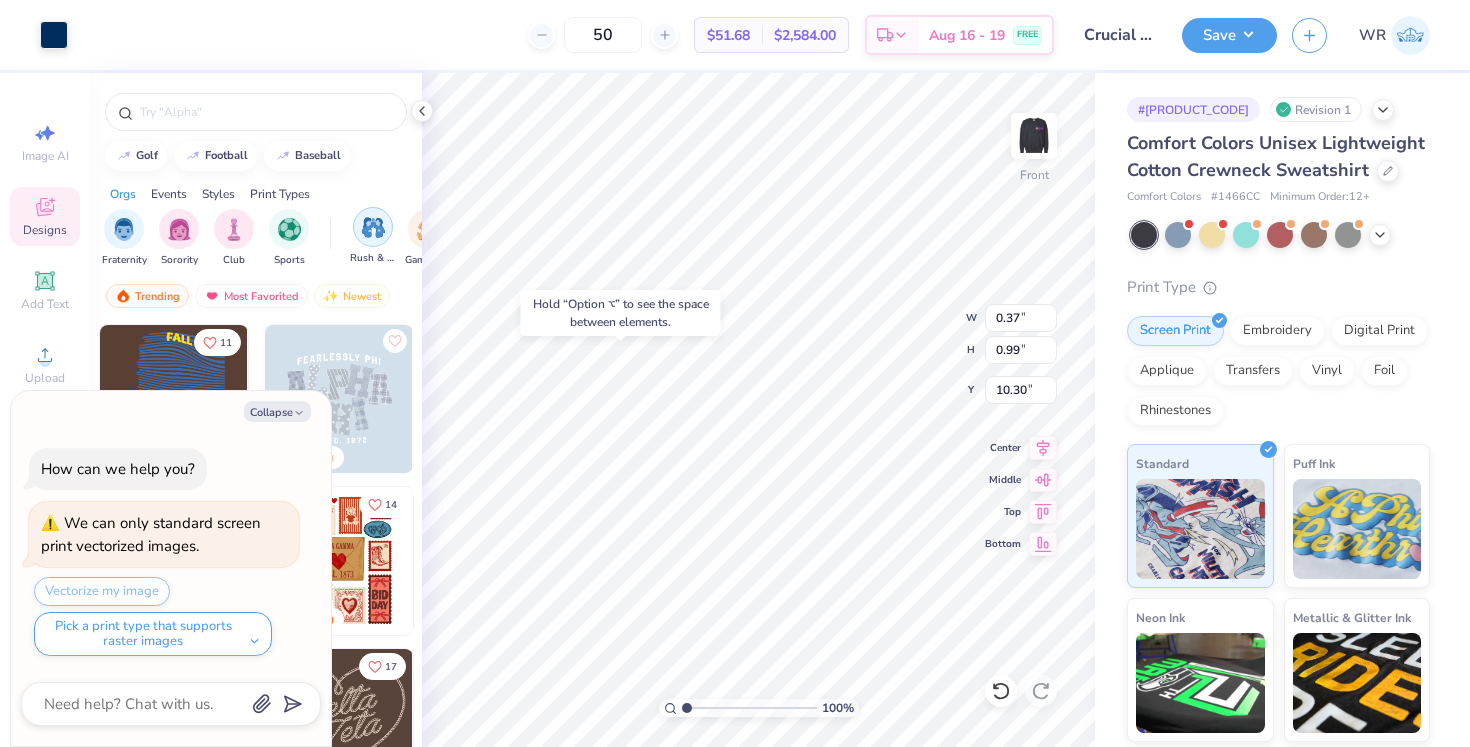 type on "10.80" 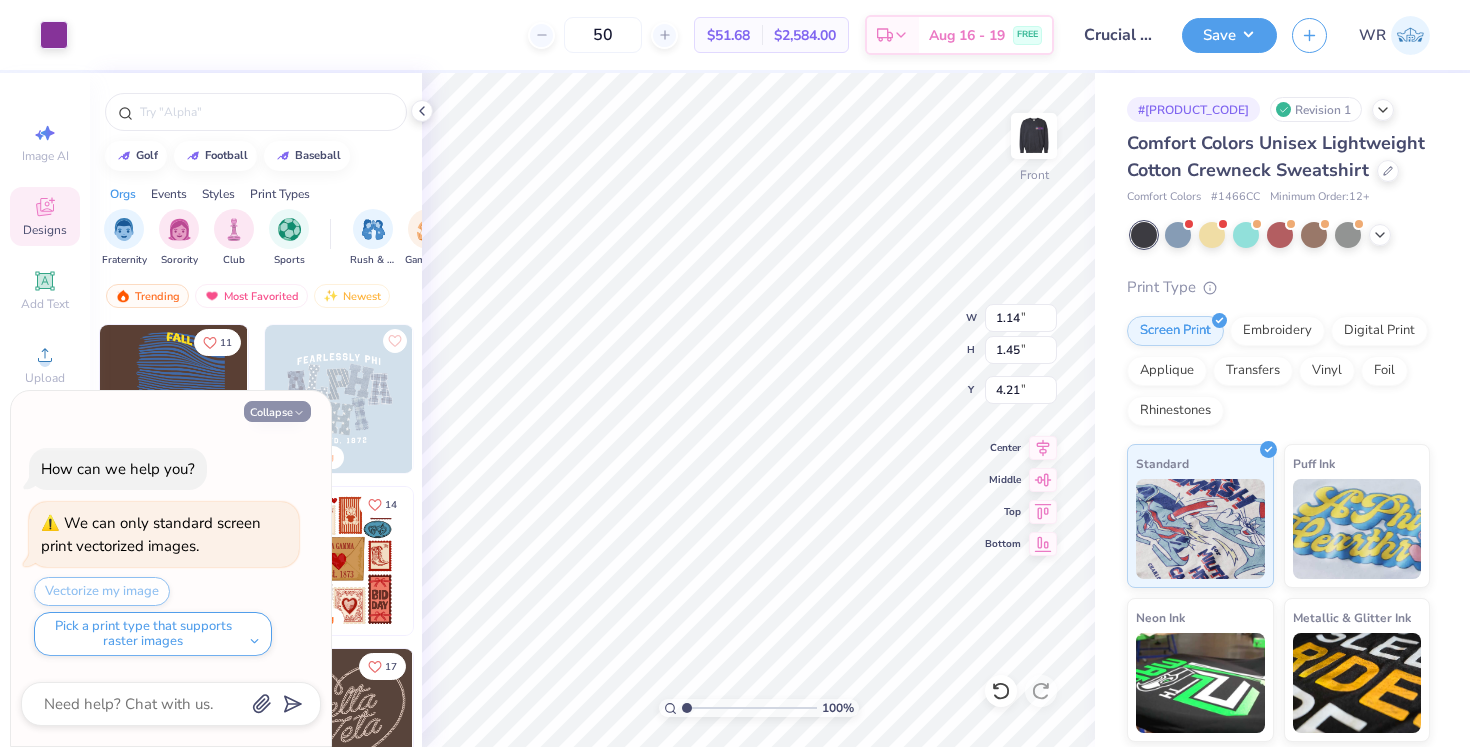 click 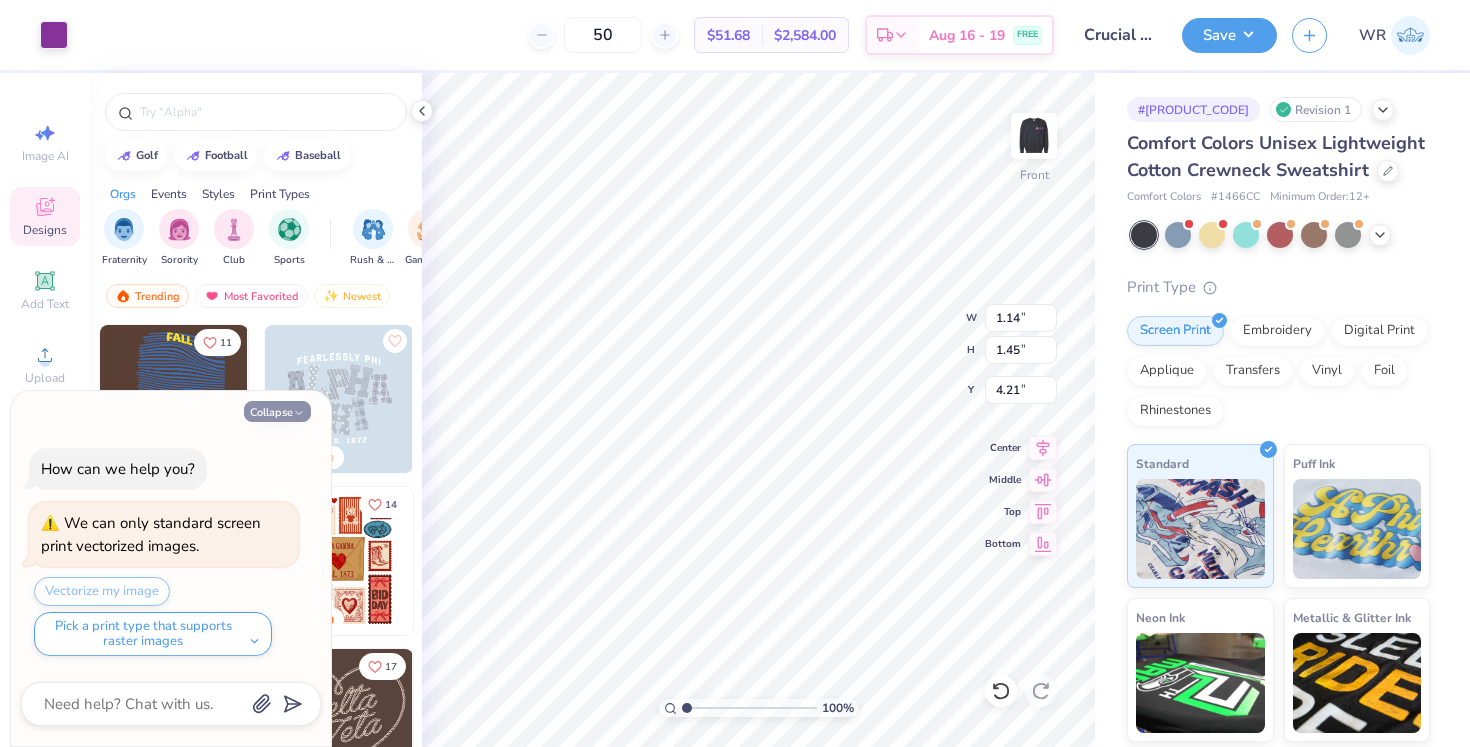 type on "x" 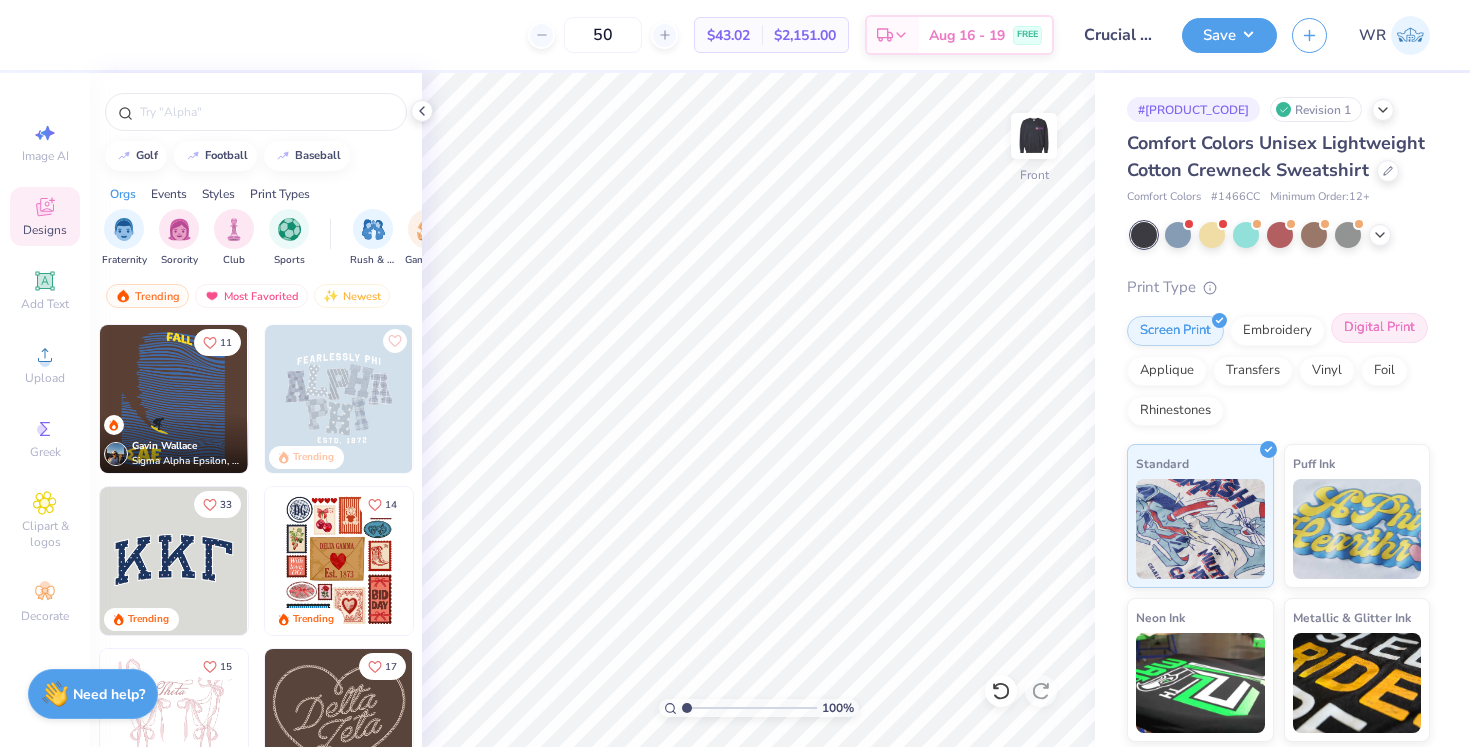 click on "Digital Print" at bounding box center (1379, 328) 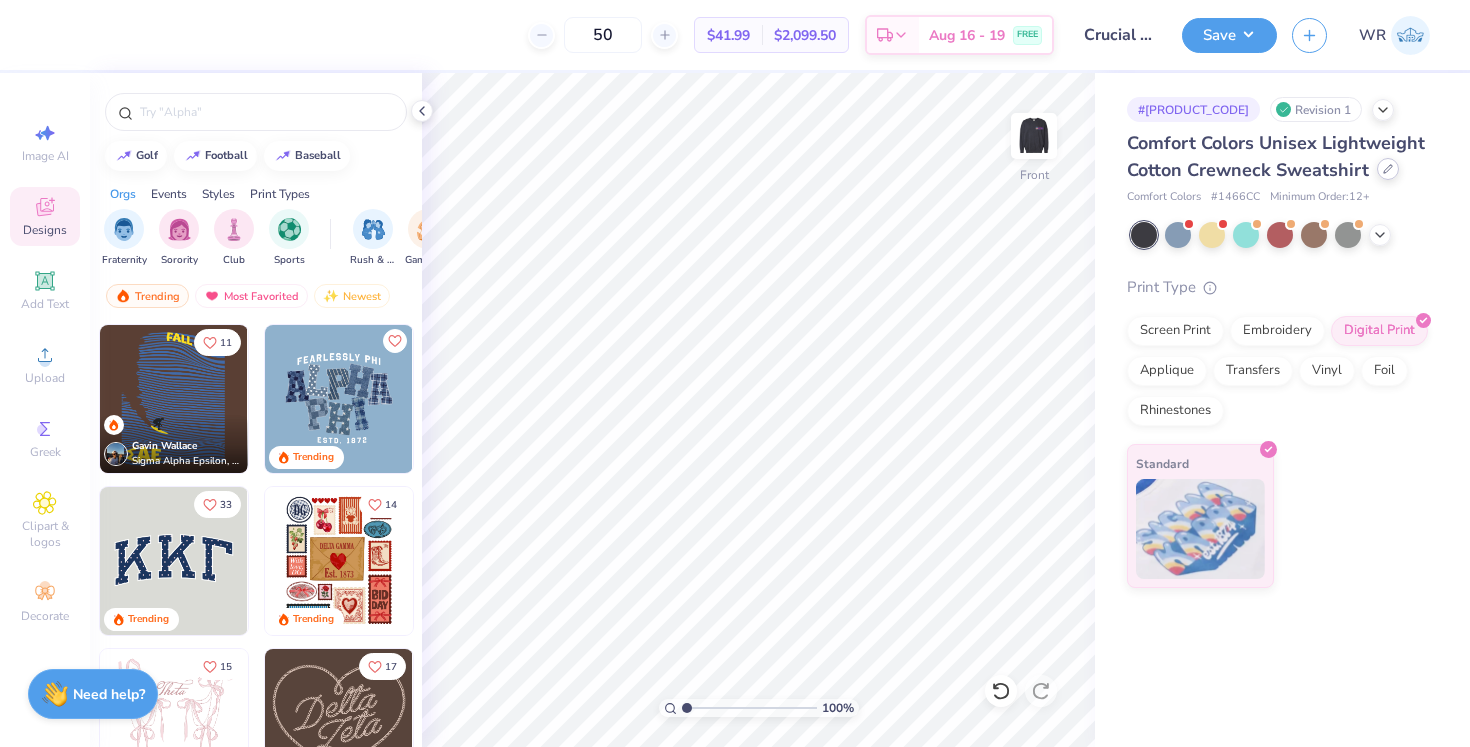 click at bounding box center [1388, 169] 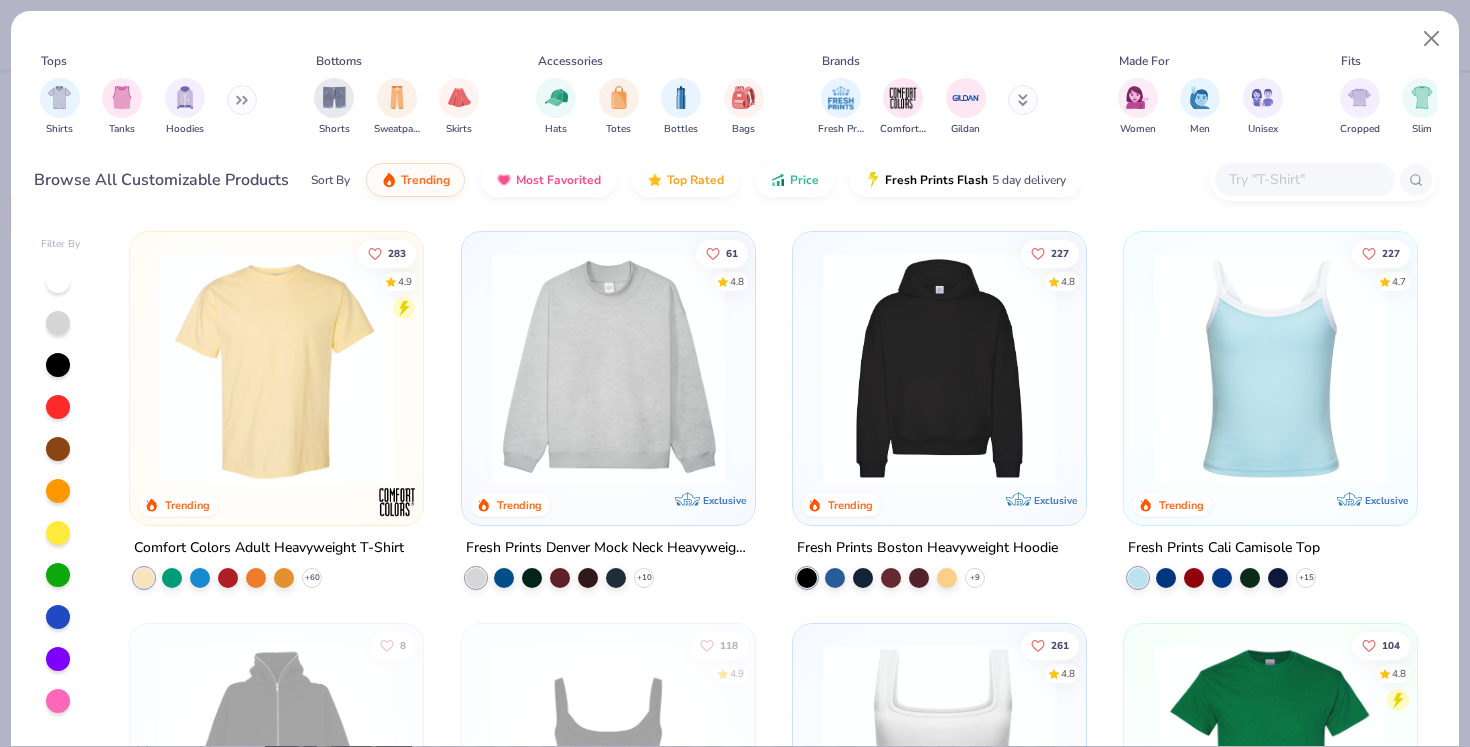 click at bounding box center [608, 368] 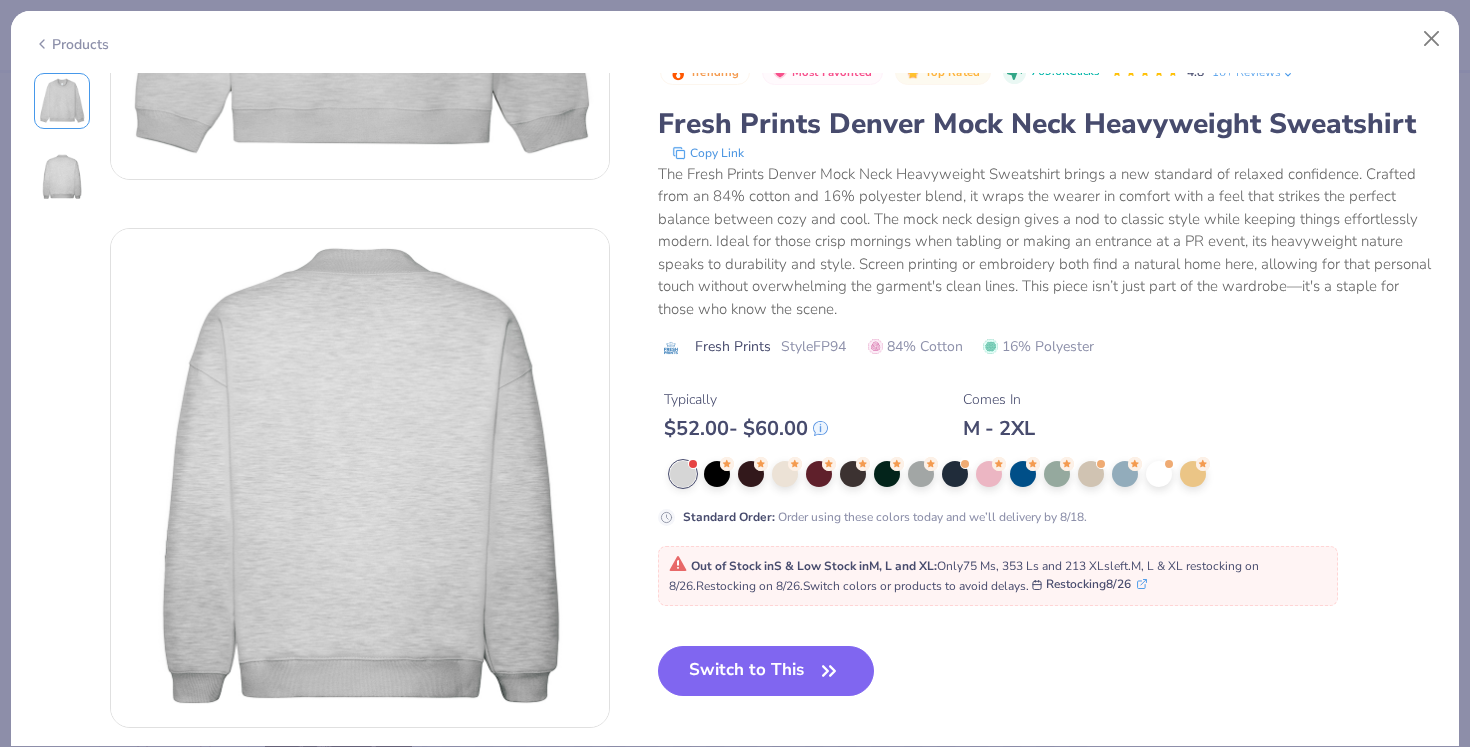 scroll, scrollTop: 426, scrollLeft: 0, axis: vertical 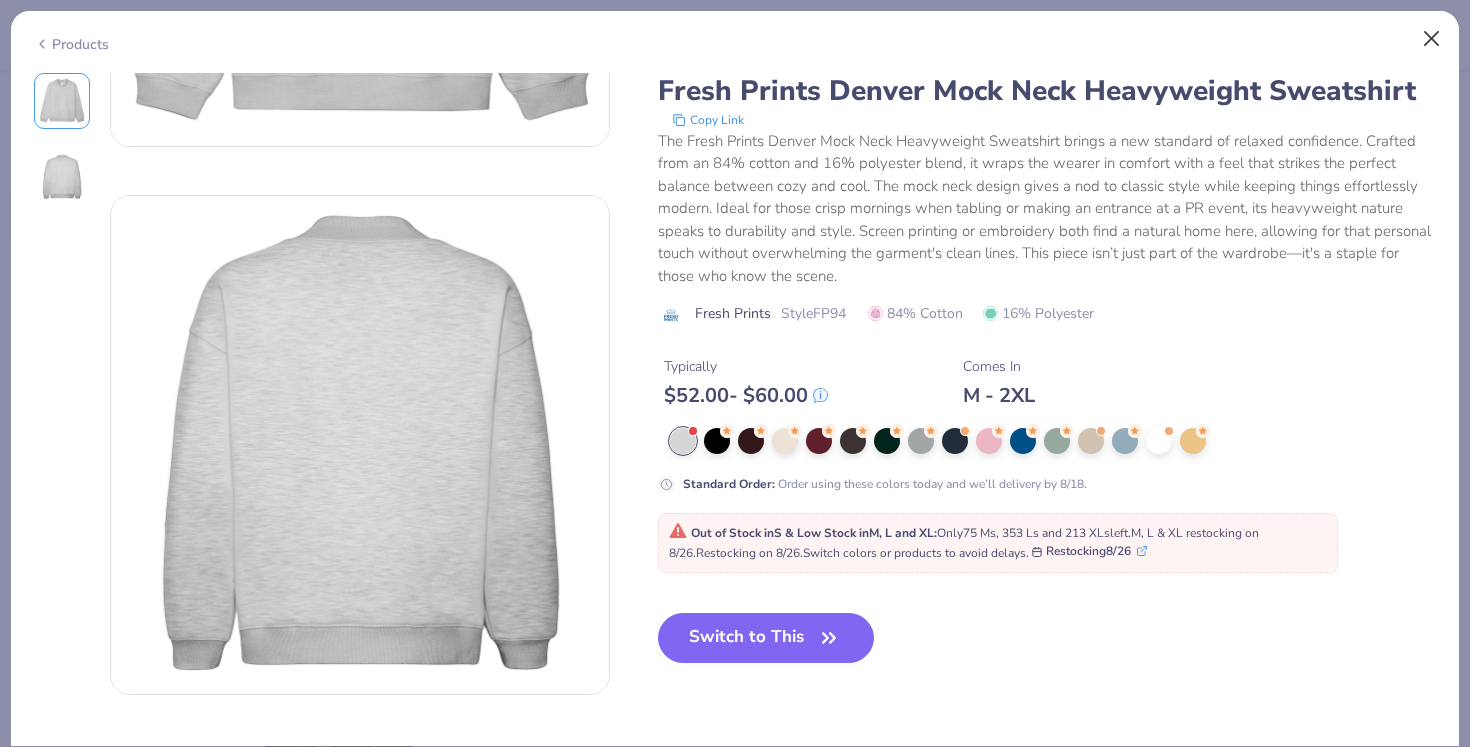 click at bounding box center [1432, 39] 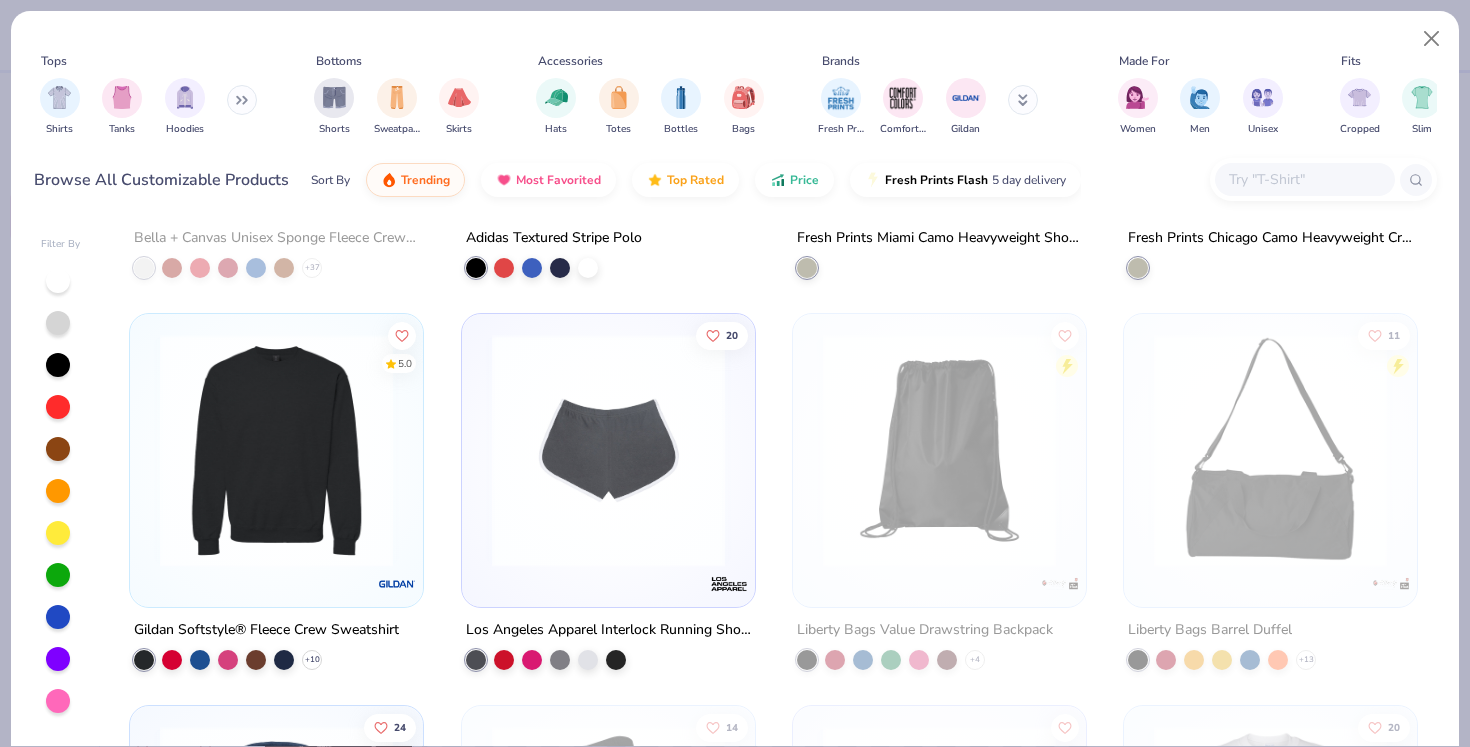scroll, scrollTop: 10510, scrollLeft: 0, axis: vertical 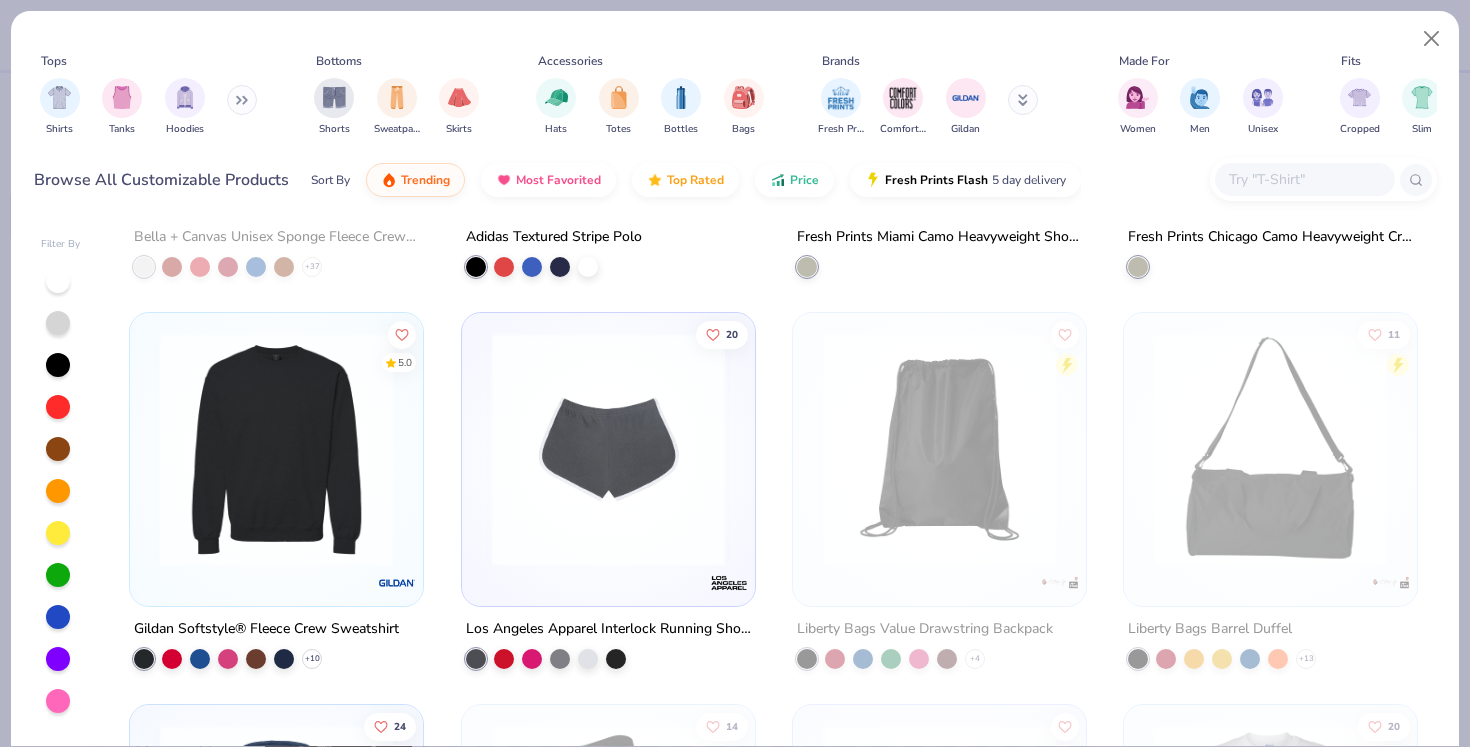 click at bounding box center (276, 449) 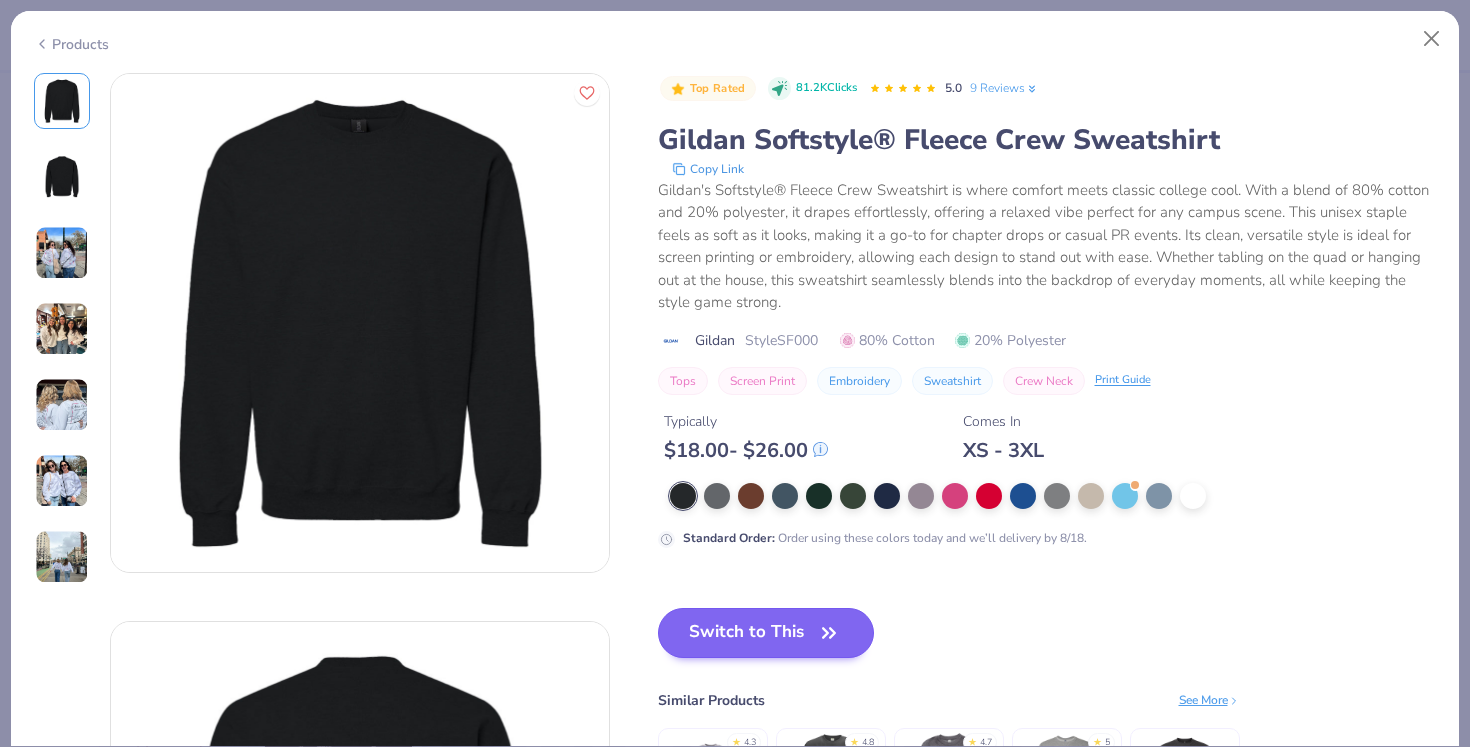 click on "Switch to This" at bounding box center (766, 633) 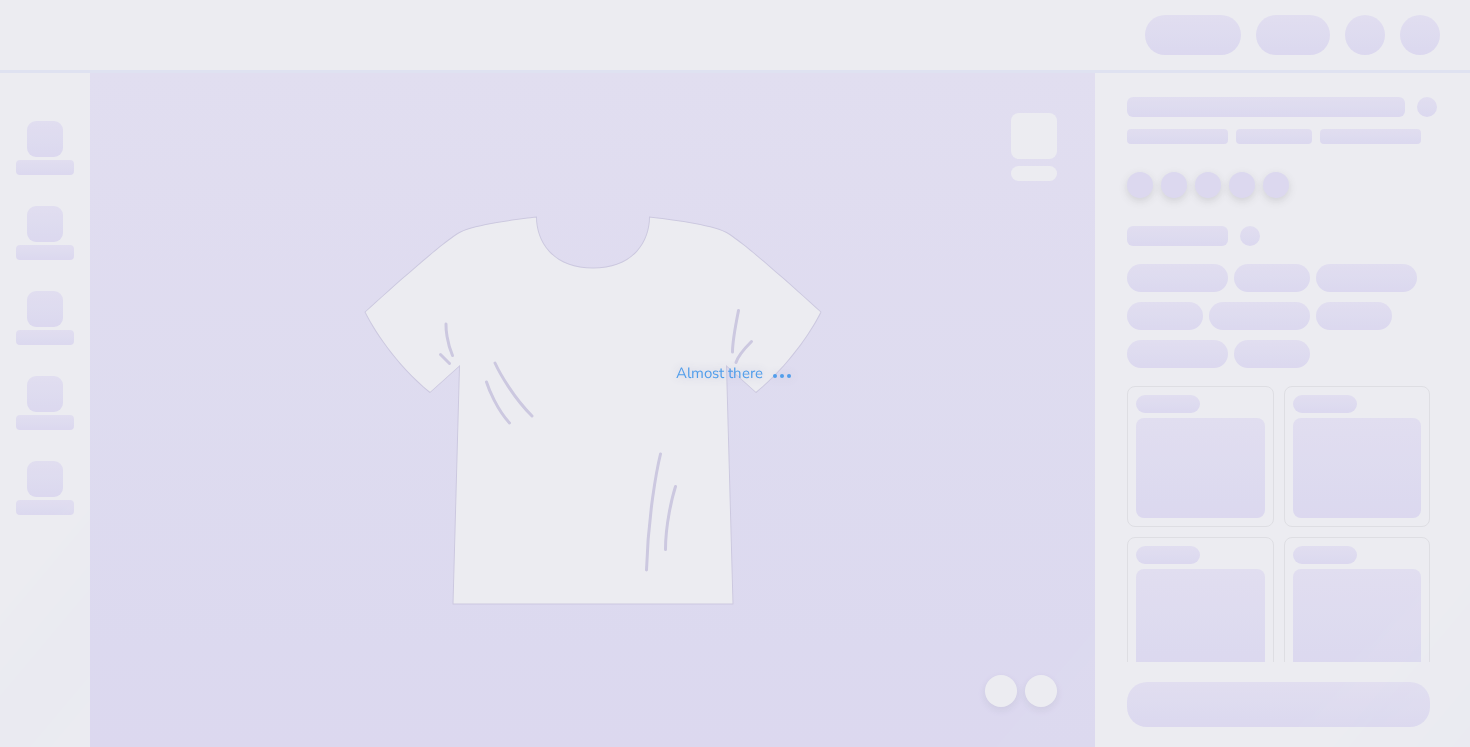 scroll, scrollTop: 0, scrollLeft: 0, axis: both 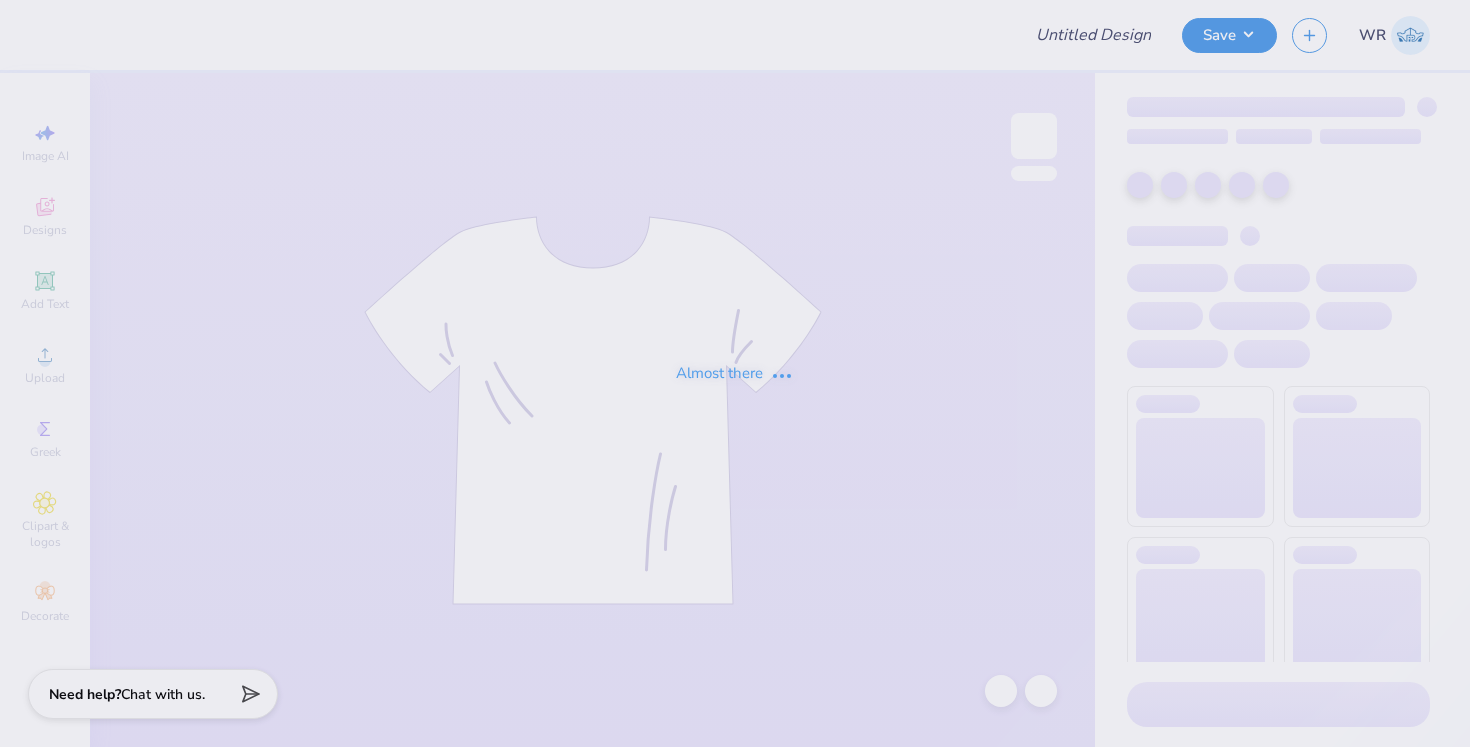 type on "Crucial Catch Fall Merch" 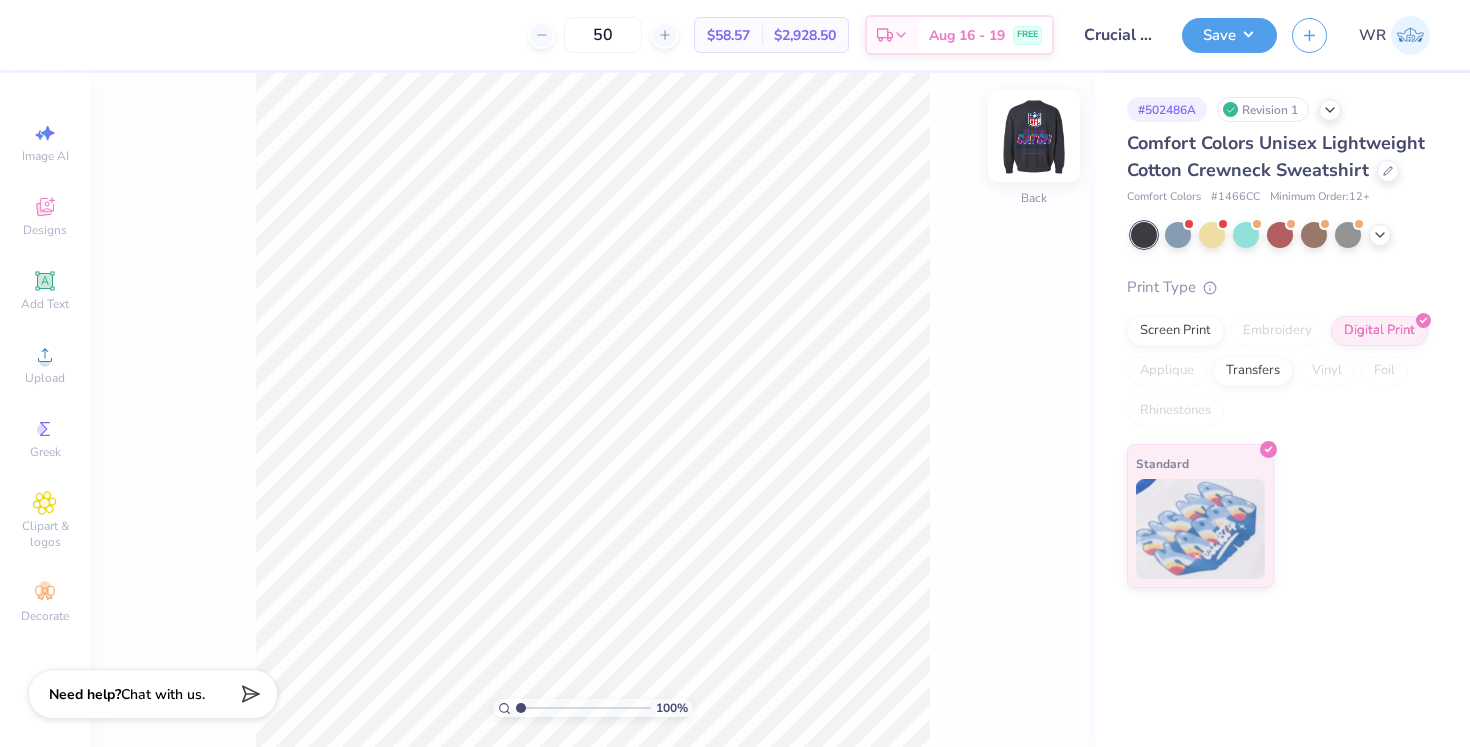click at bounding box center (1034, 136) 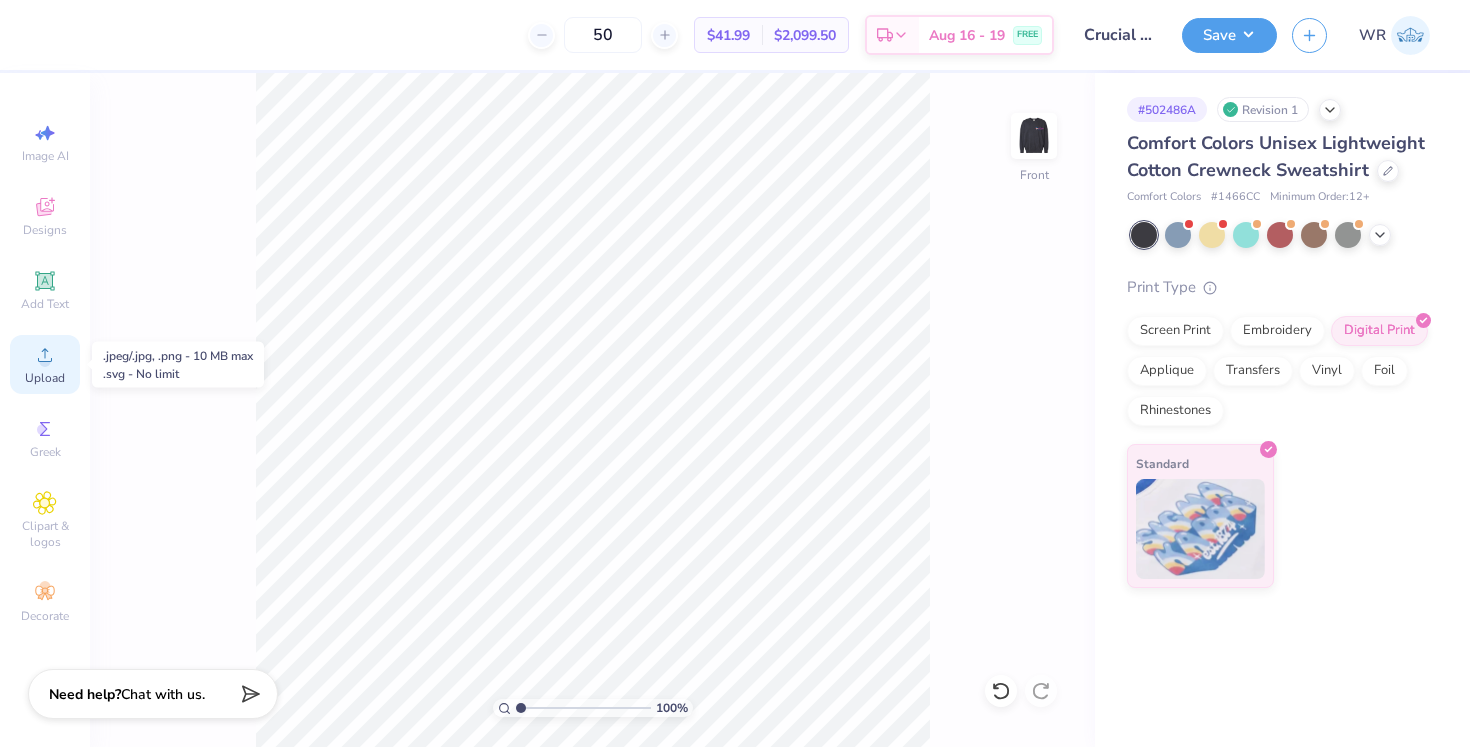 click on "Upload" at bounding box center (45, 378) 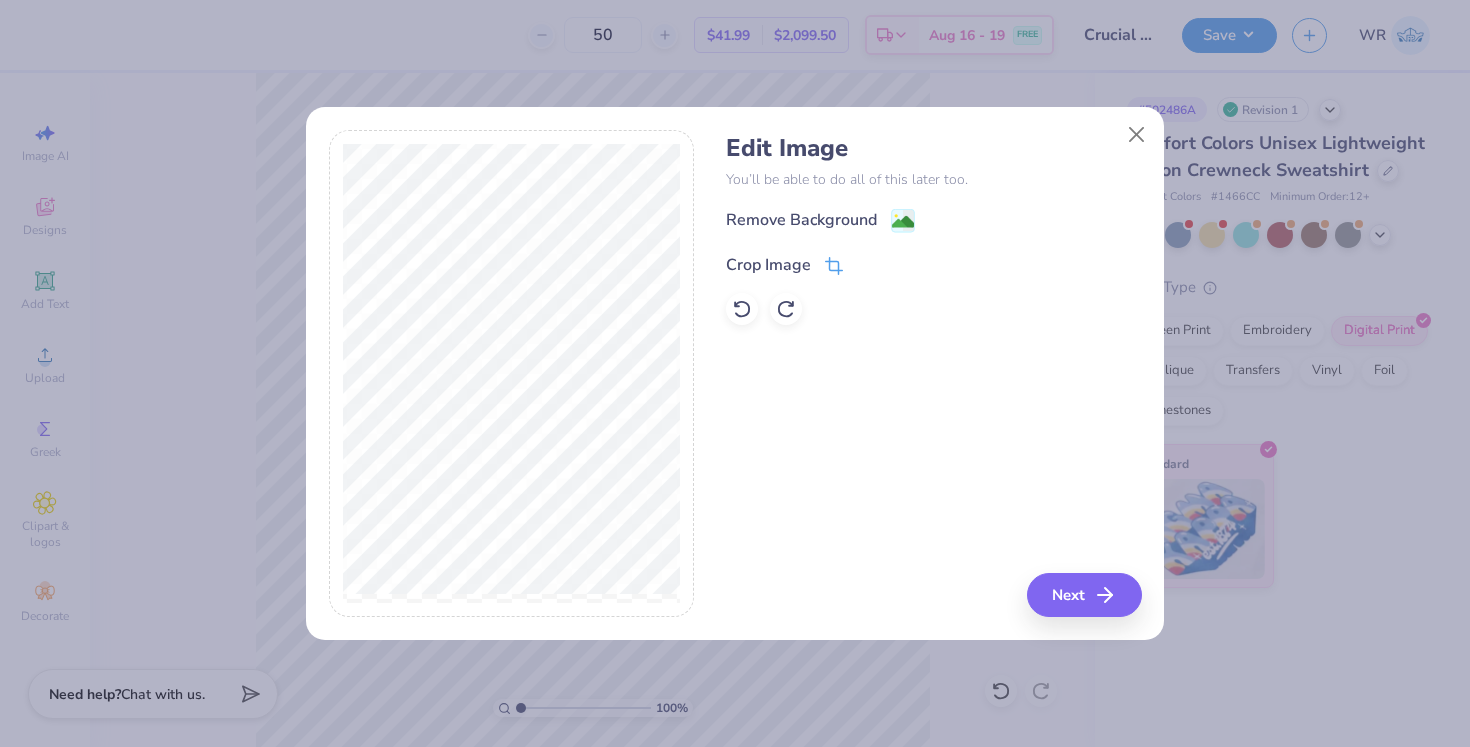click 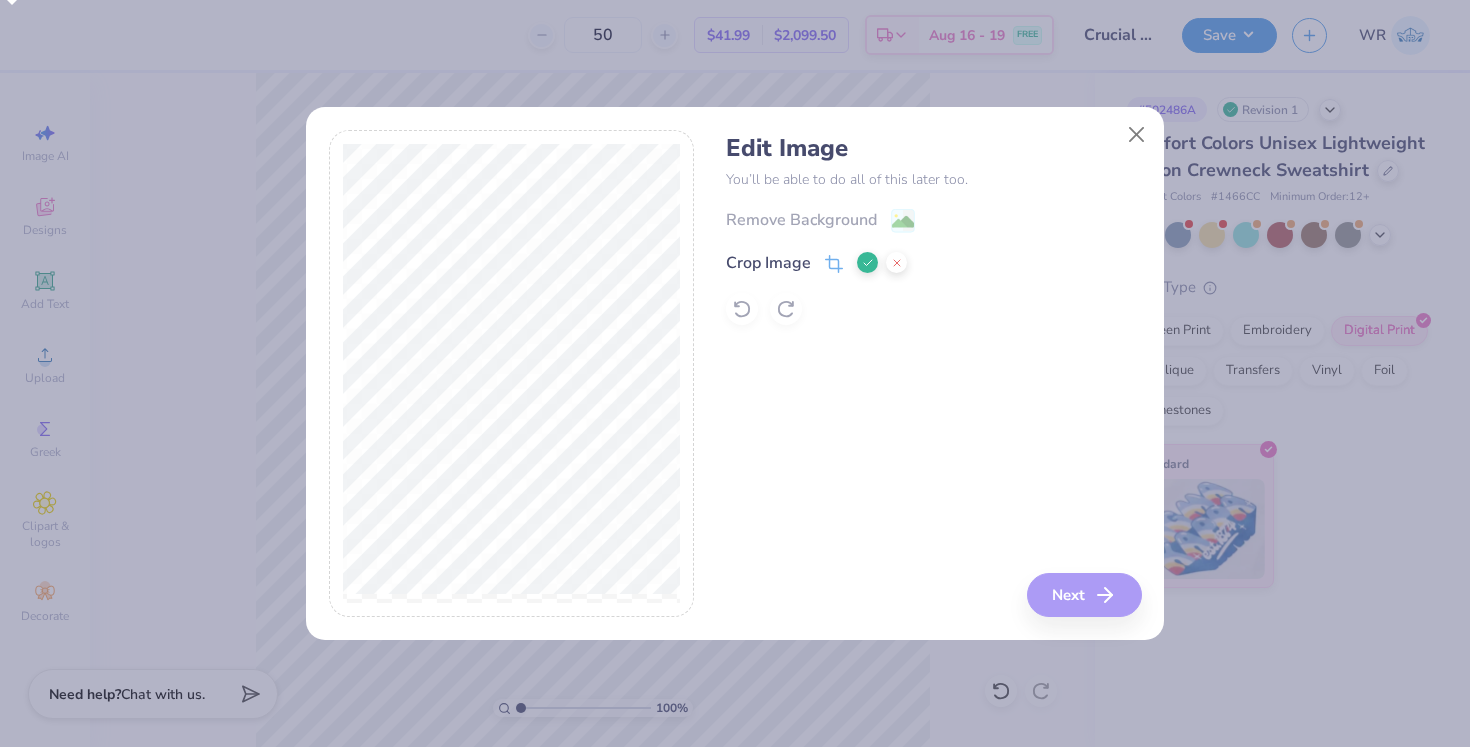 click at bounding box center (867, 262) 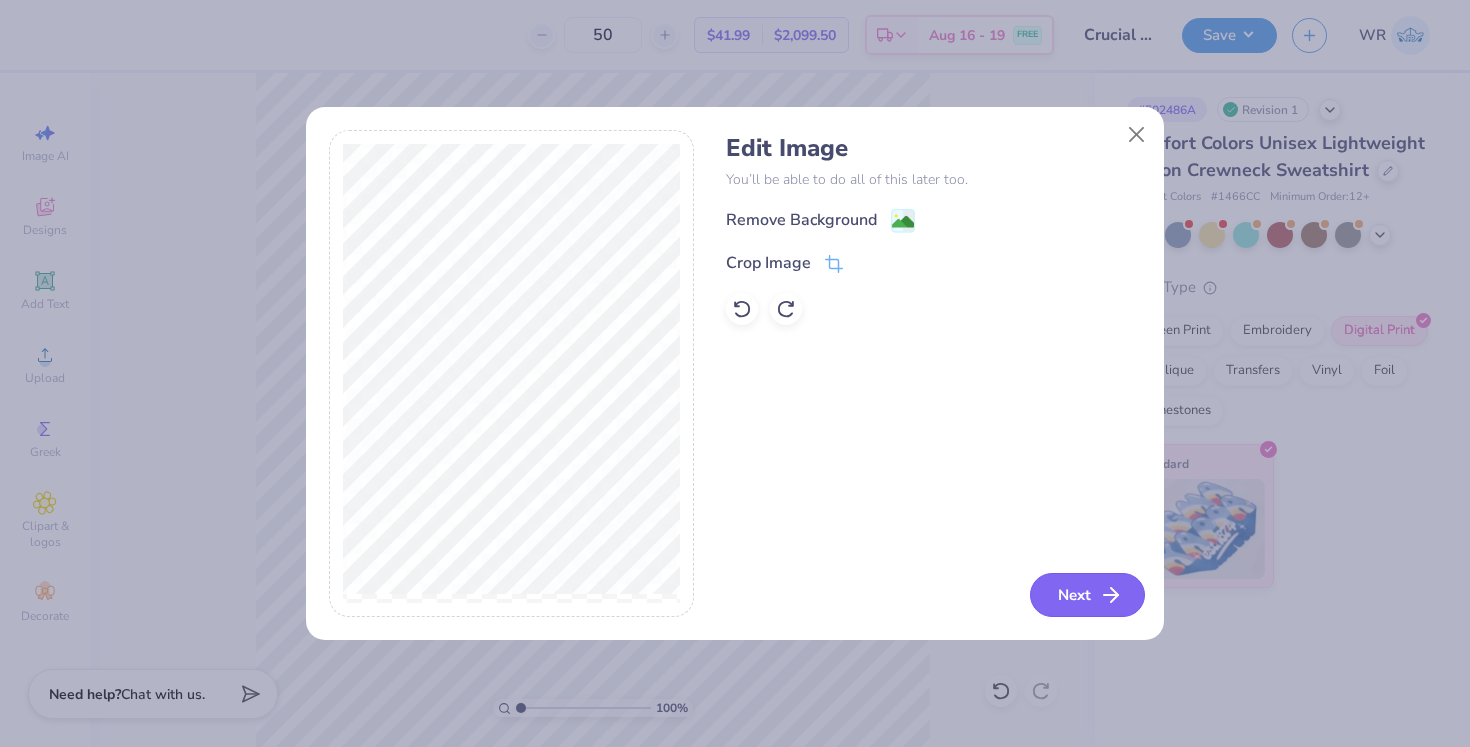 click on "Next" at bounding box center (1087, 595) 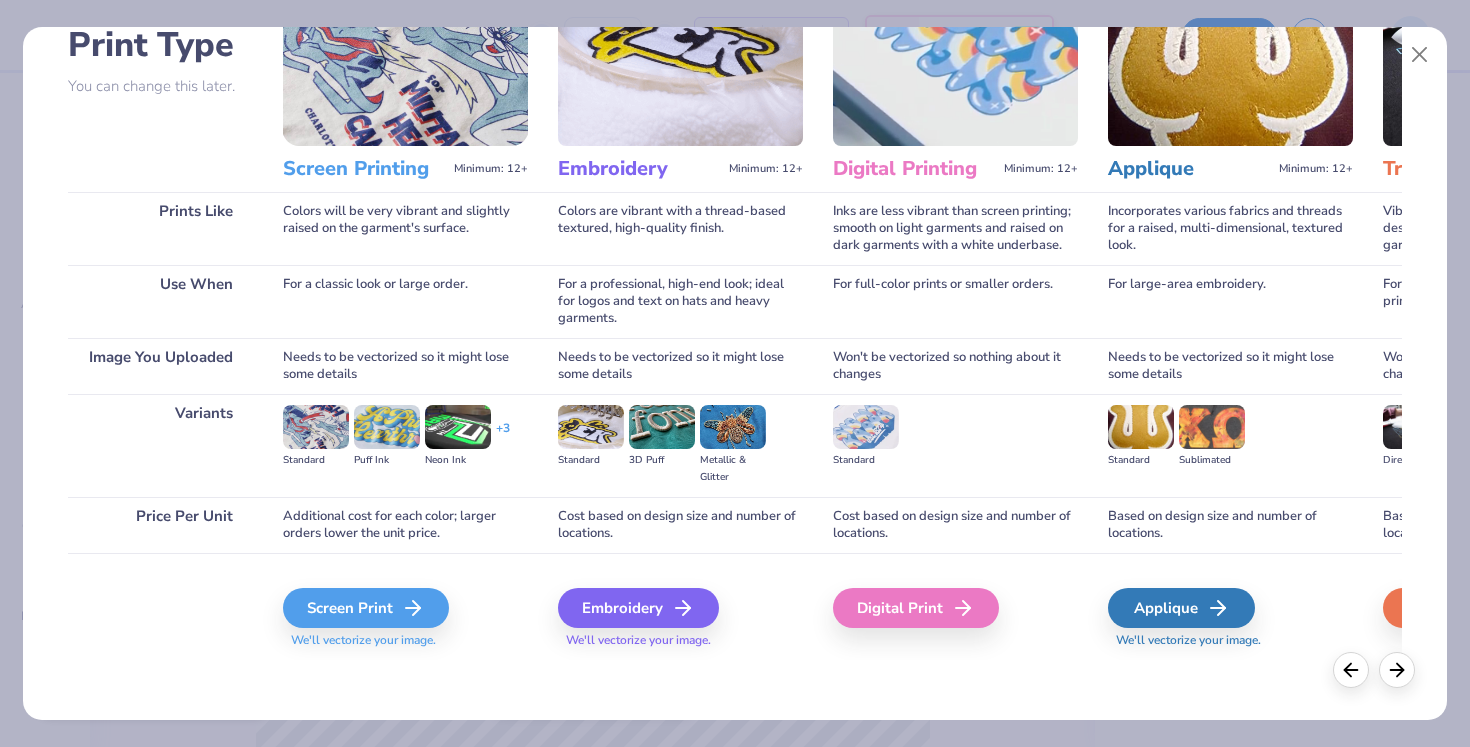 scroll, scrollTop: 150, scrollLeft: 0, axis: vertical 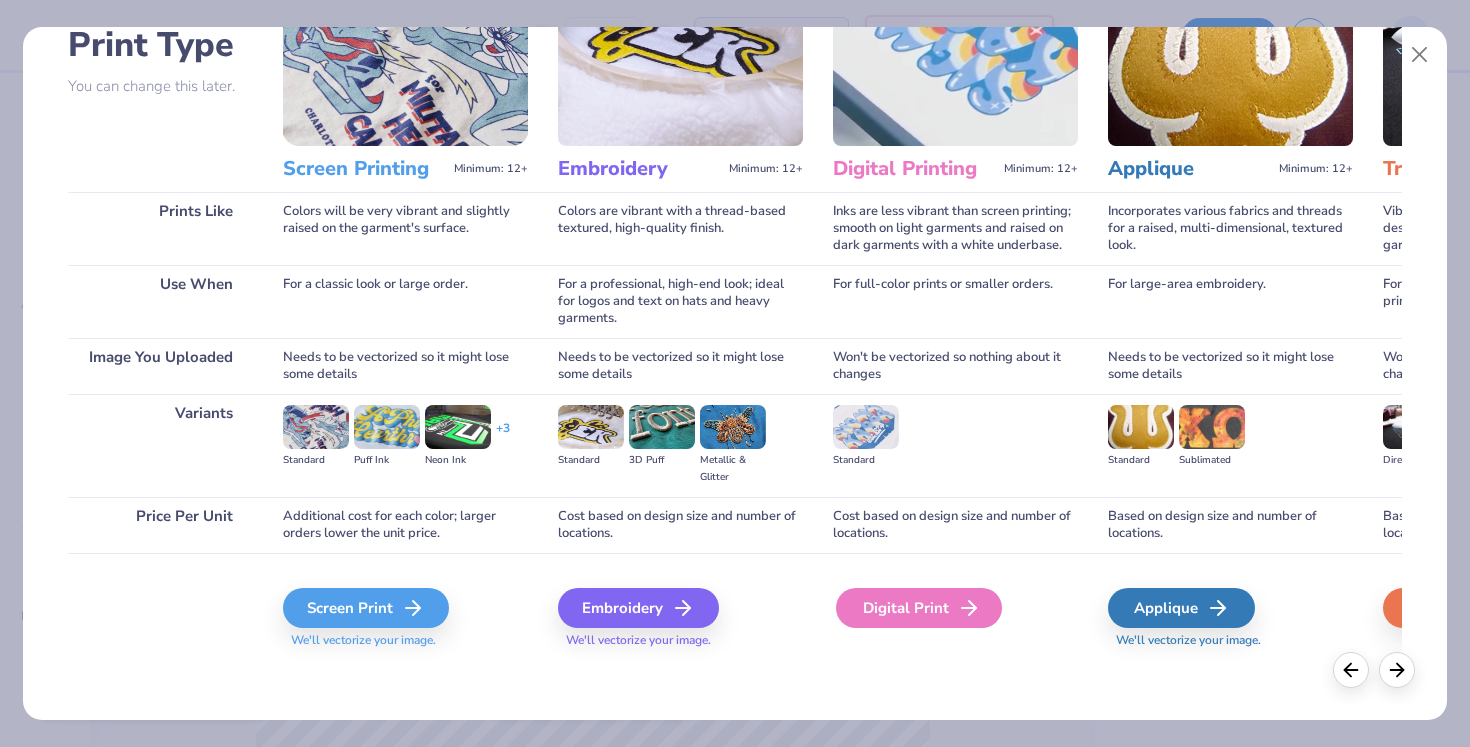 click on "Digital Print" at bounding box center (919, 608) 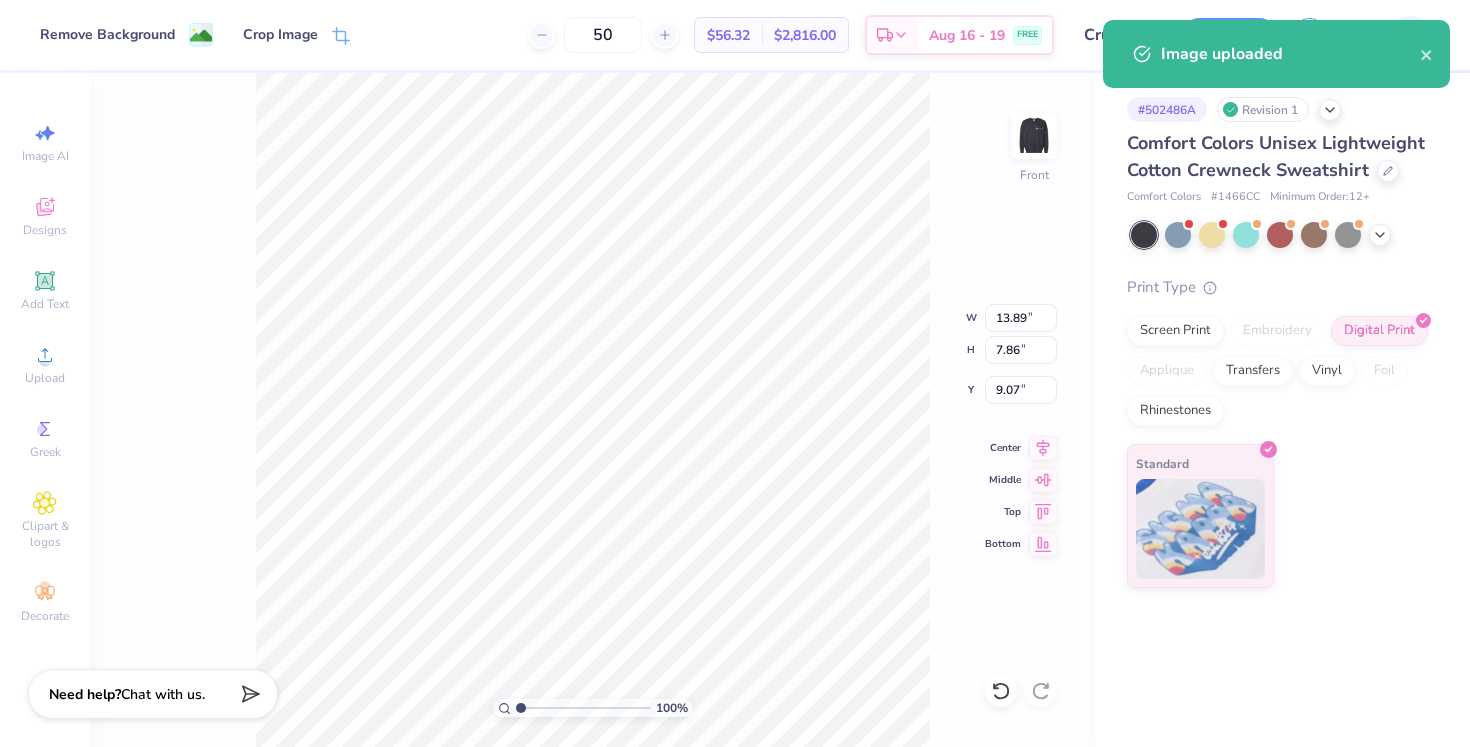 type on "5.73" 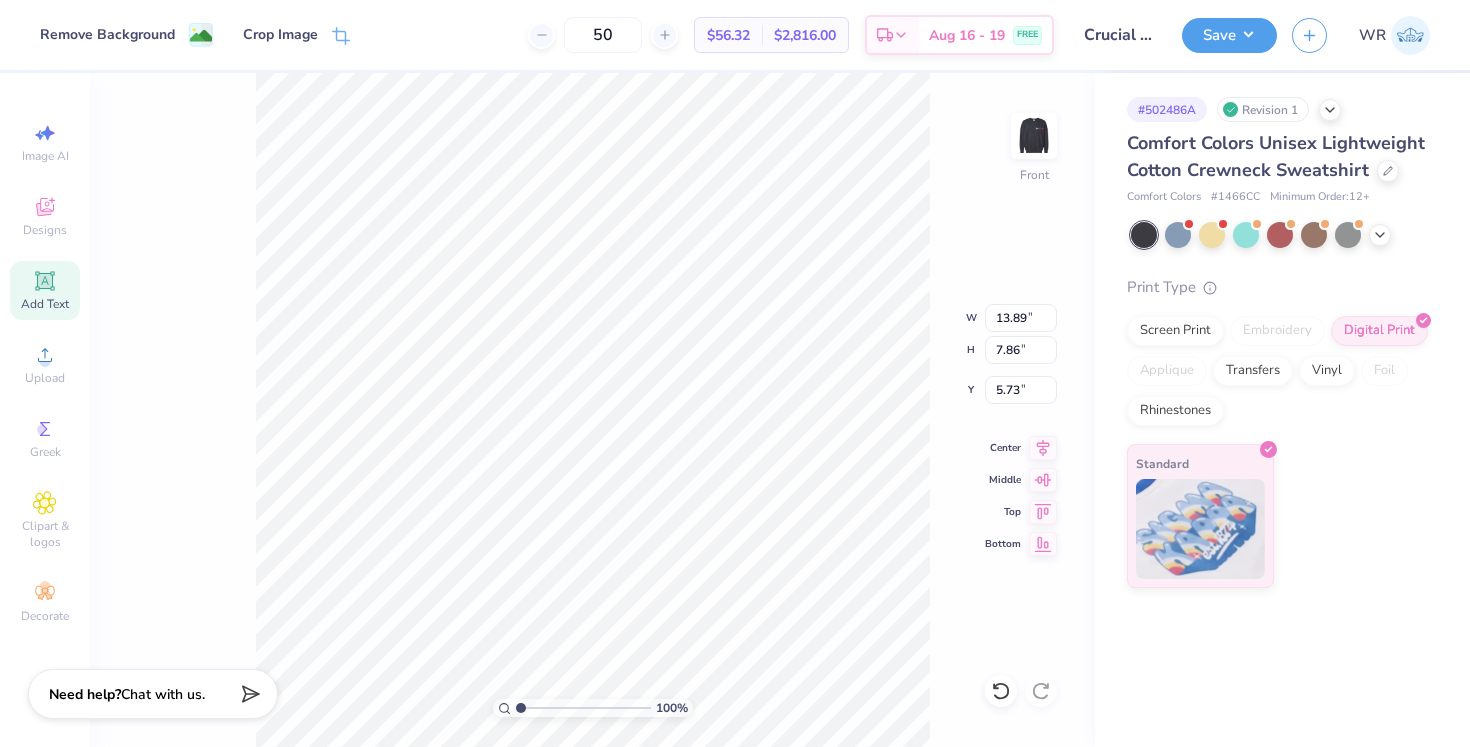 click 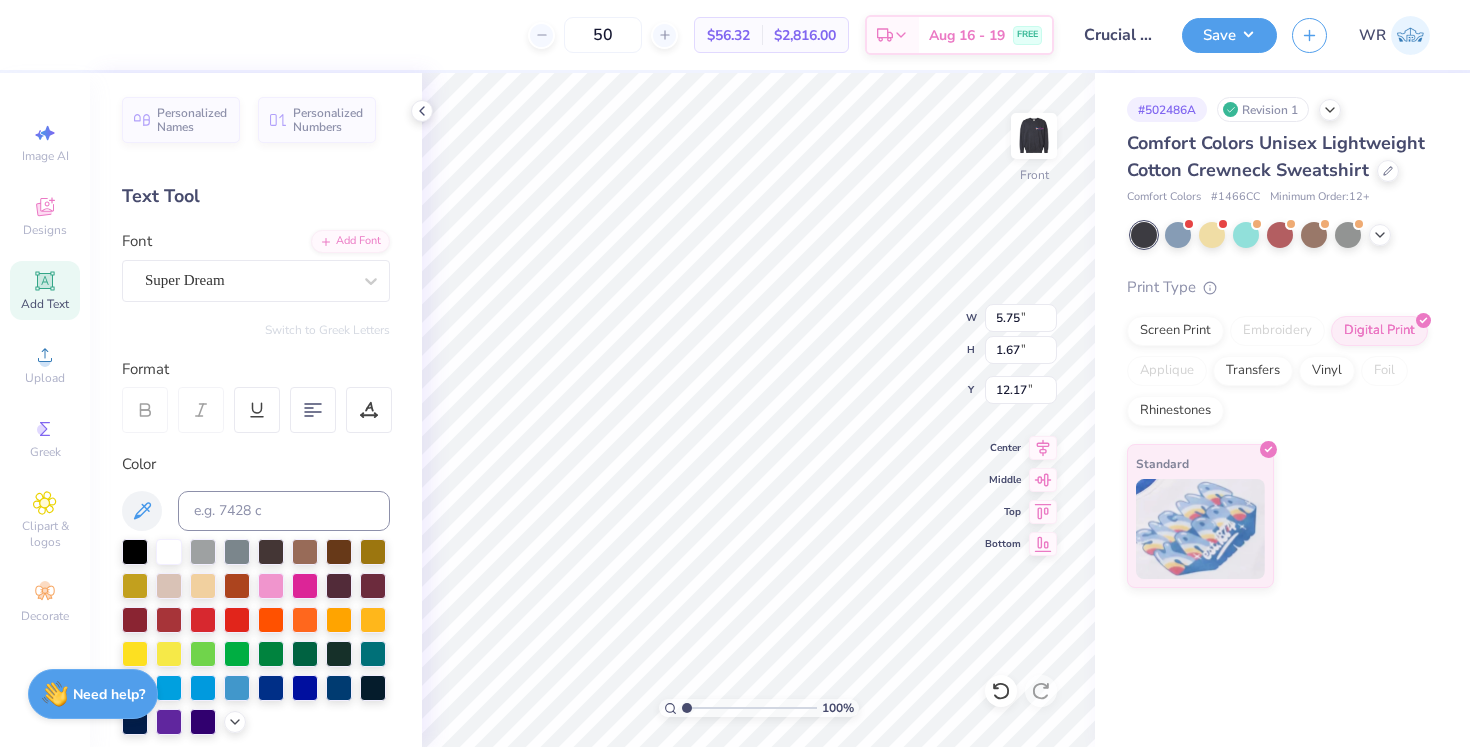 type on "4.06" 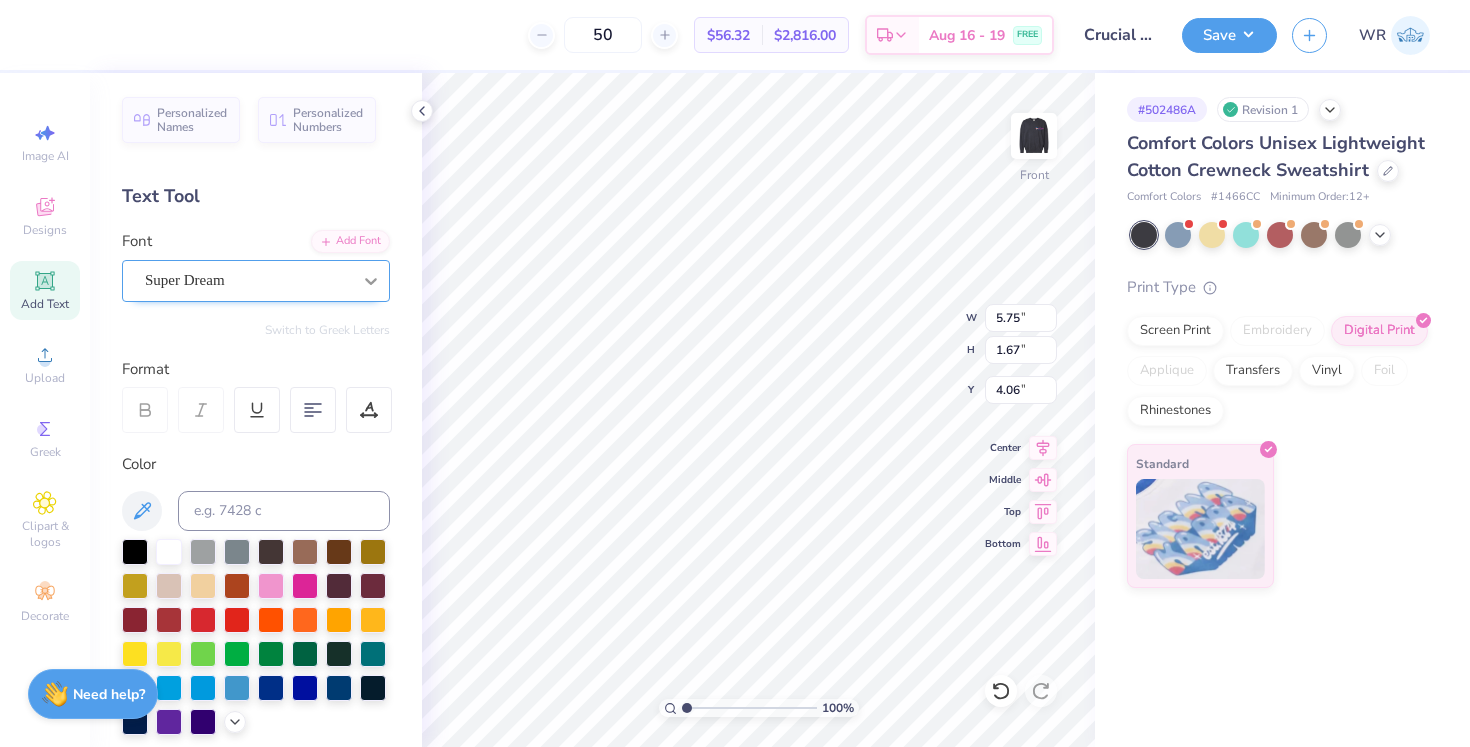 click 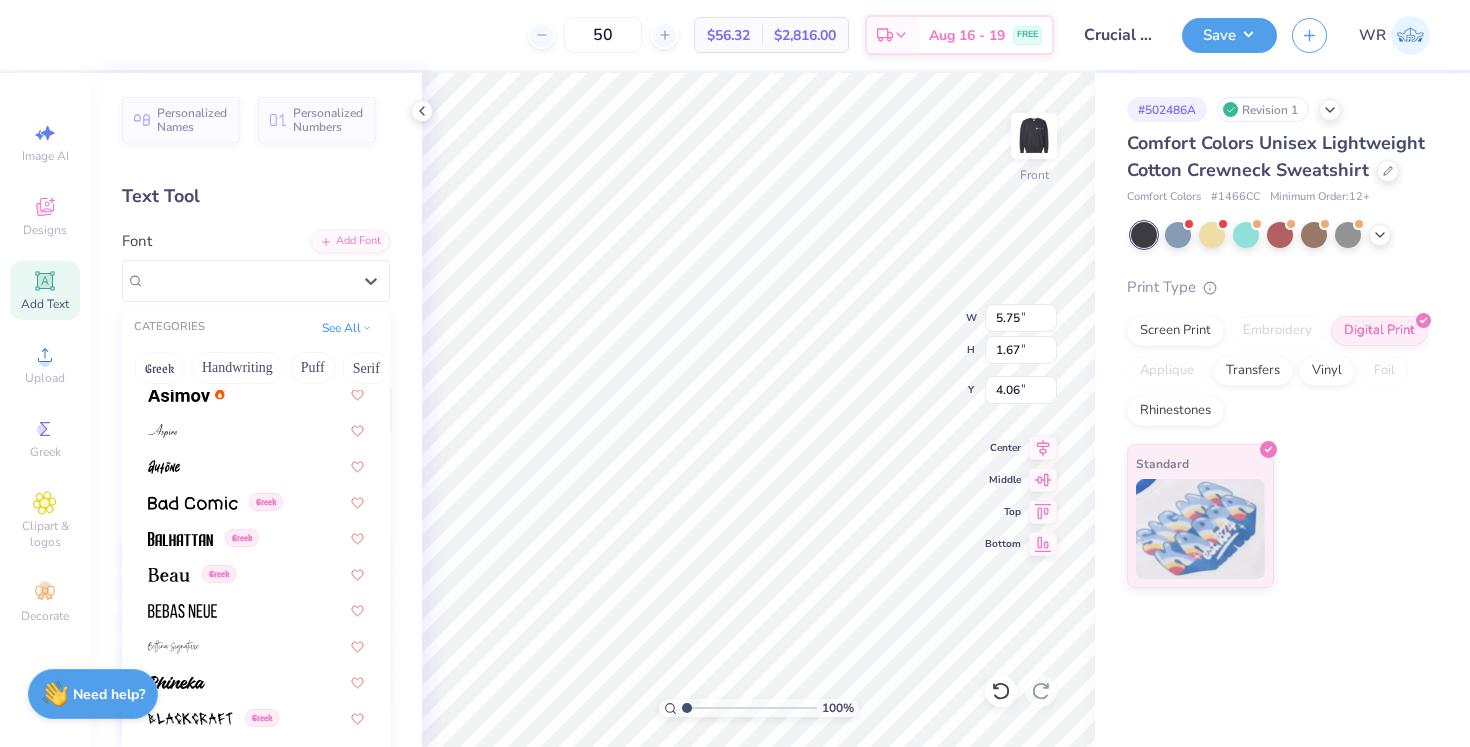 scroll, scrollTop: 769, scrollLeft: 0, axis: vertical 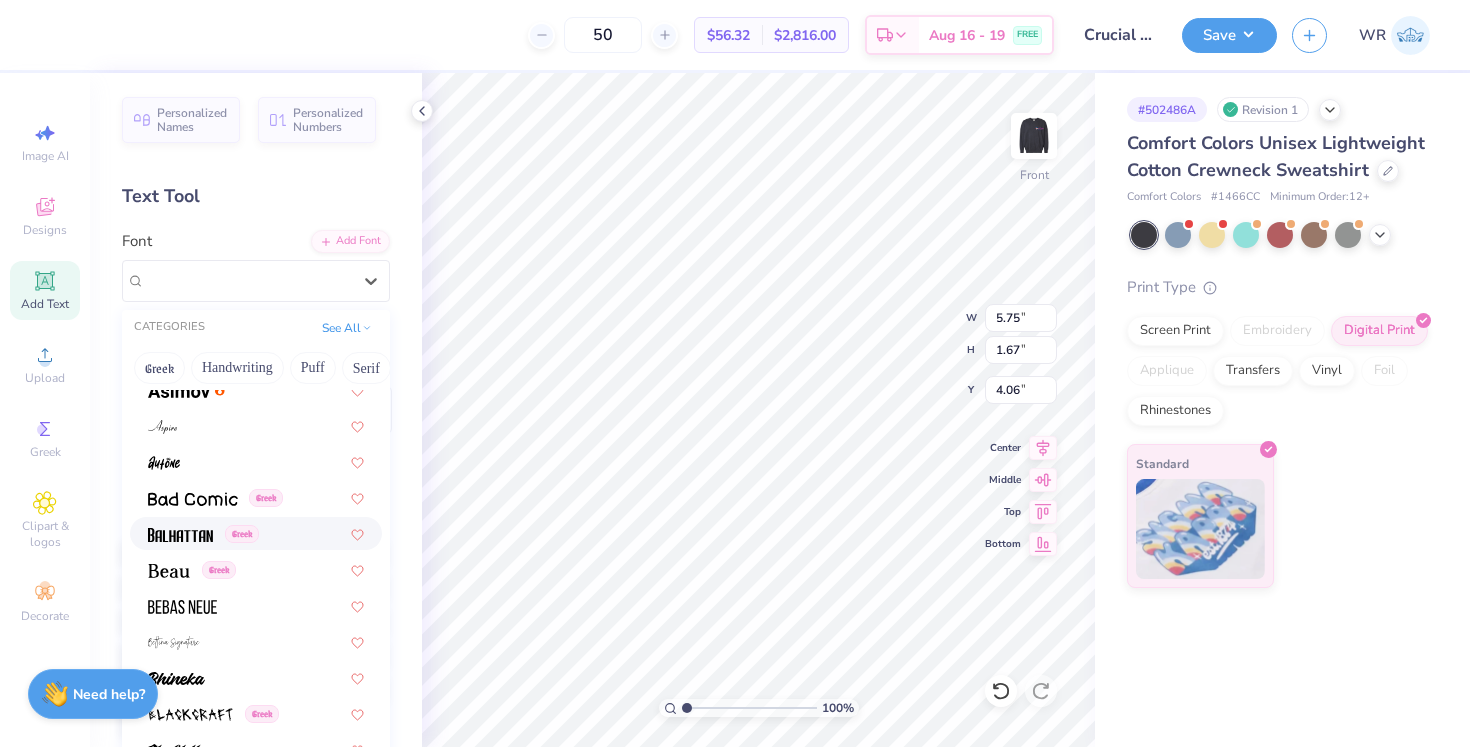 click on "Greek" at bounding box center (242, 534) 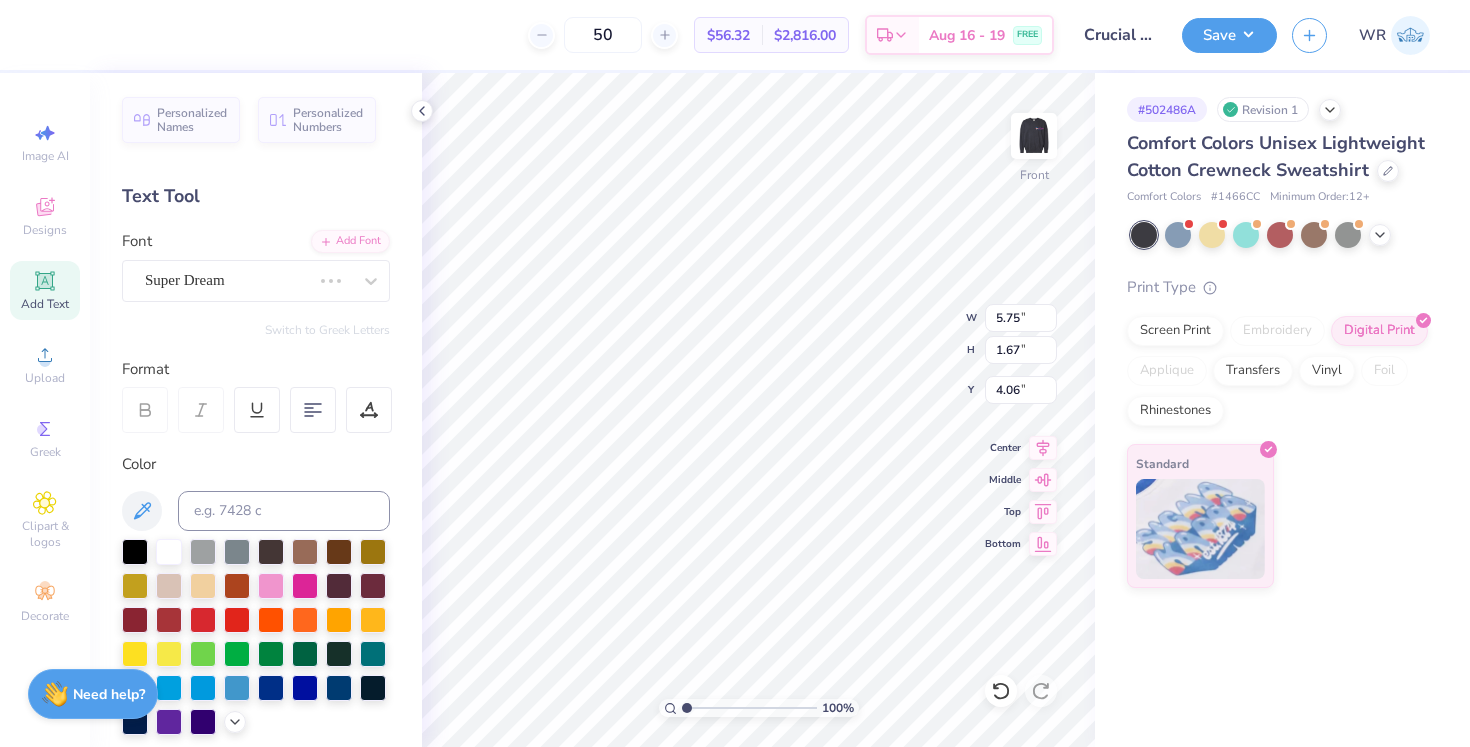 type on "4.01" 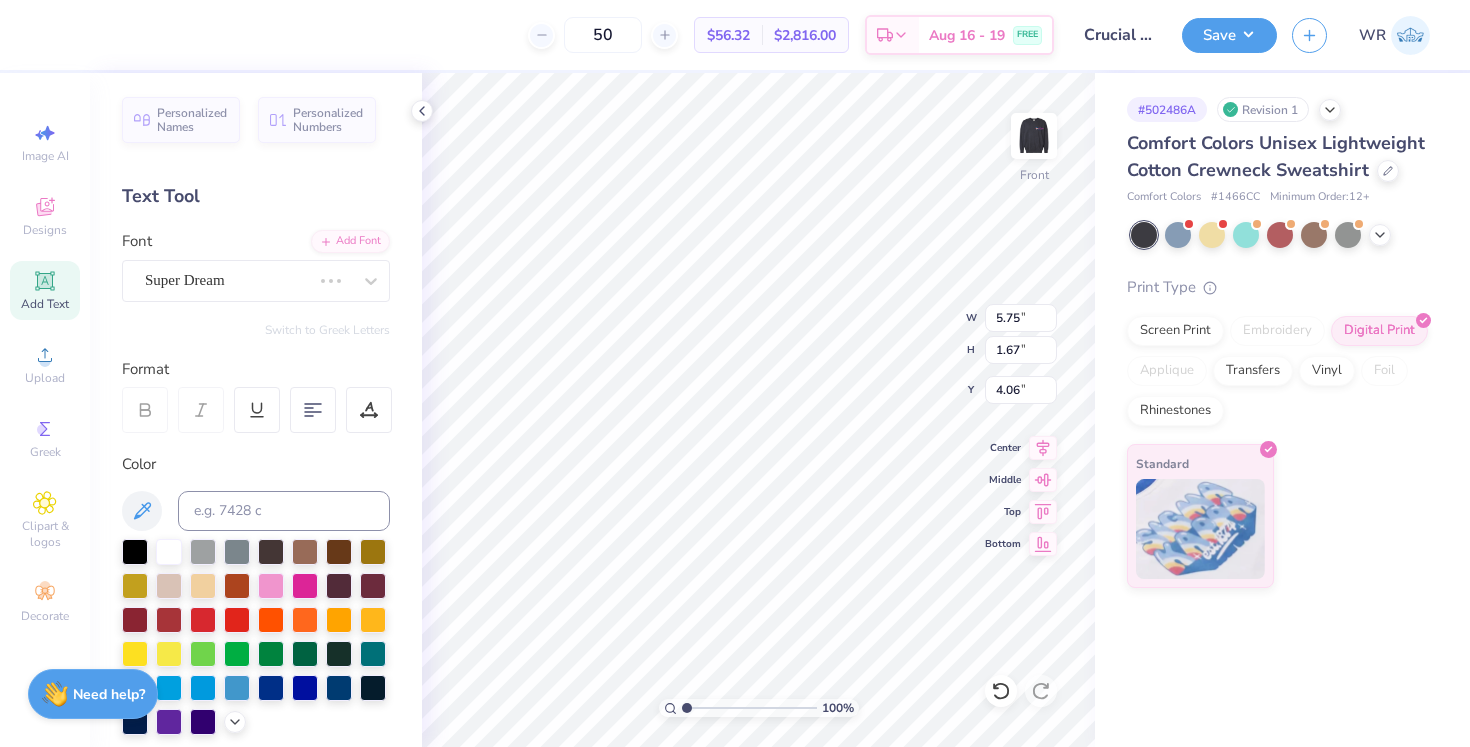 type on "3.93" 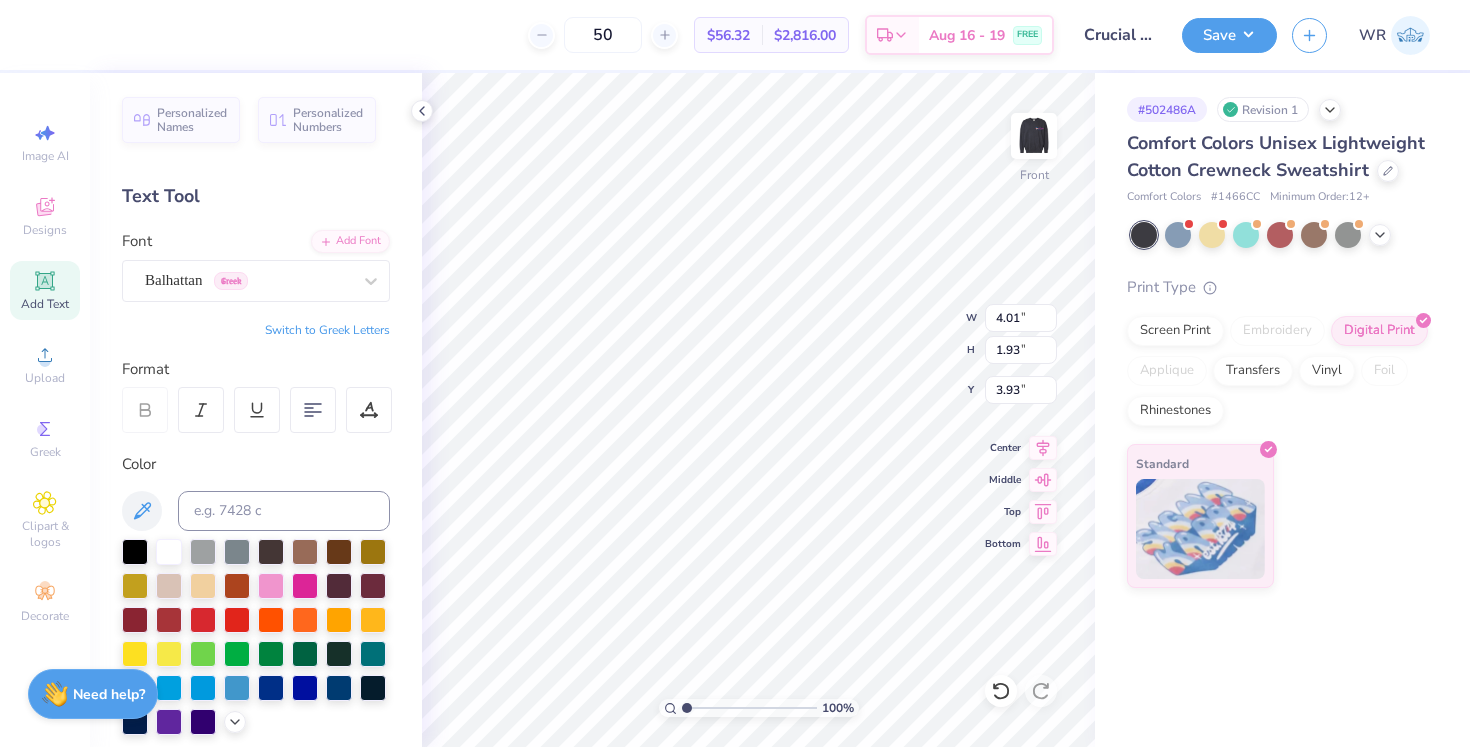 scroll, scrollTop: 0, scrollLeft: 6, axis: horizontal 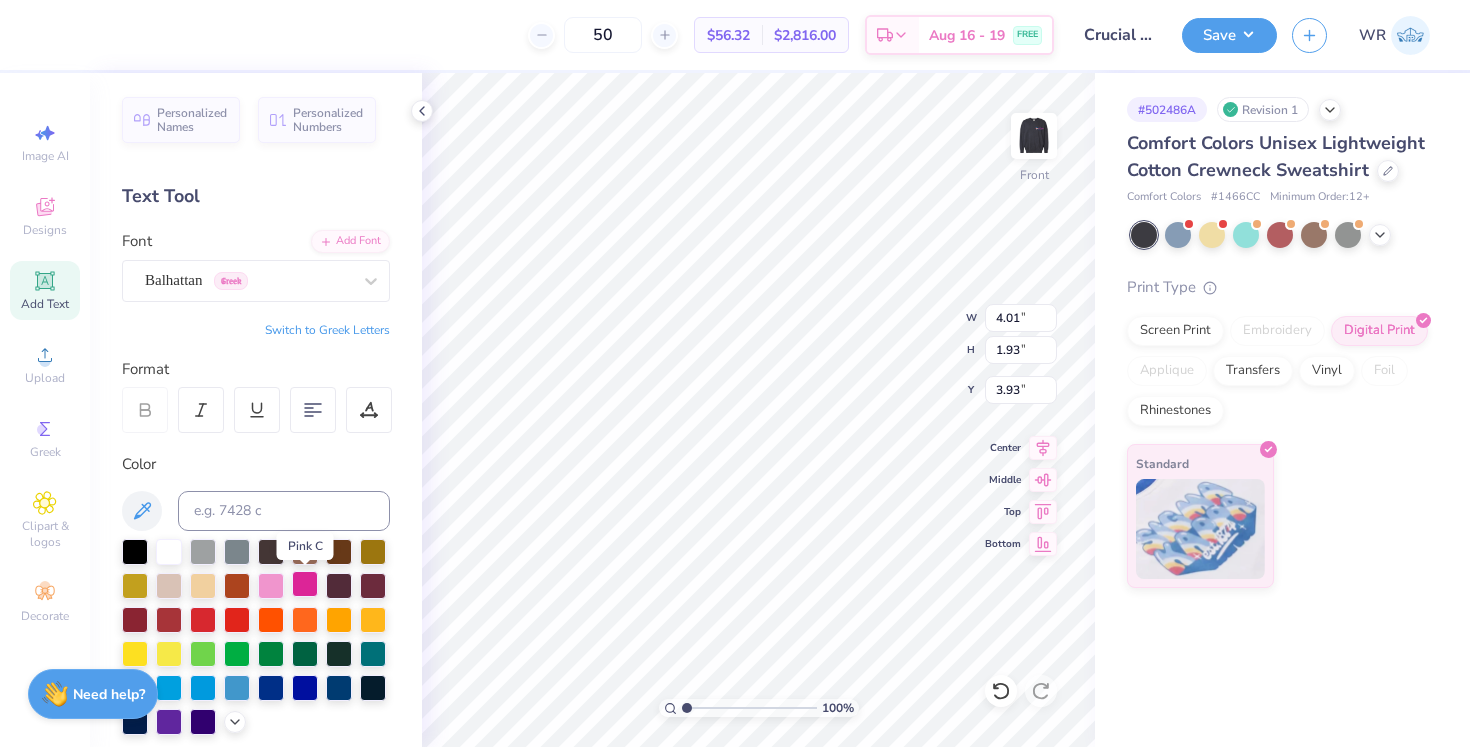 click at bounding box center [305, 584] 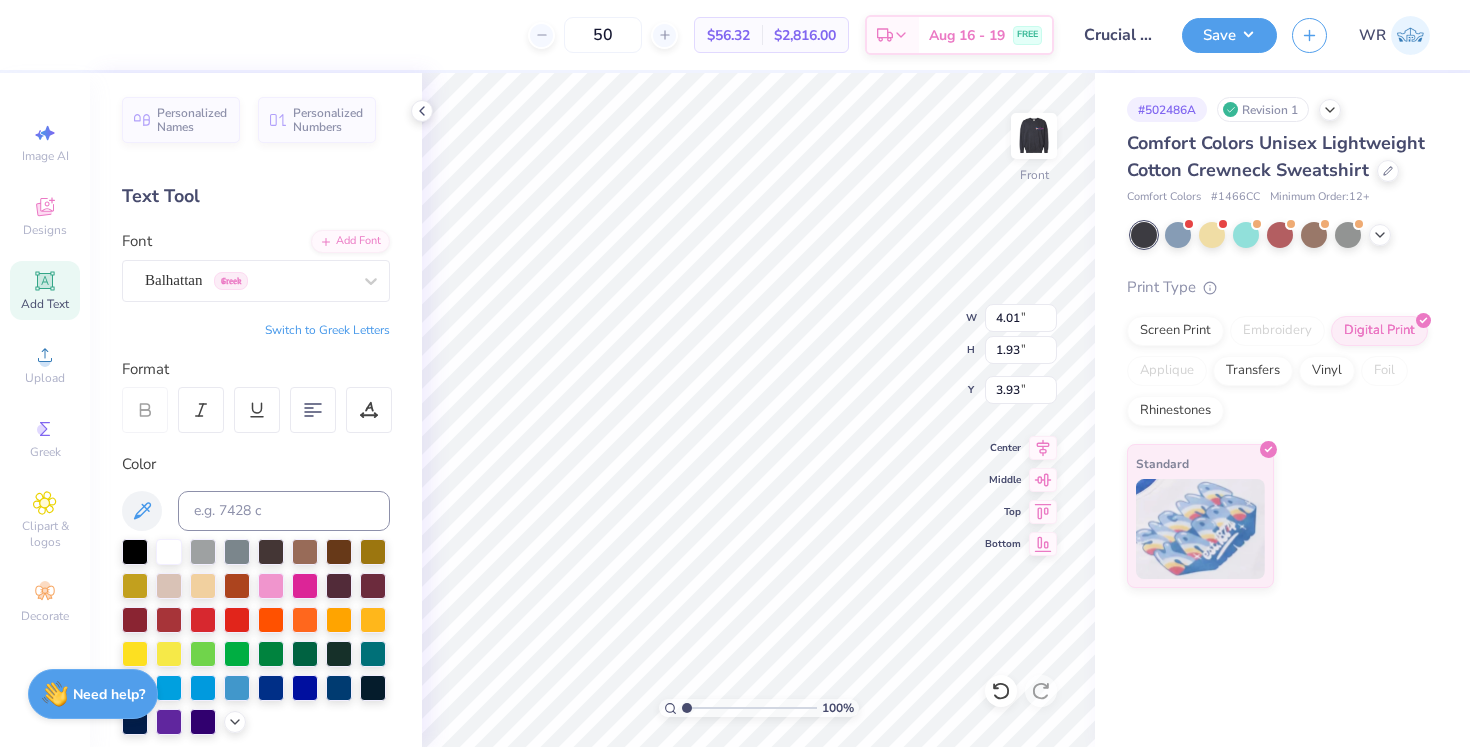 scroll, scrollTop: 0, scrollLeft: 1, axis: horizontal 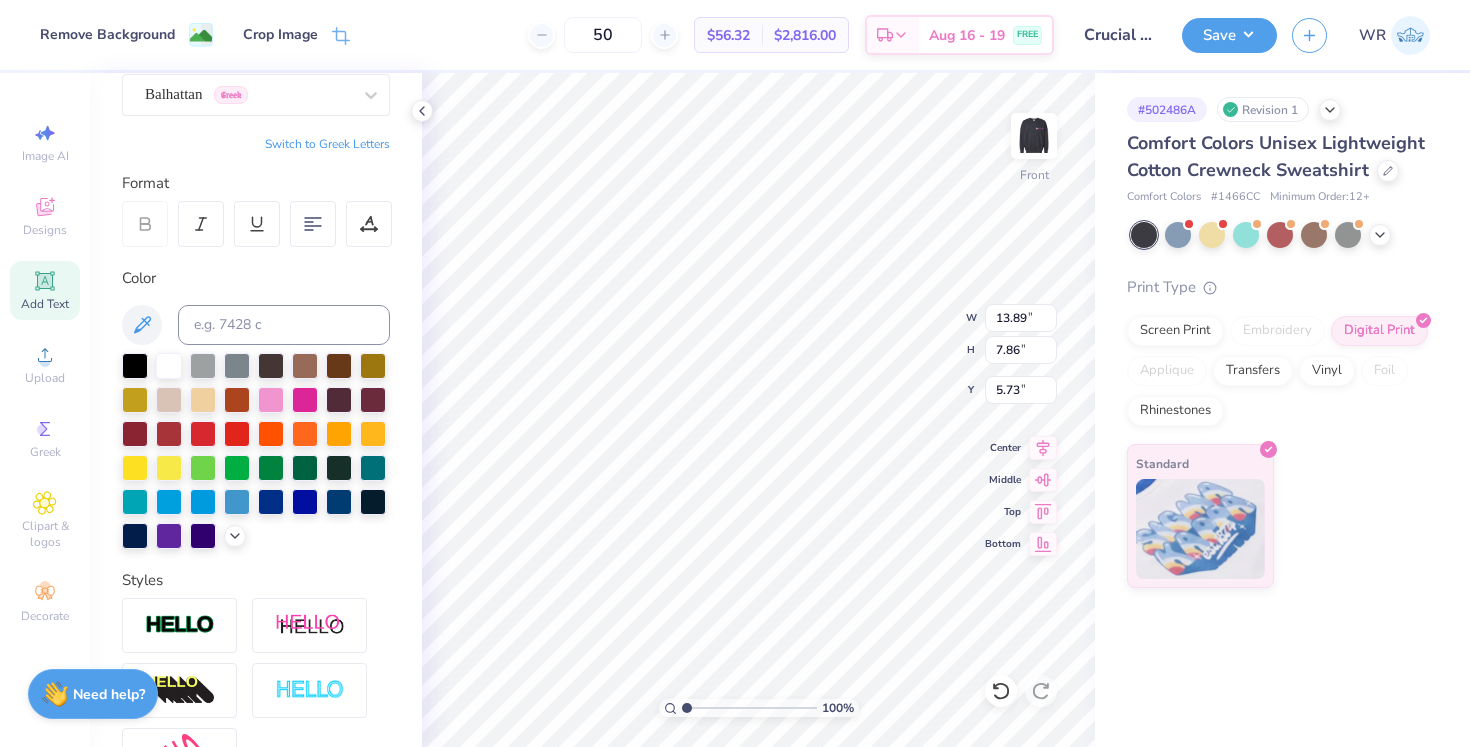 type on "8.33" 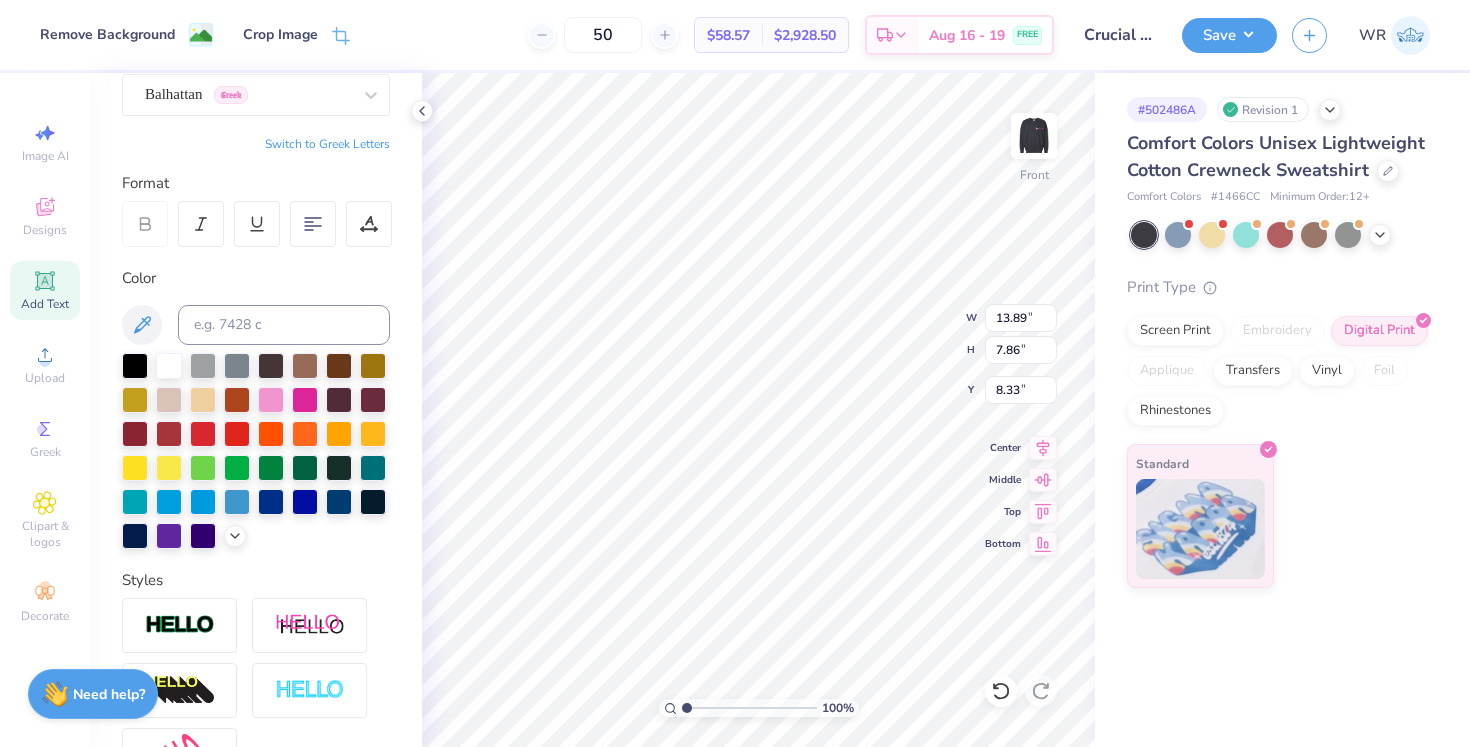 type on "11.15" 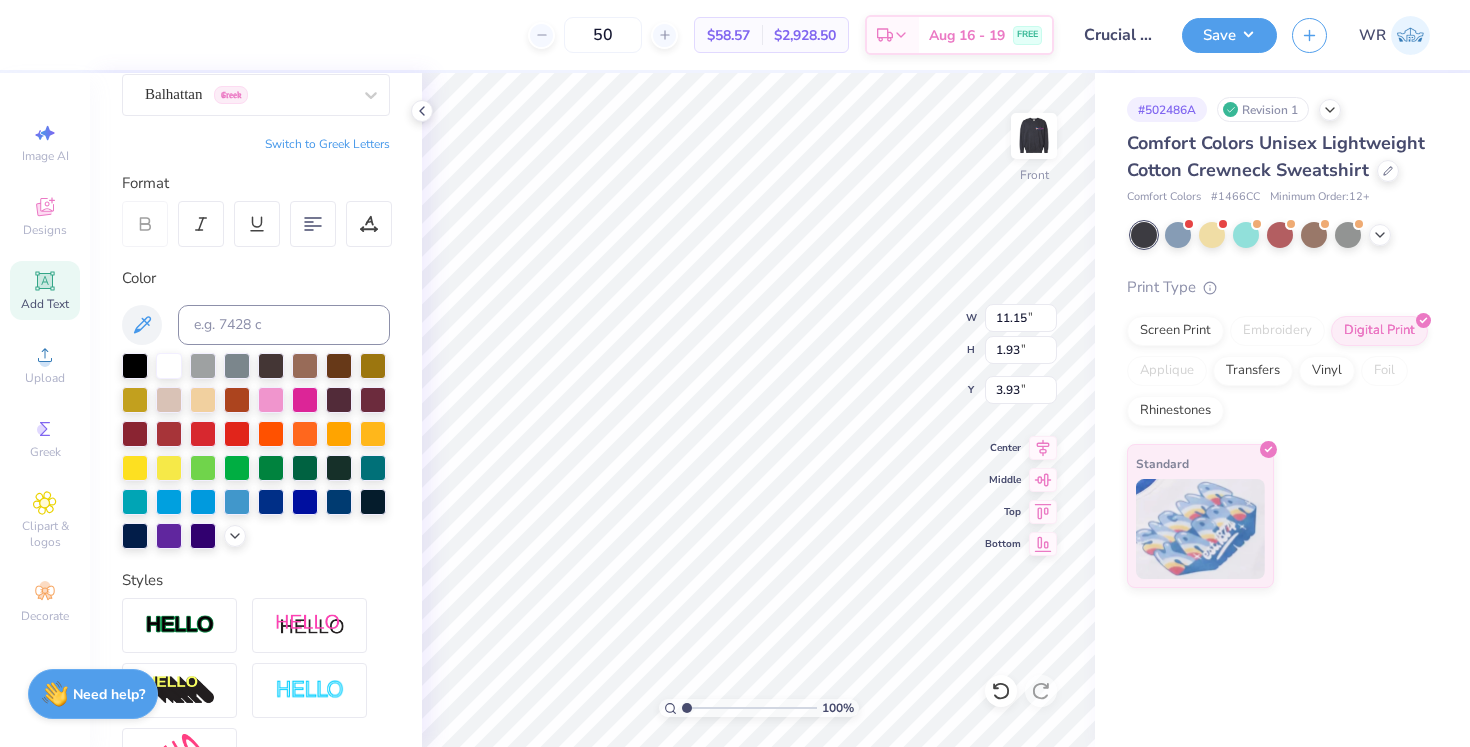 type on "6.06" 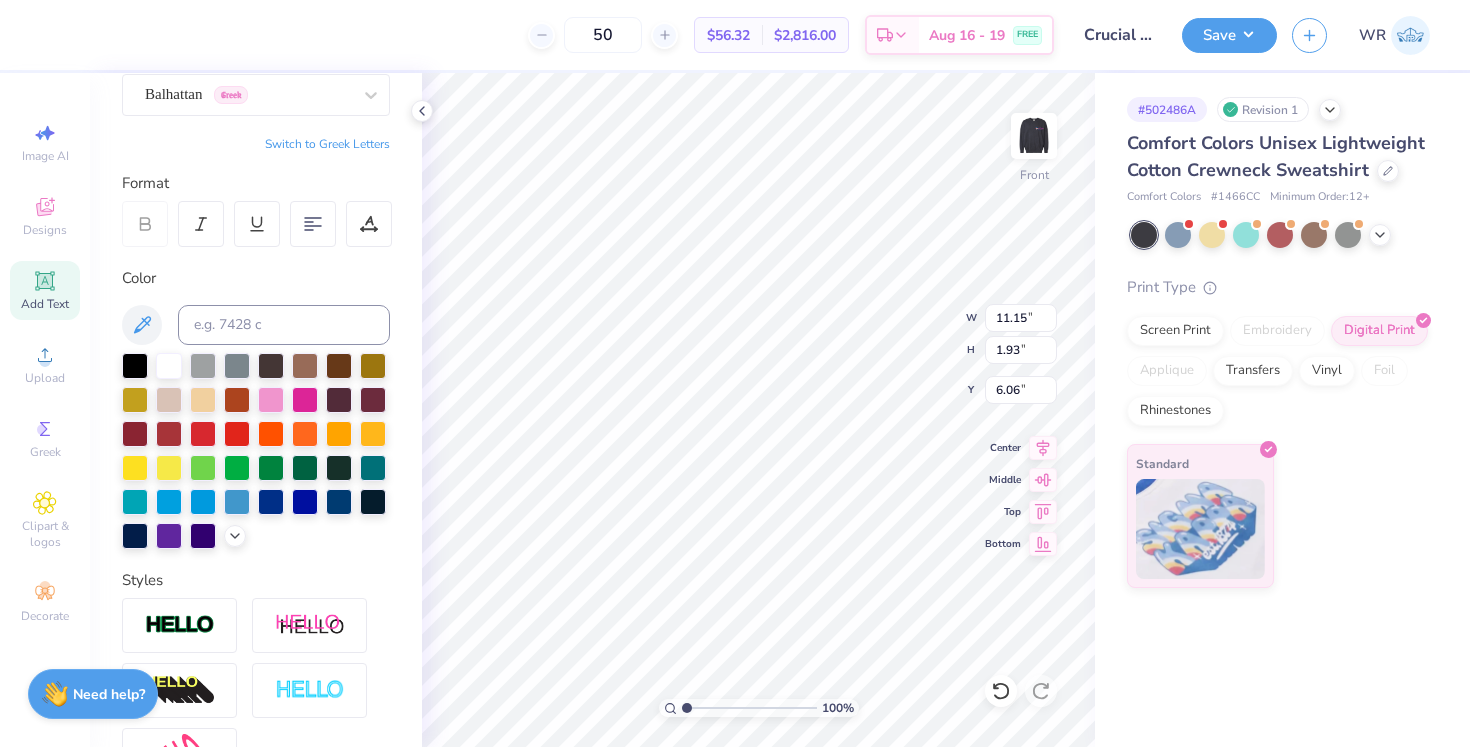 type on "13.89" 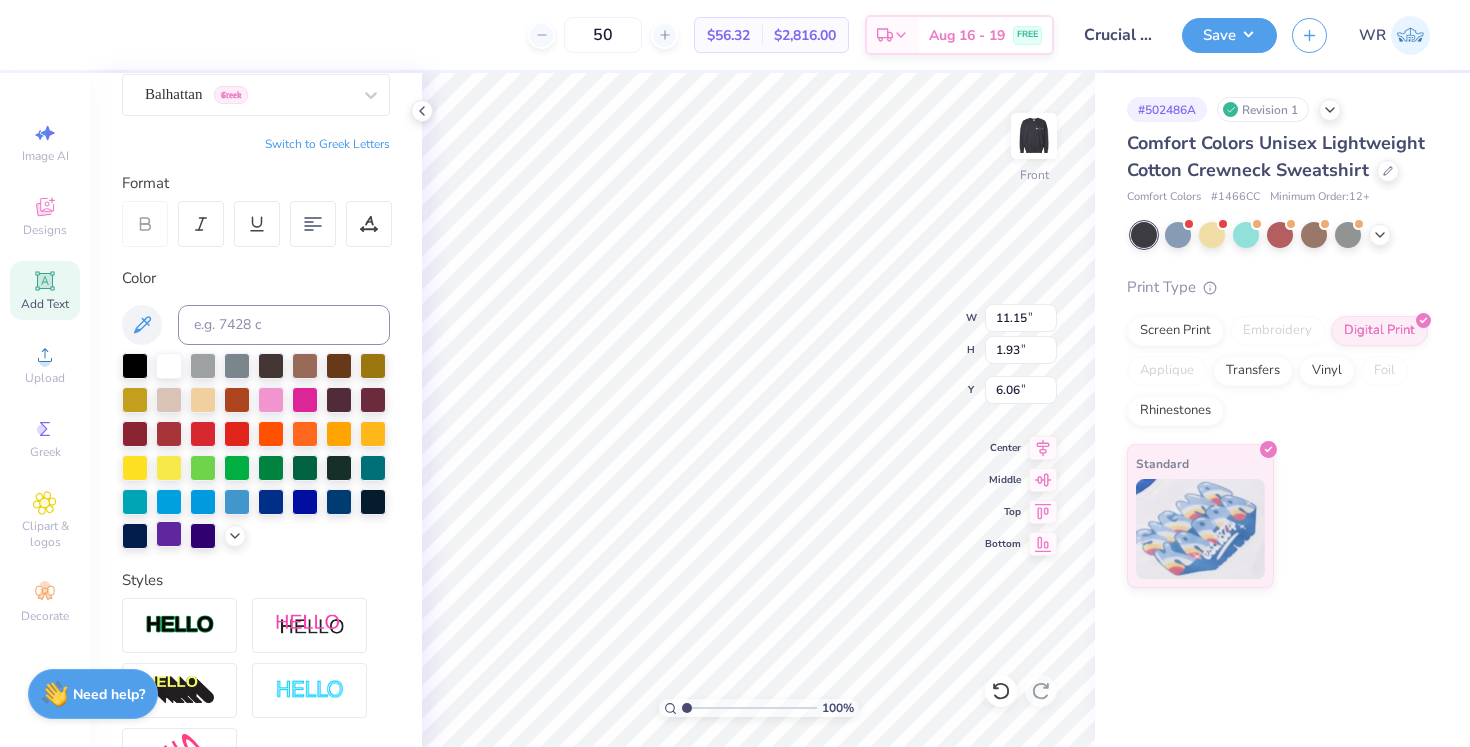 click at bounding box center [169, 534] 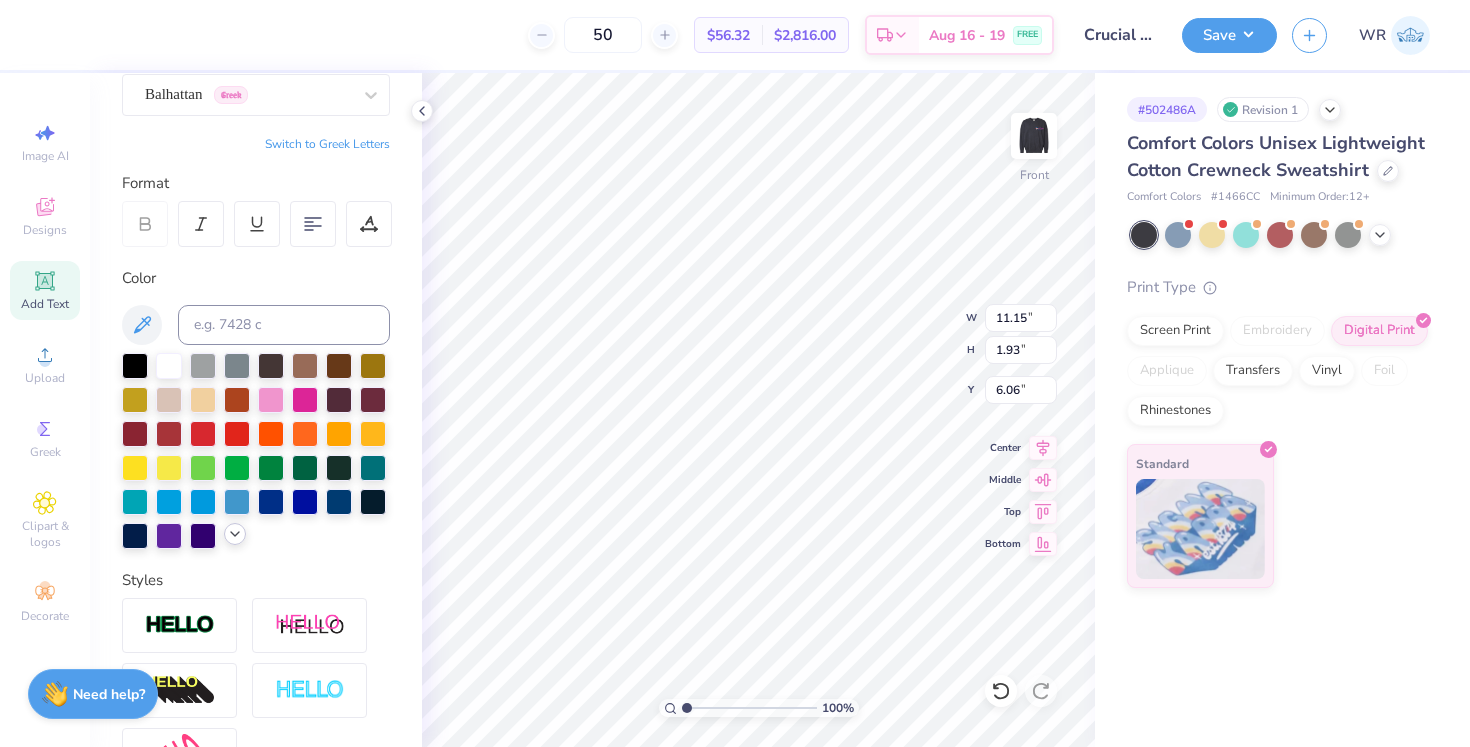 click 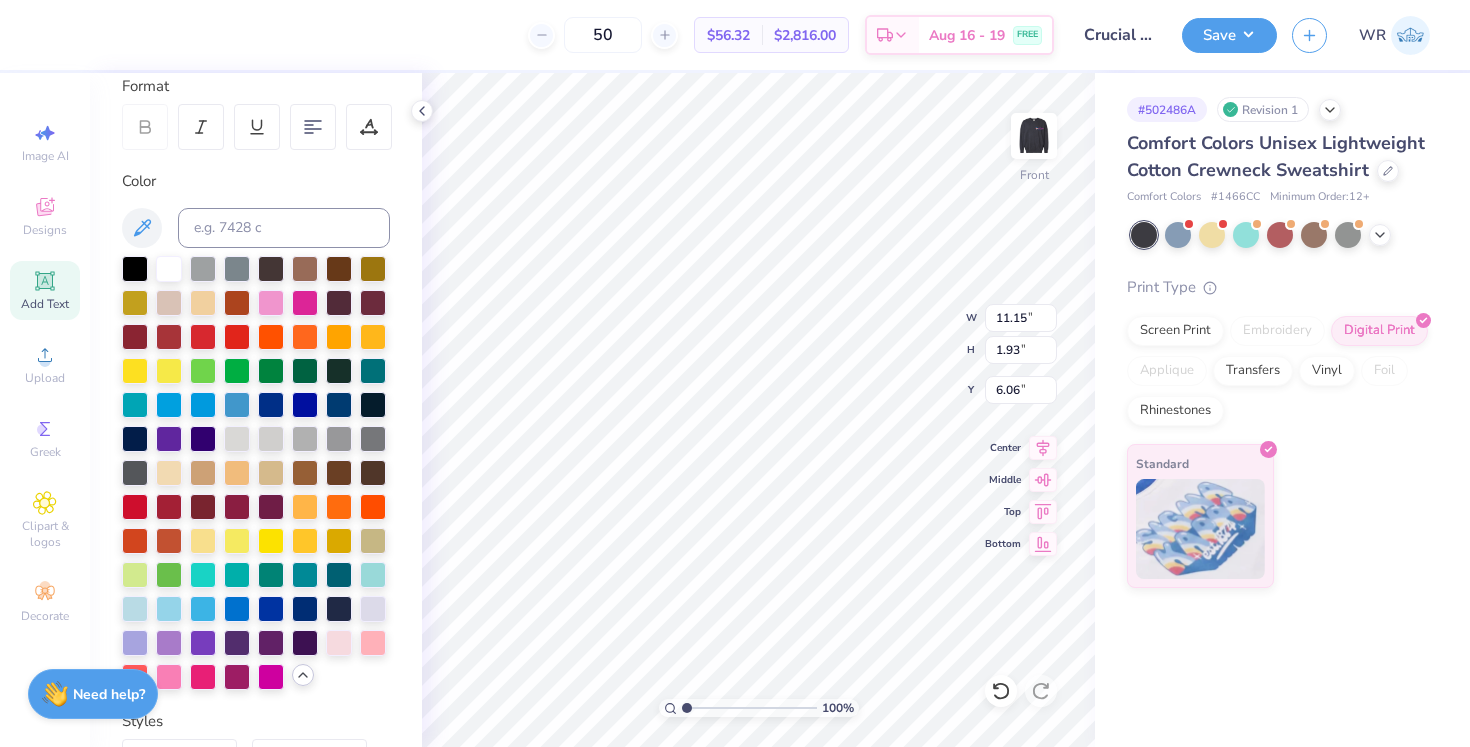 scroll, scrollTop: 309, scrollLeft: 0, axis: vertical 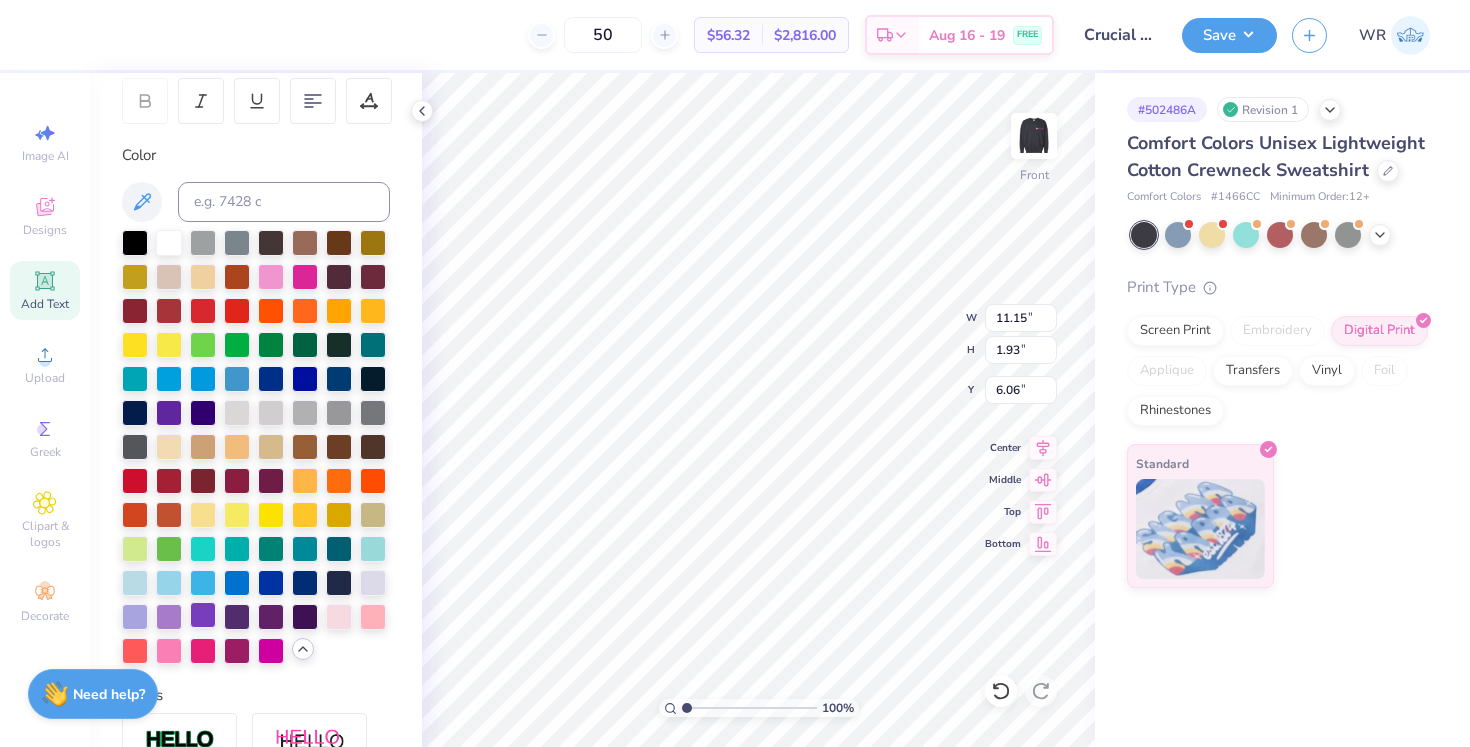 click at bounding box center [203, 615] 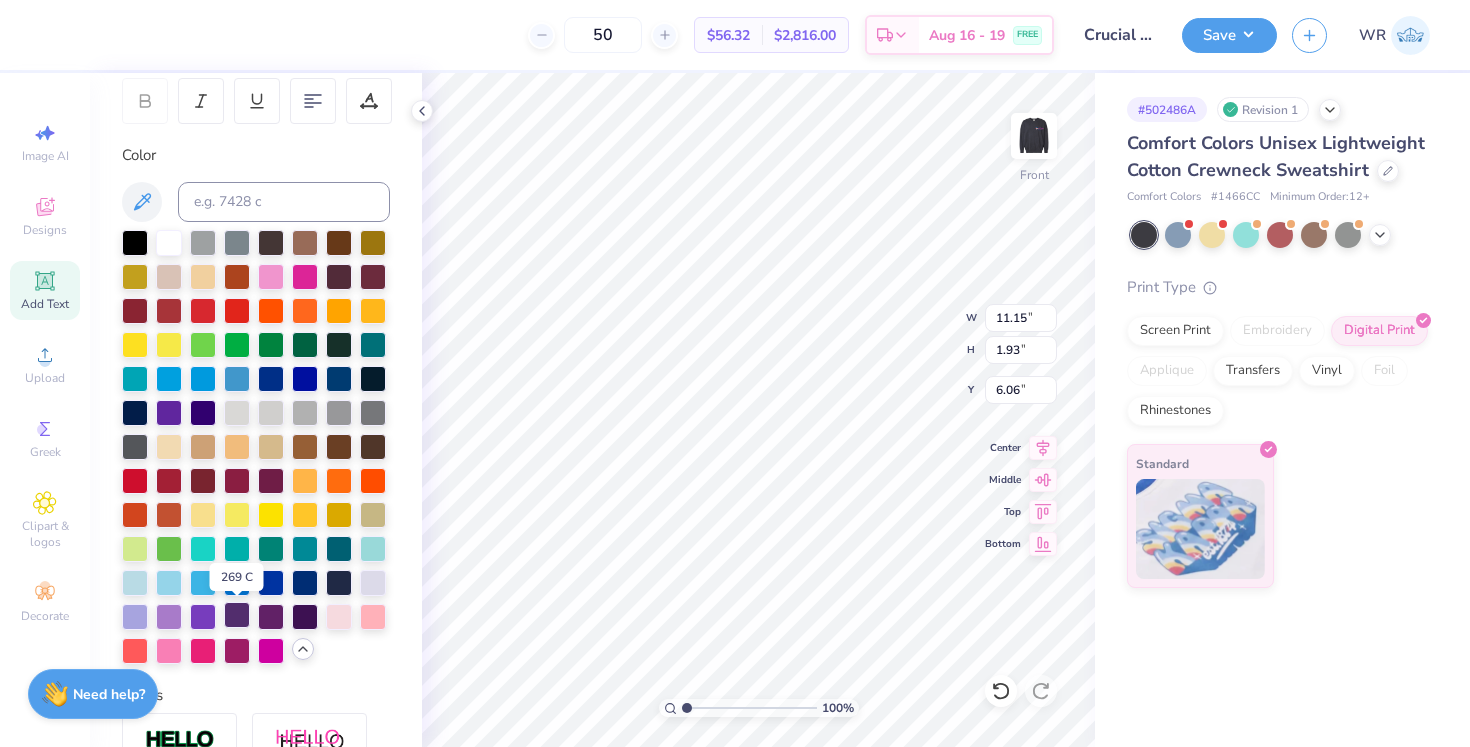 click at bounding box center (237, 615) 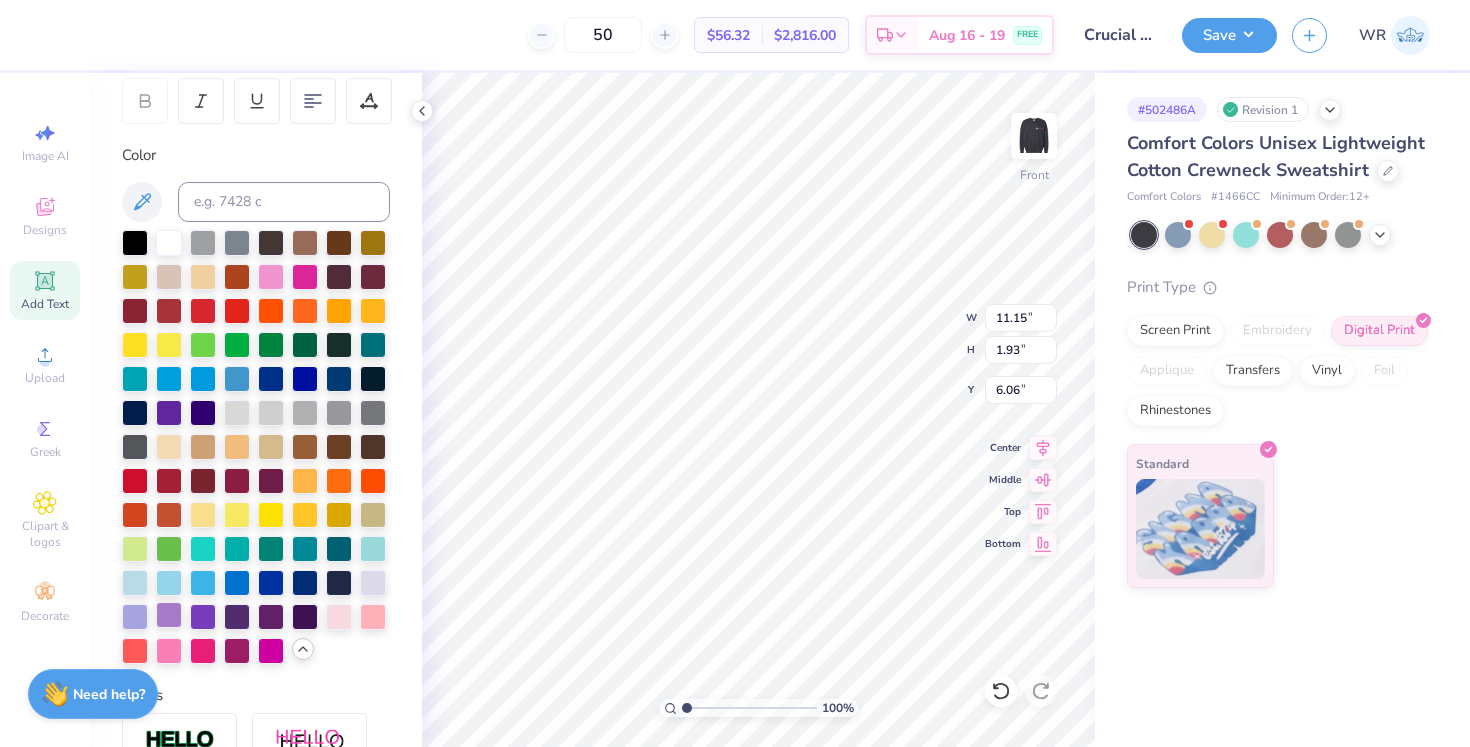 click at bounding box center [169, 615] 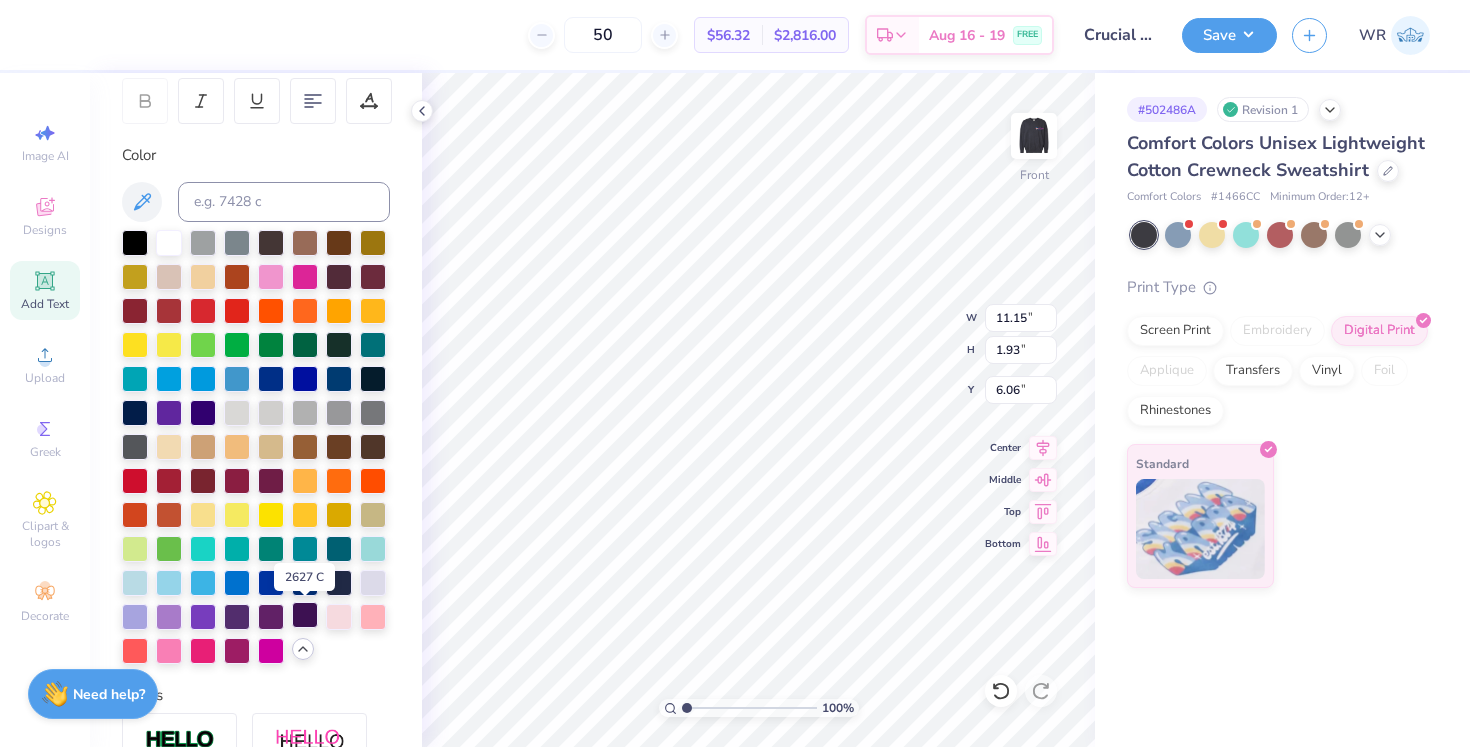 click at bounding box center [305, 615] 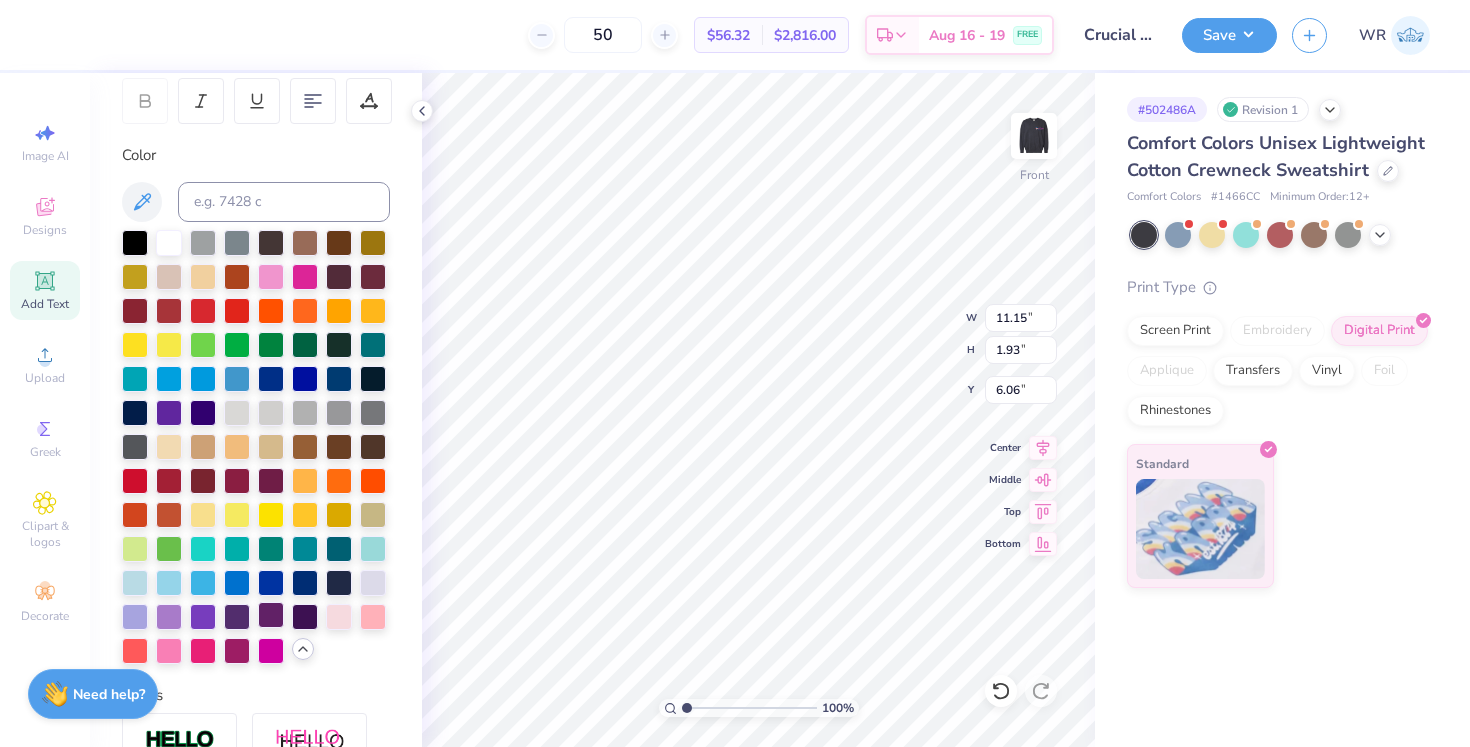 click at bounding box center (271, 615) 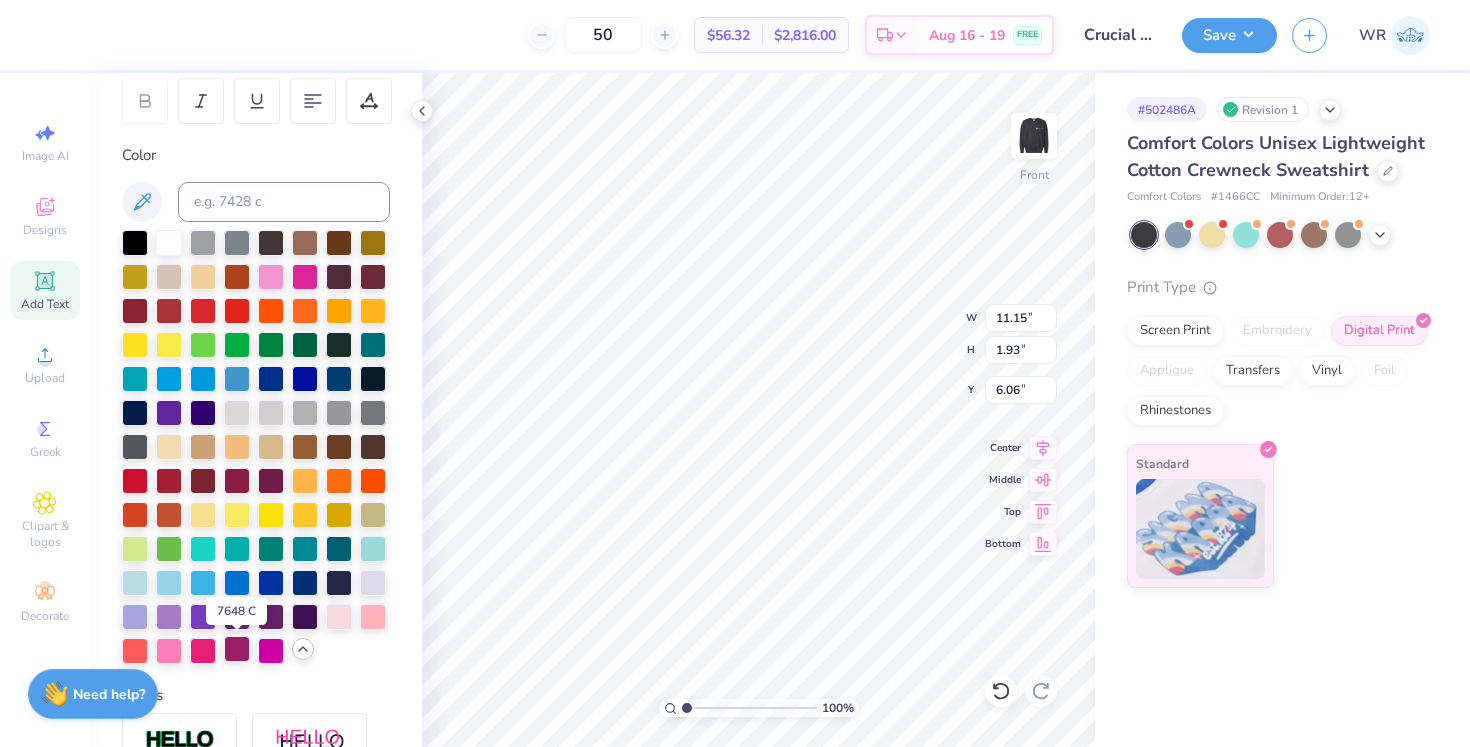 click at bounding box center [237, 649] 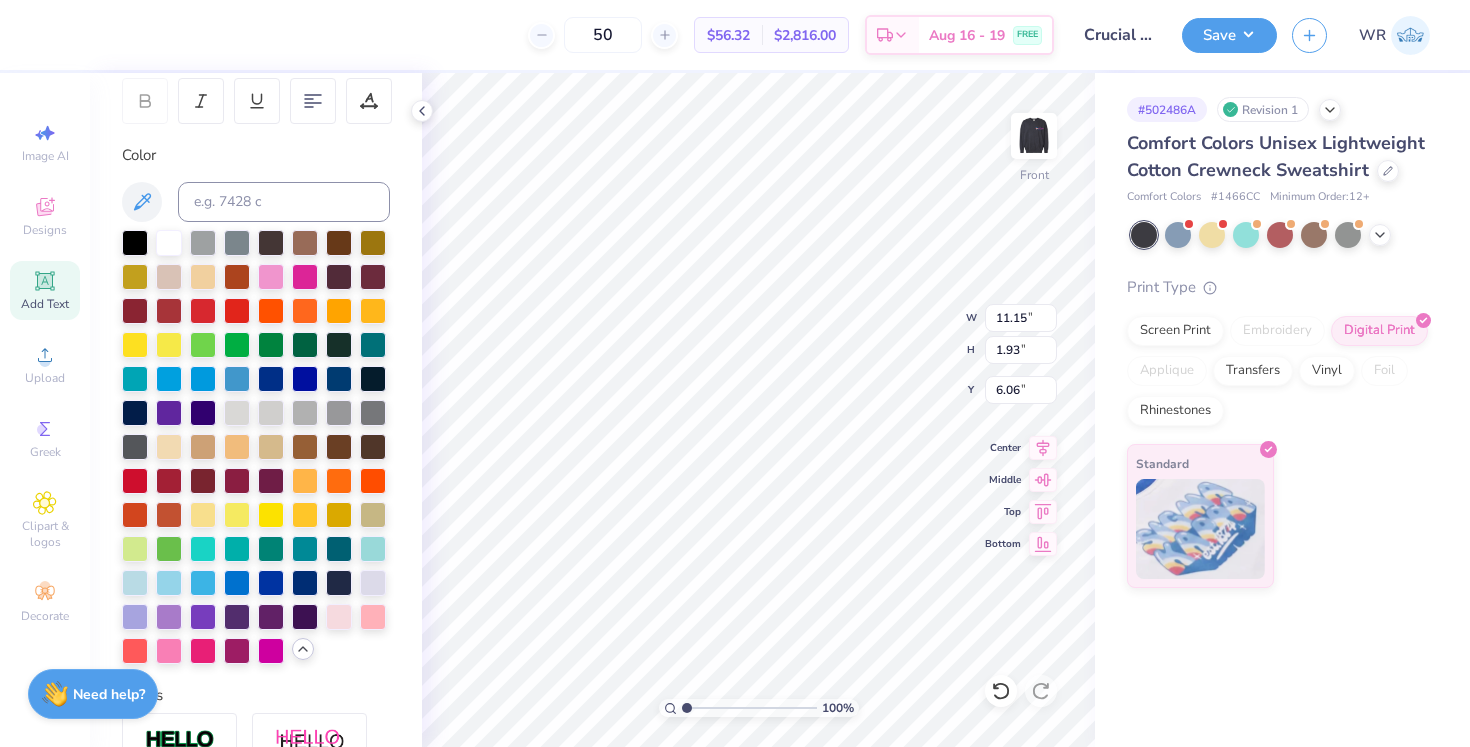 click on "Personalized Names Personalized Numbers Text Tool  Add Font Font Balhattan Greek Switch to Greek Letters Format Color Styles Text Shape" at bounding box center (256, 410) 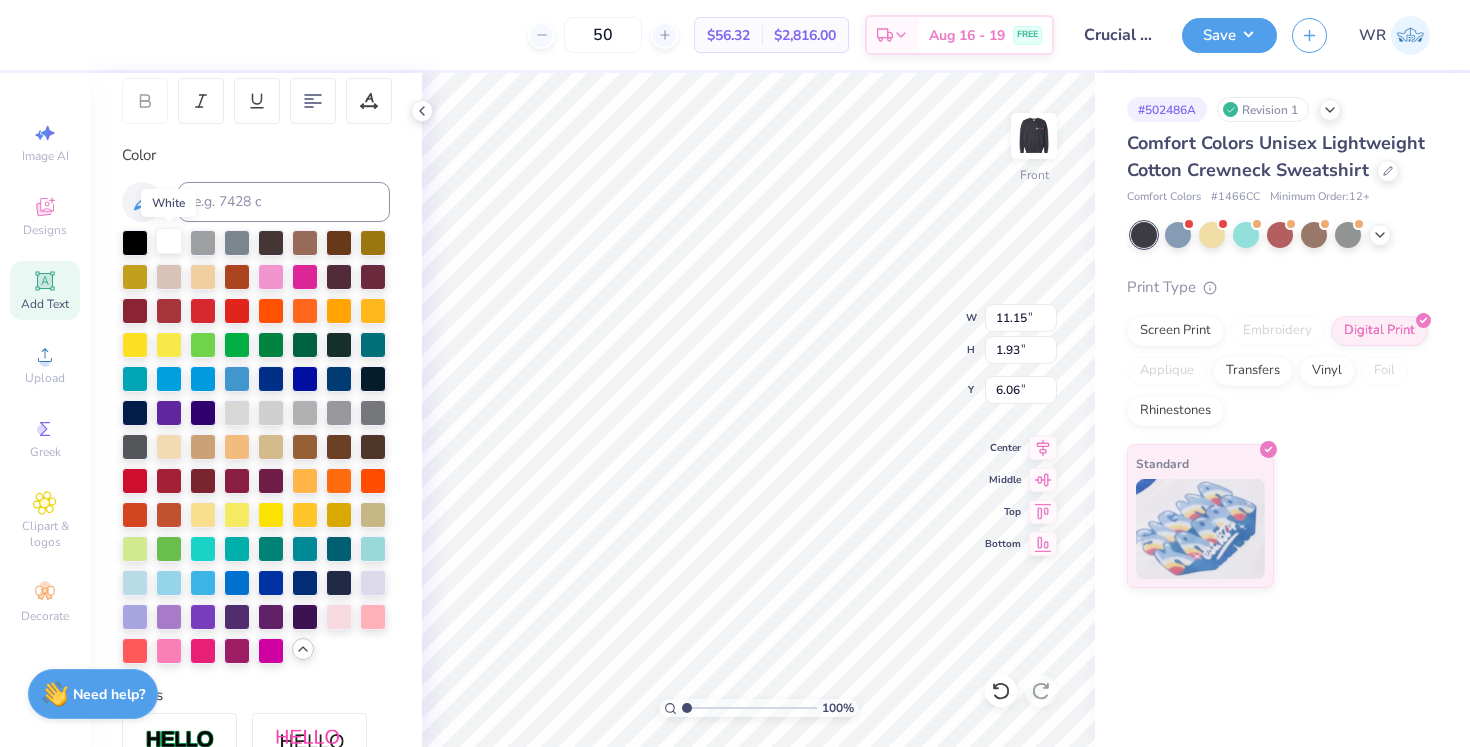 click at bounding box center (169, 241) 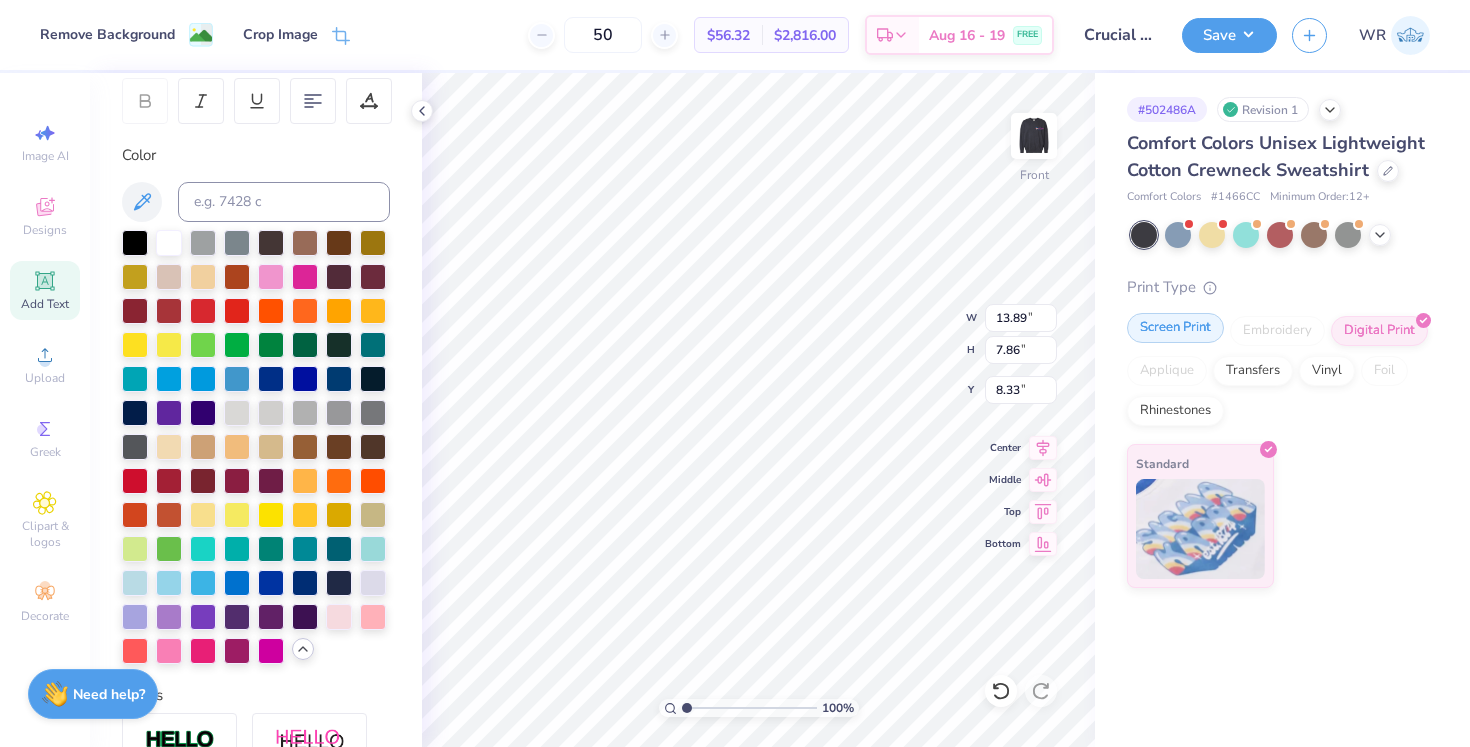click on "Screen Print" at bounding box center [1175, 328] 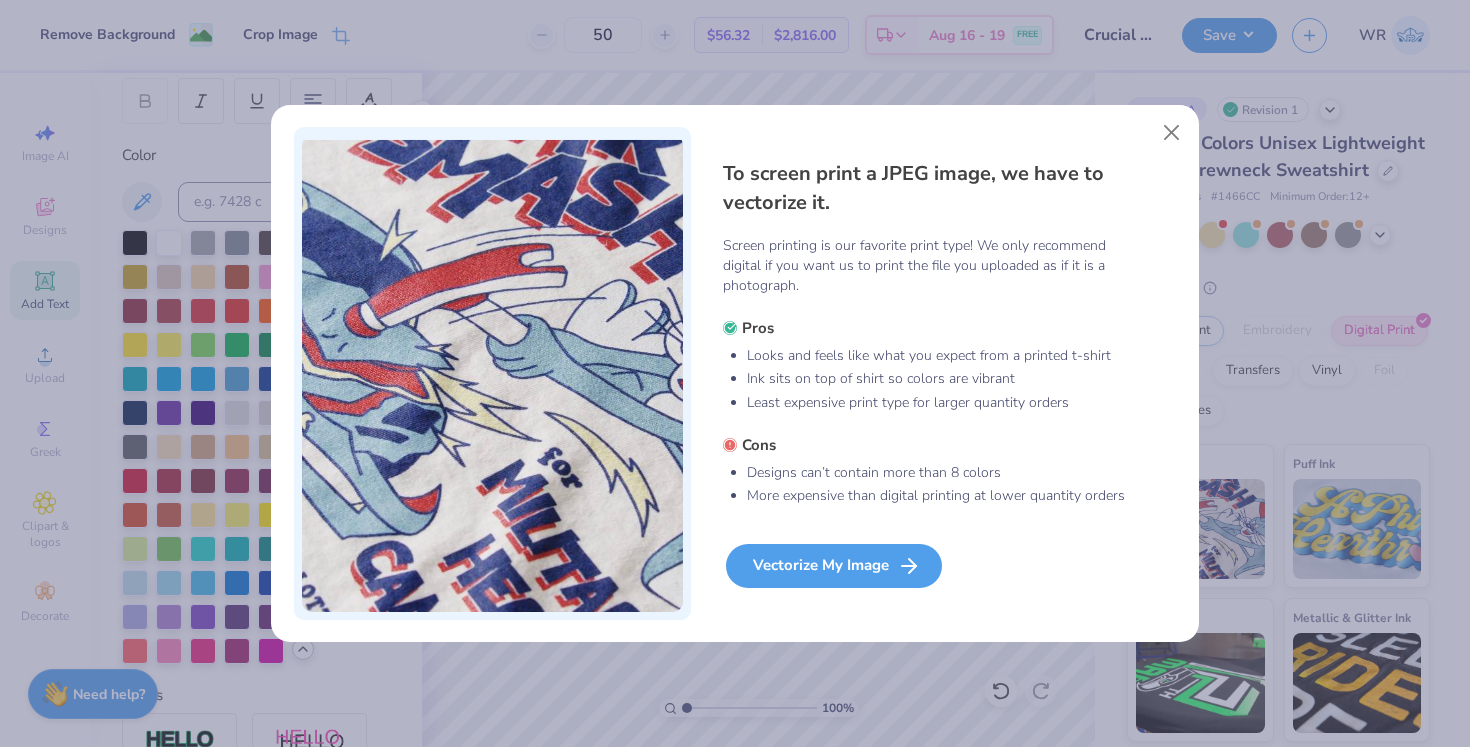 click on "Vectorize My Image" at bounding box center [834, 566] 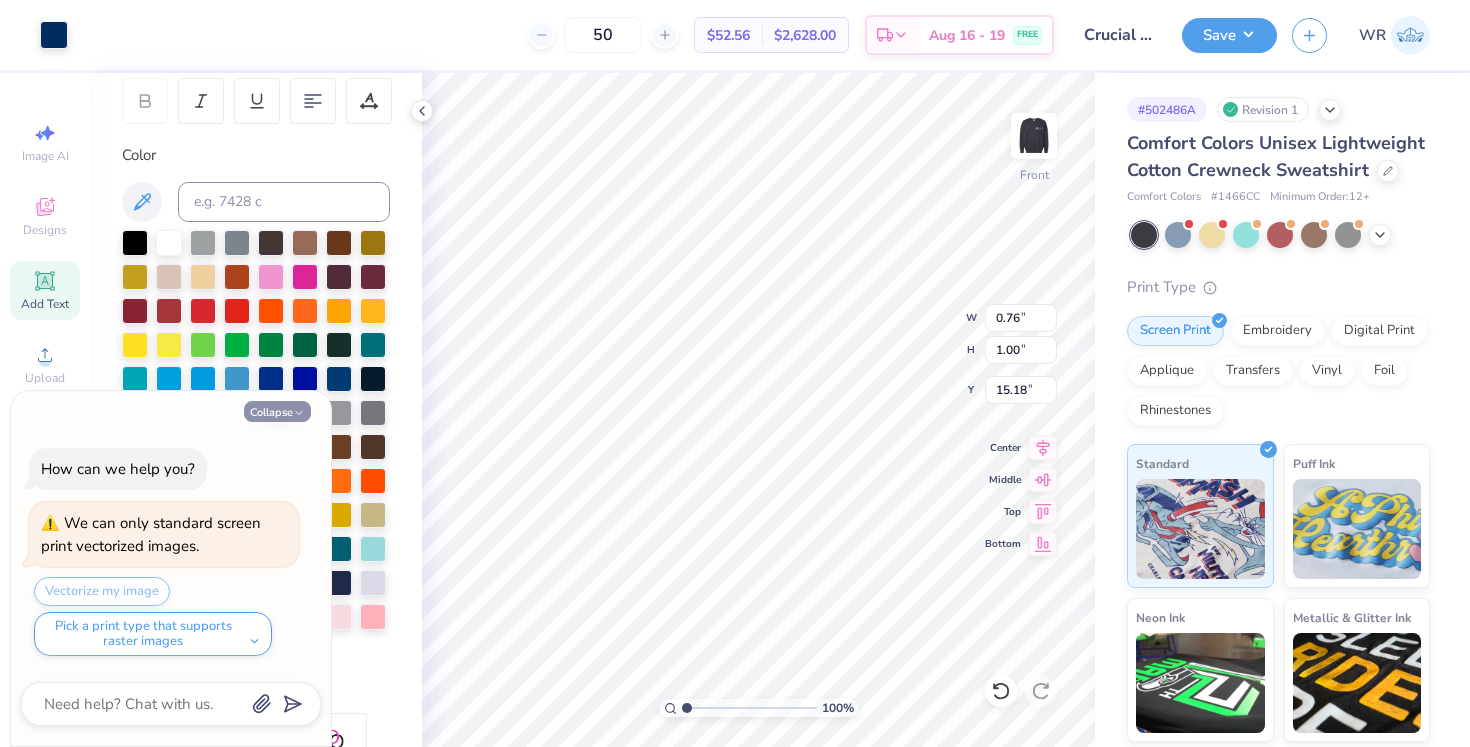 click on "Collapse" at bounding box center (277, 411) 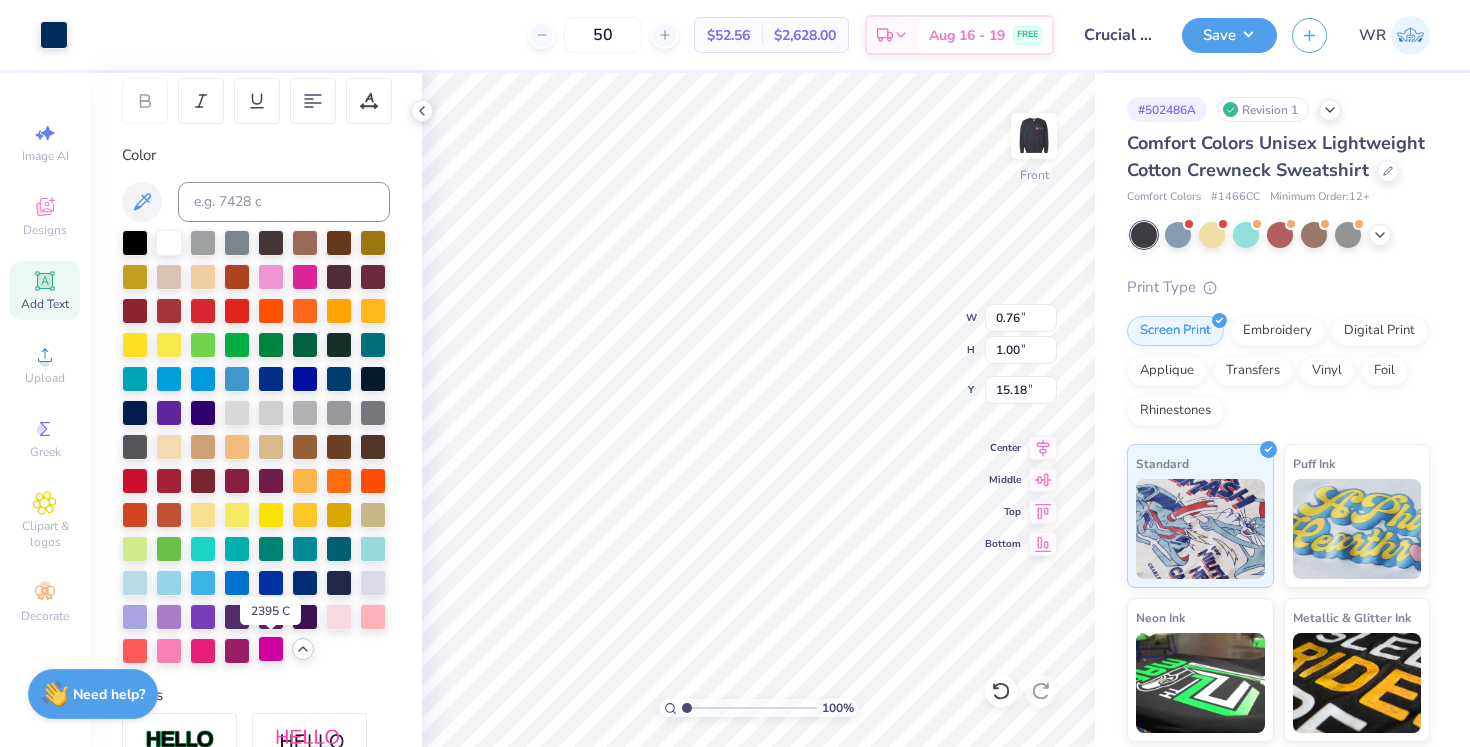 click at bounding box center (271, 649) 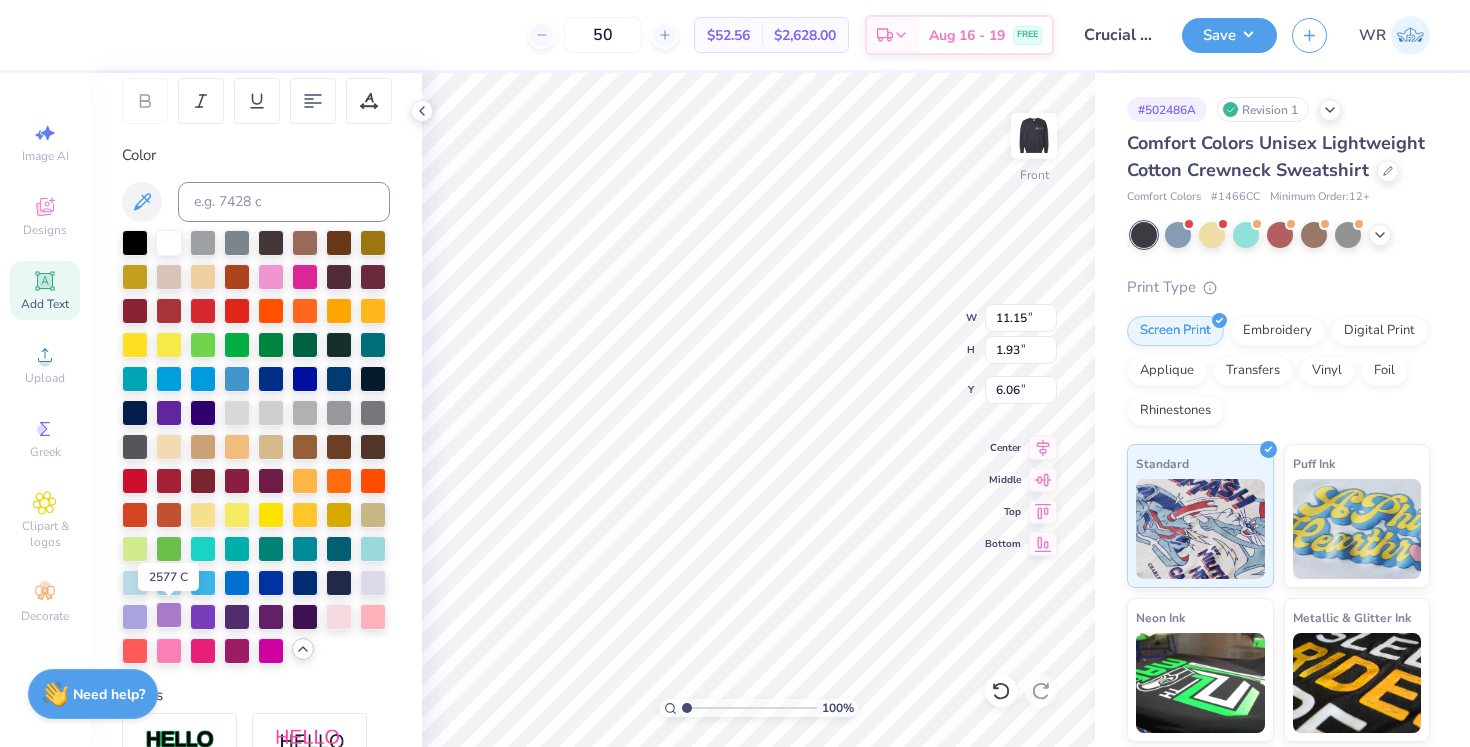 click at bounding box center (169, 615) 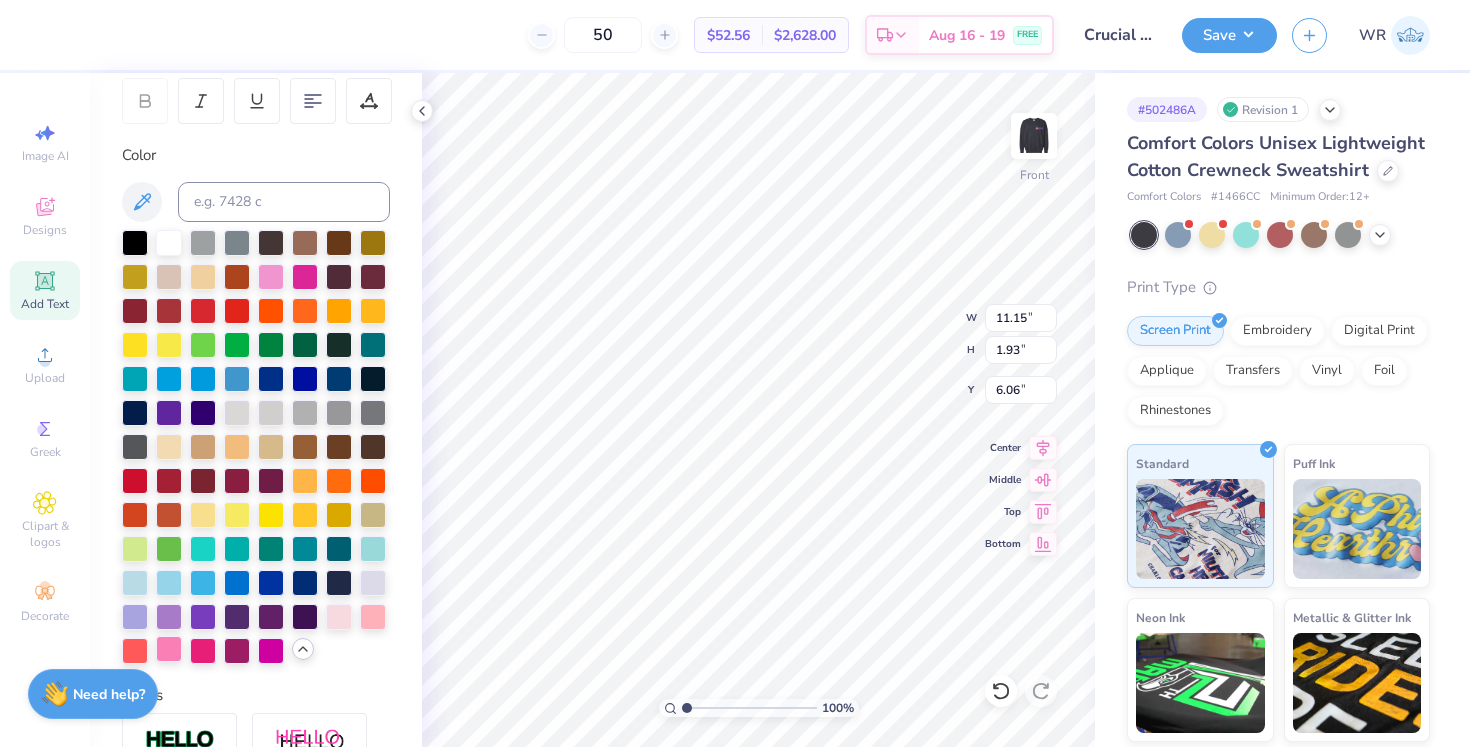 click at bounding box center [169, 649] 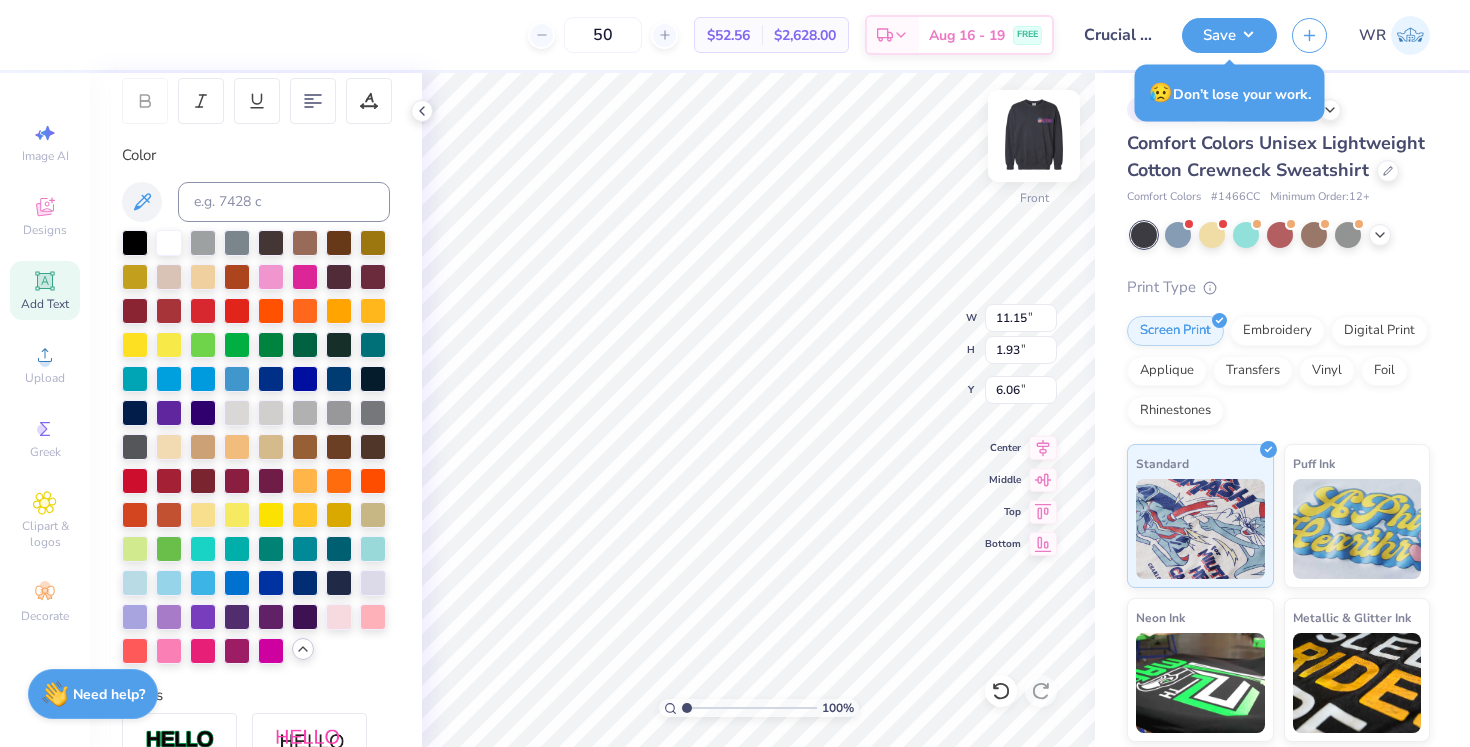 click at bounding box center (1034, 136) 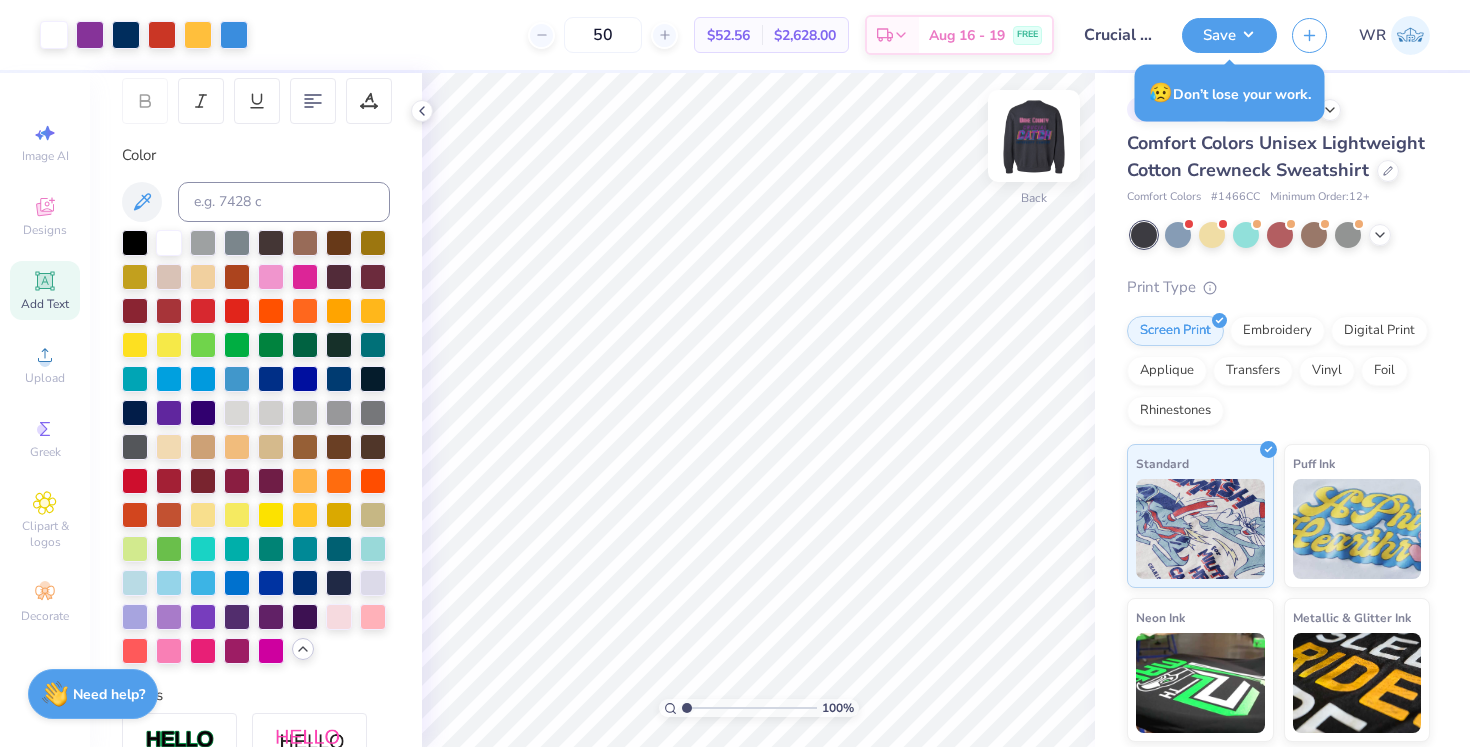 click at bounding box center (1034, 136) 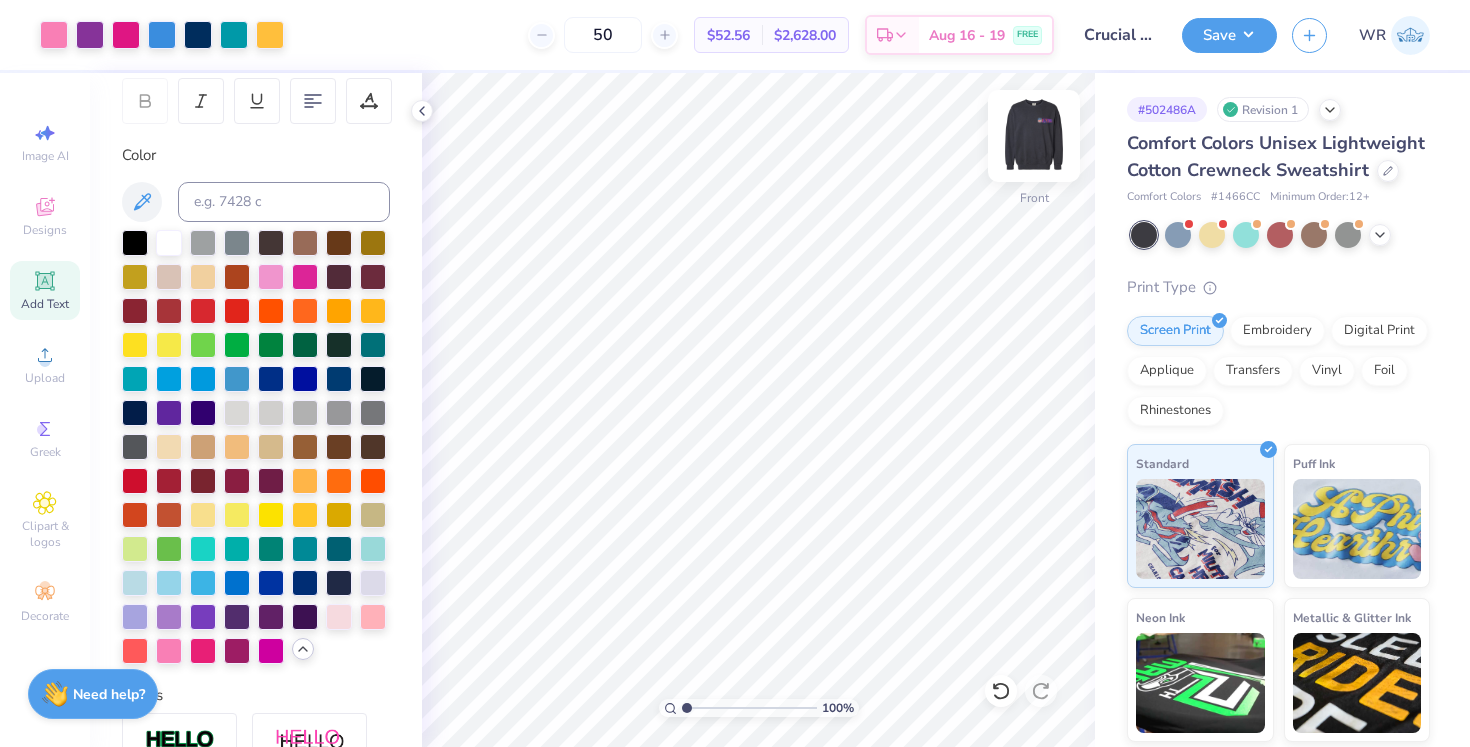 click at bounding box center (1034, 136) 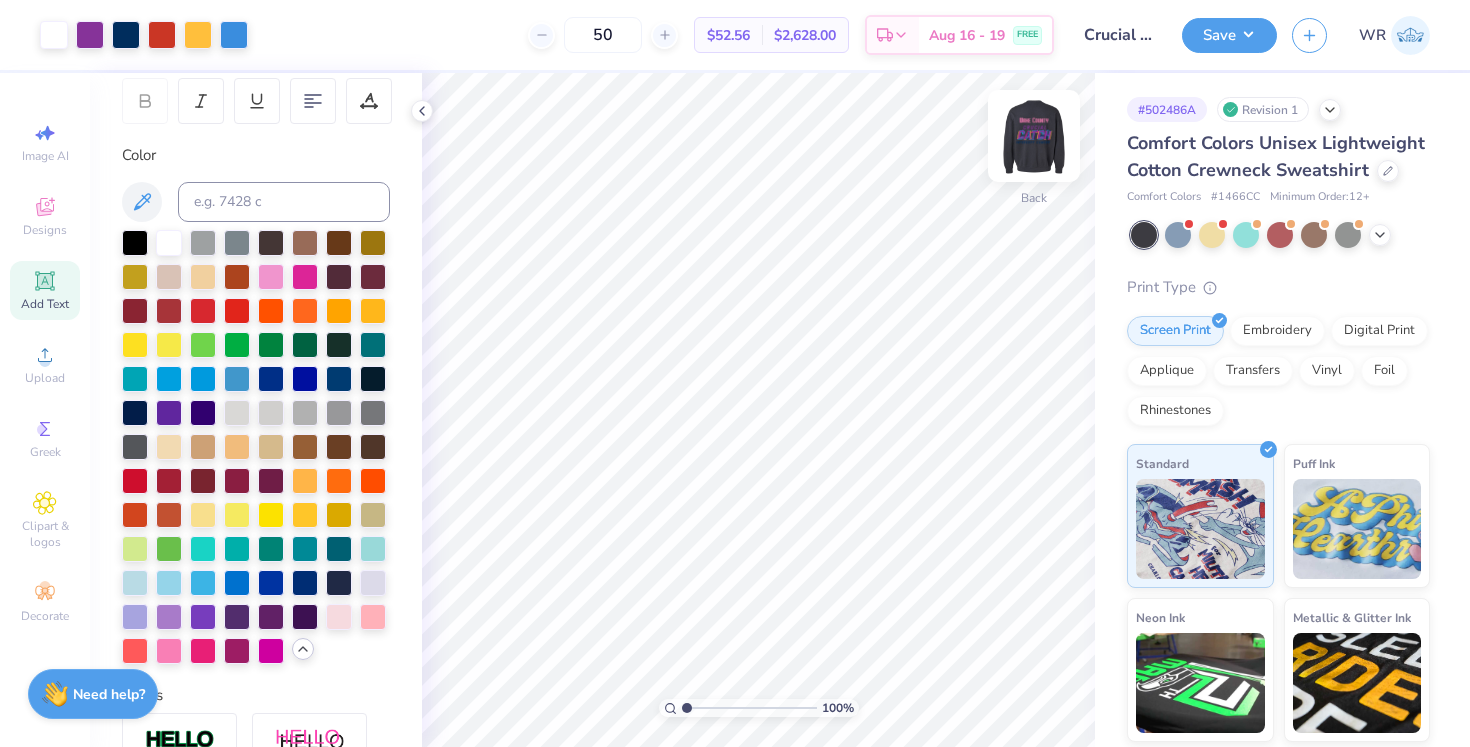 click at bounding box center [1034, 136] 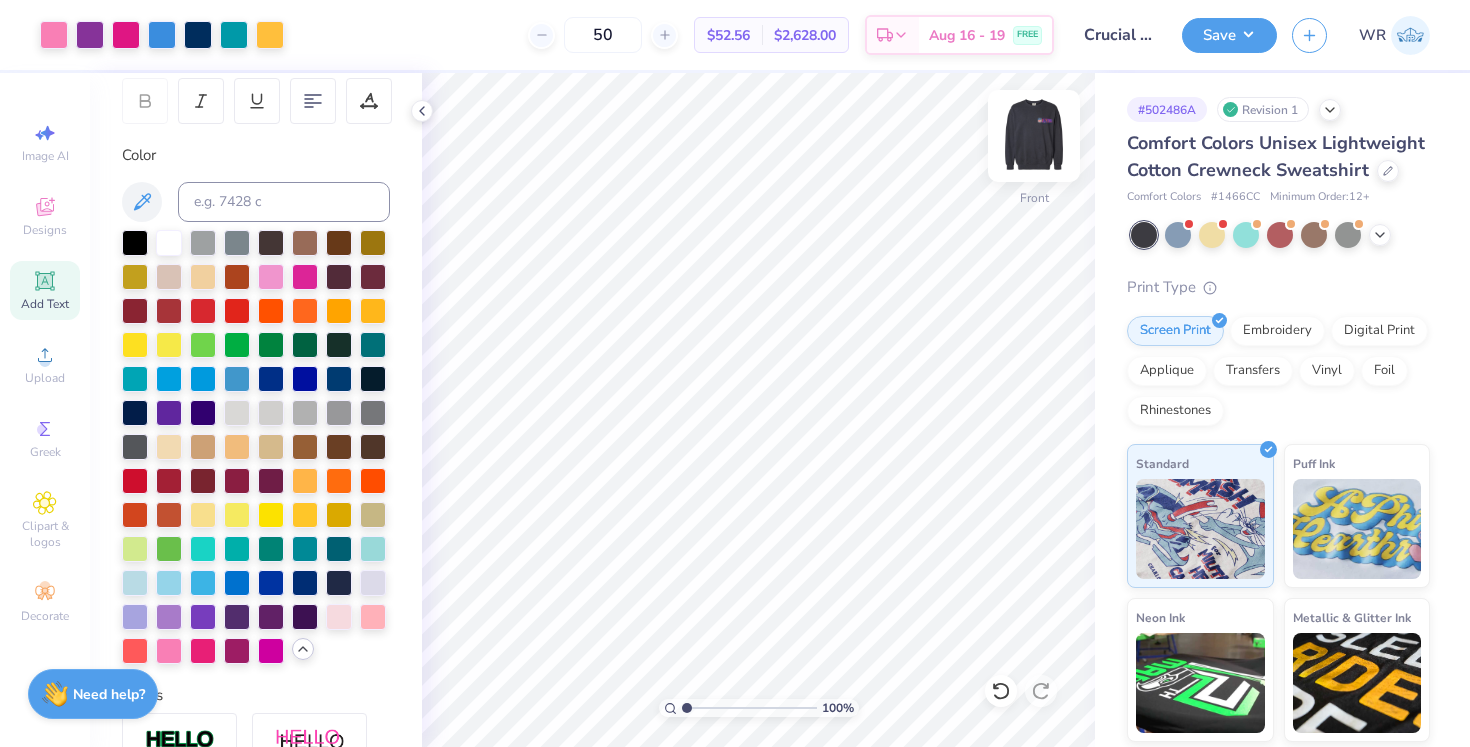 click at bounding box center (1034, 136) 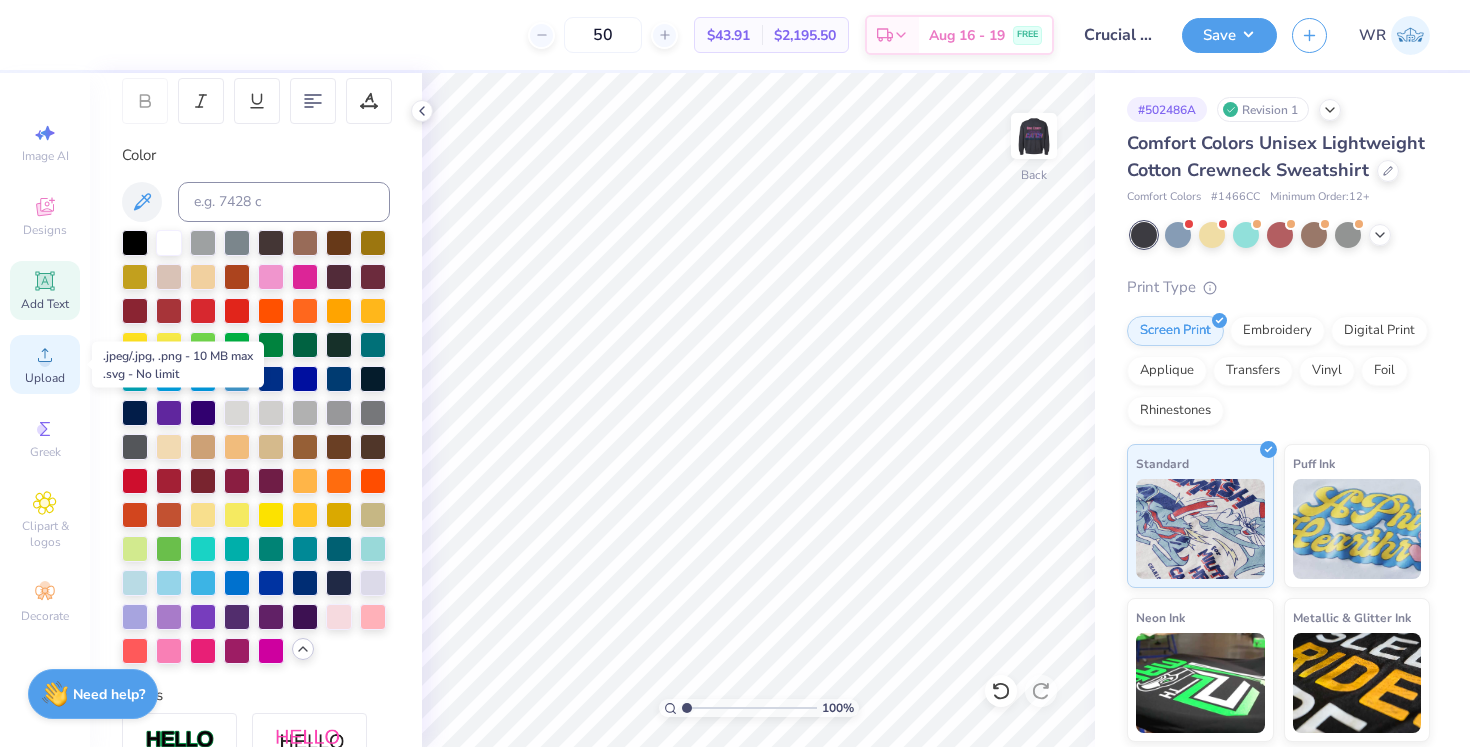 click 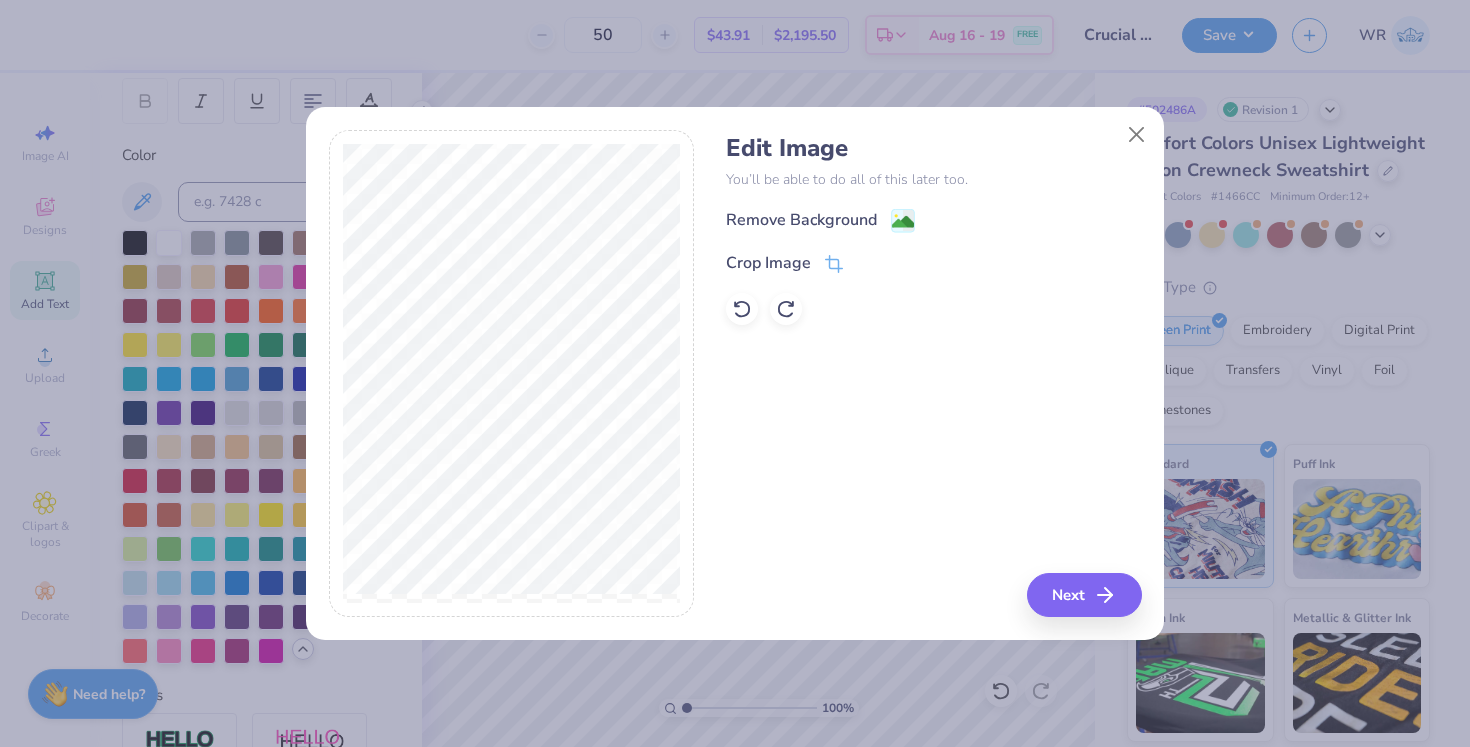 click on "Edit Image You’ll be able to do all of this later too. Remove Background Crop Image Next" at bounding box center (933, 374) 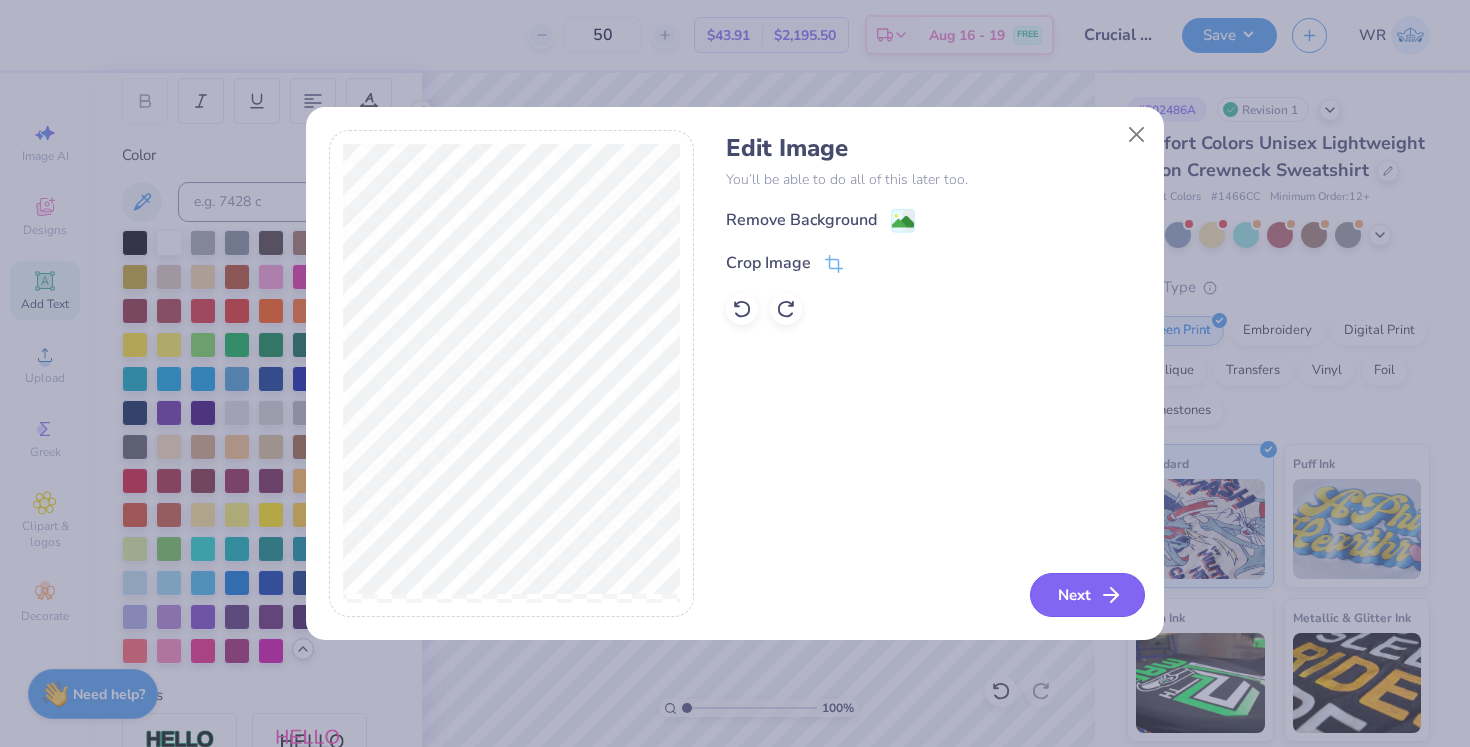 click on "Next" at bounding box center [1087, 595] 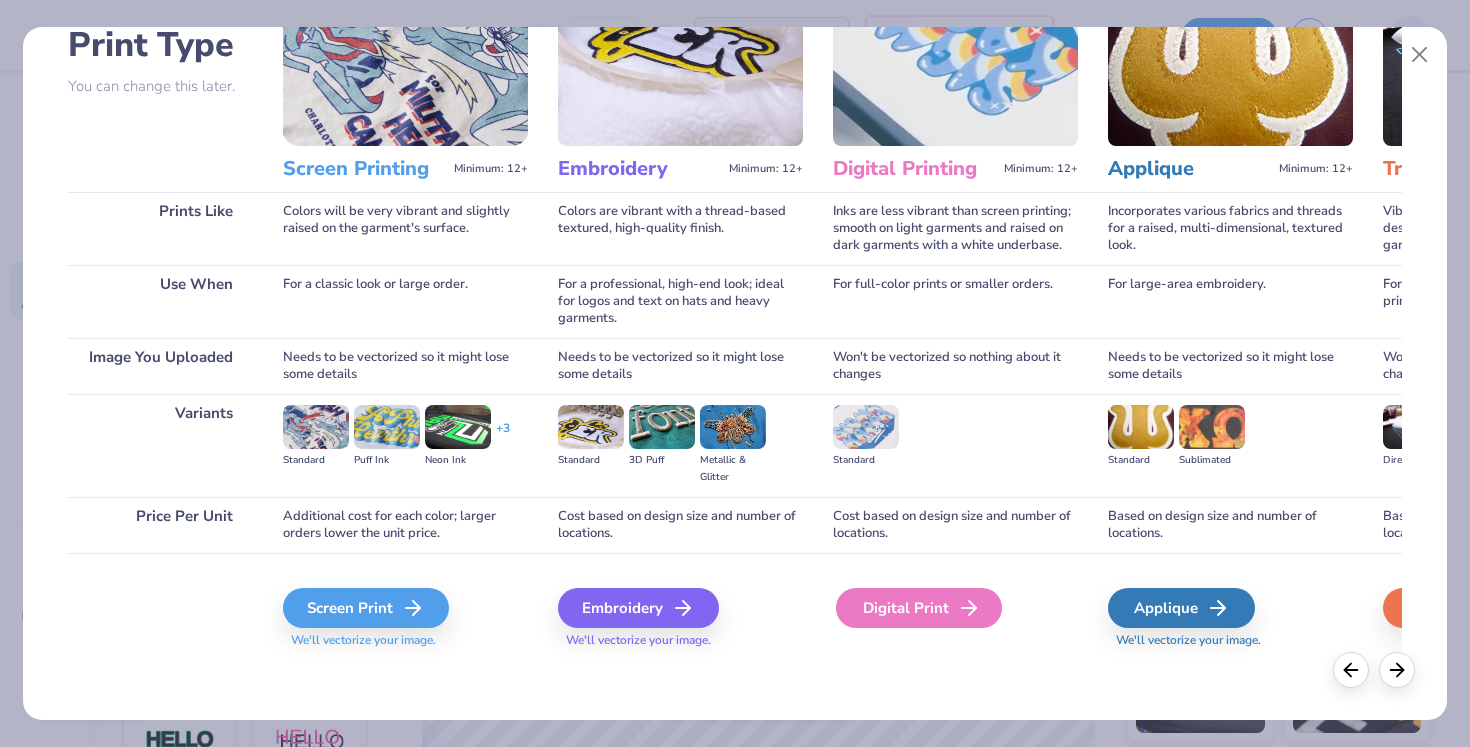 scroll, scrollTop: 150, scrollLeft: 0, axis: vertical 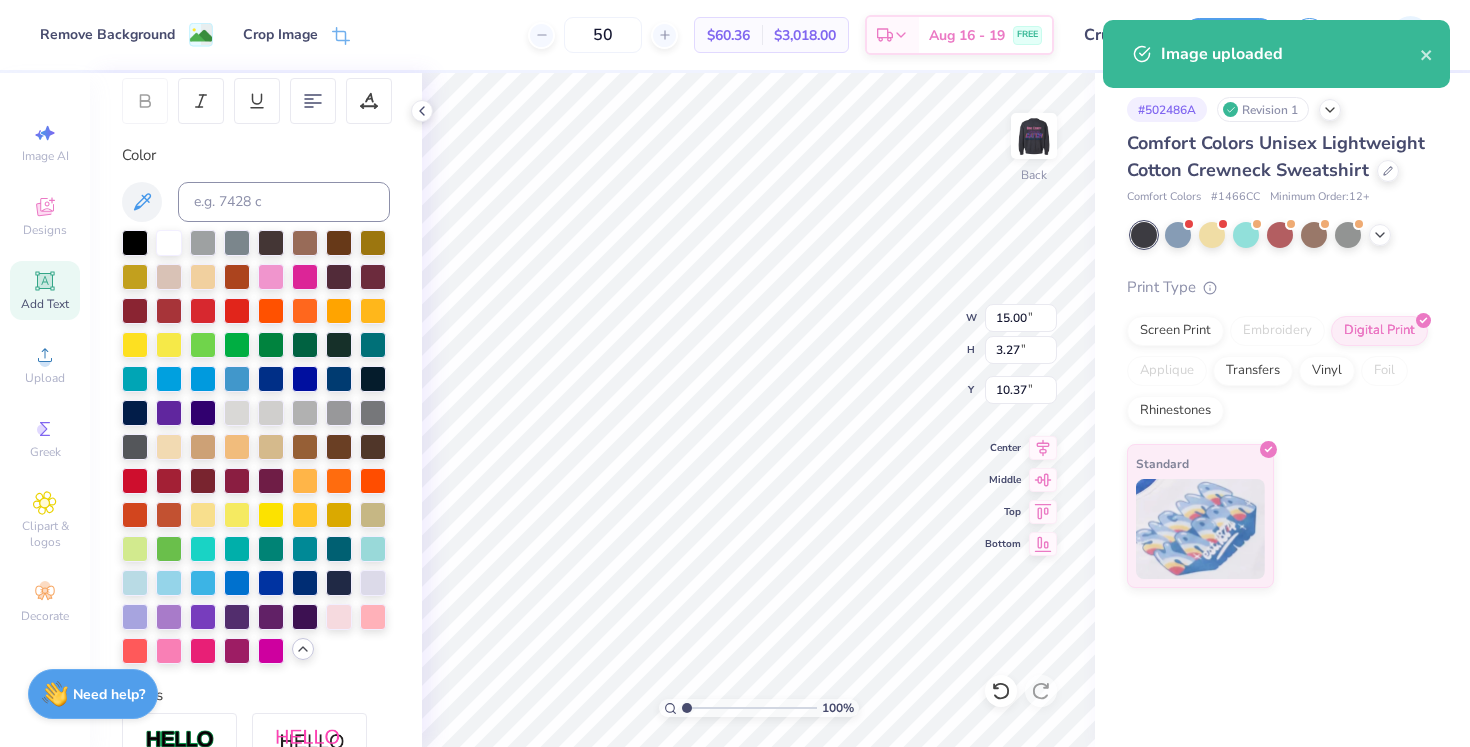 type on "7.85" 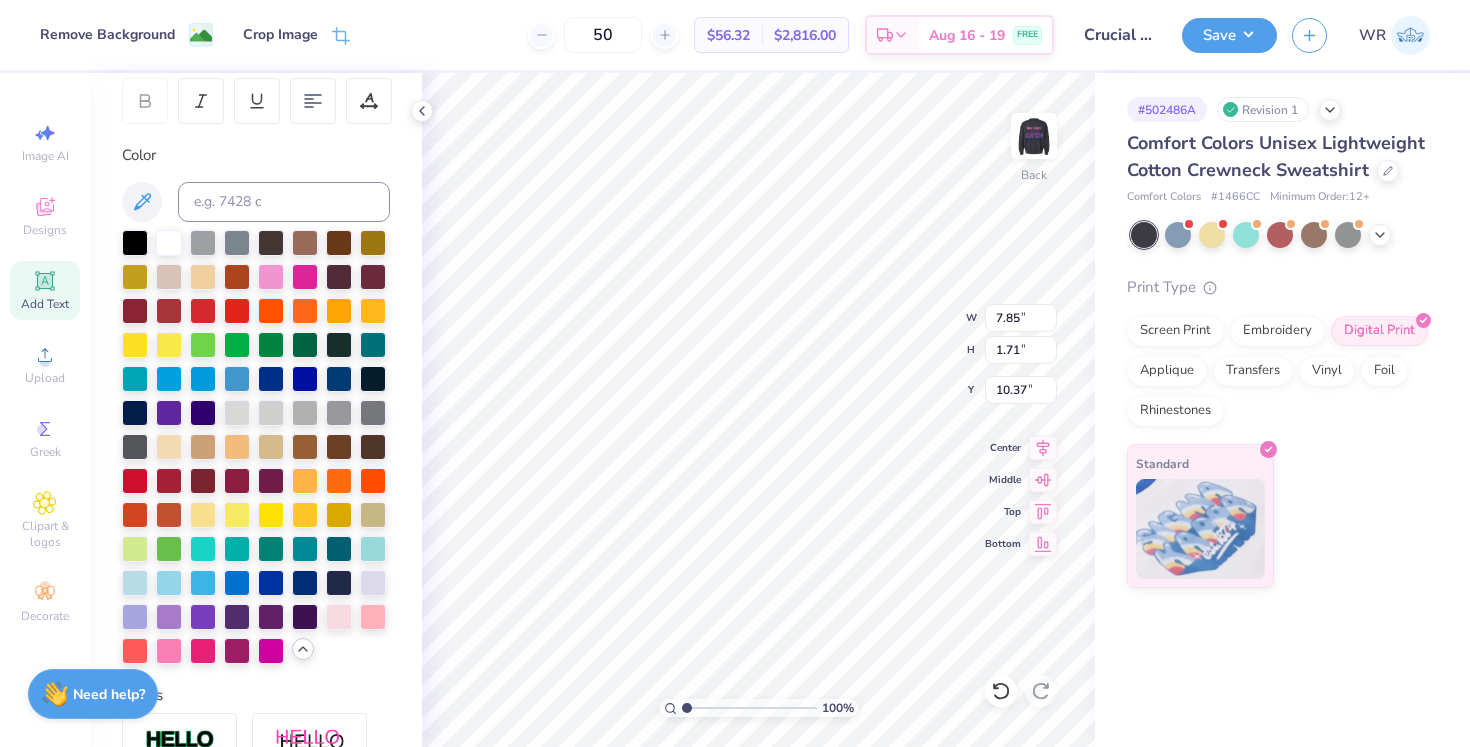 type on "3.30" 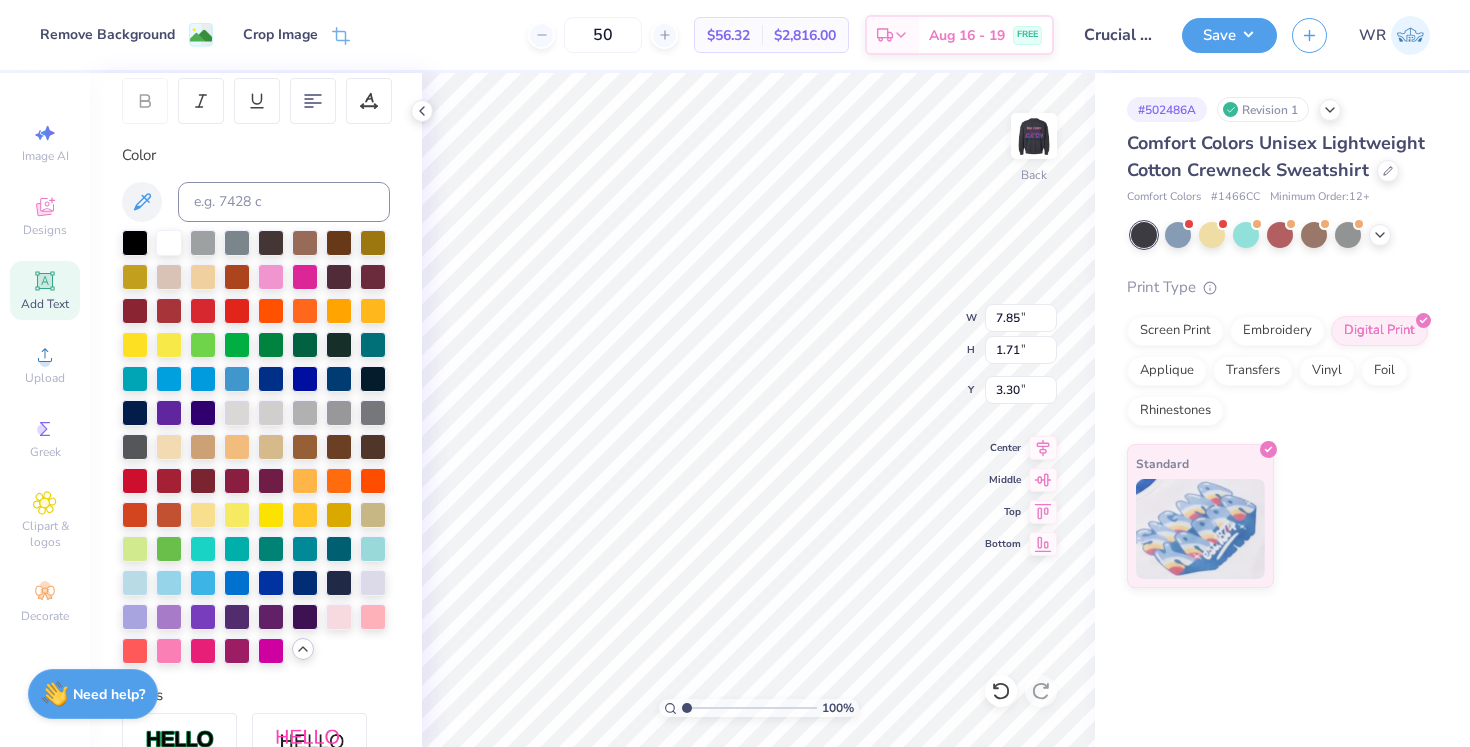 type on "14.09" 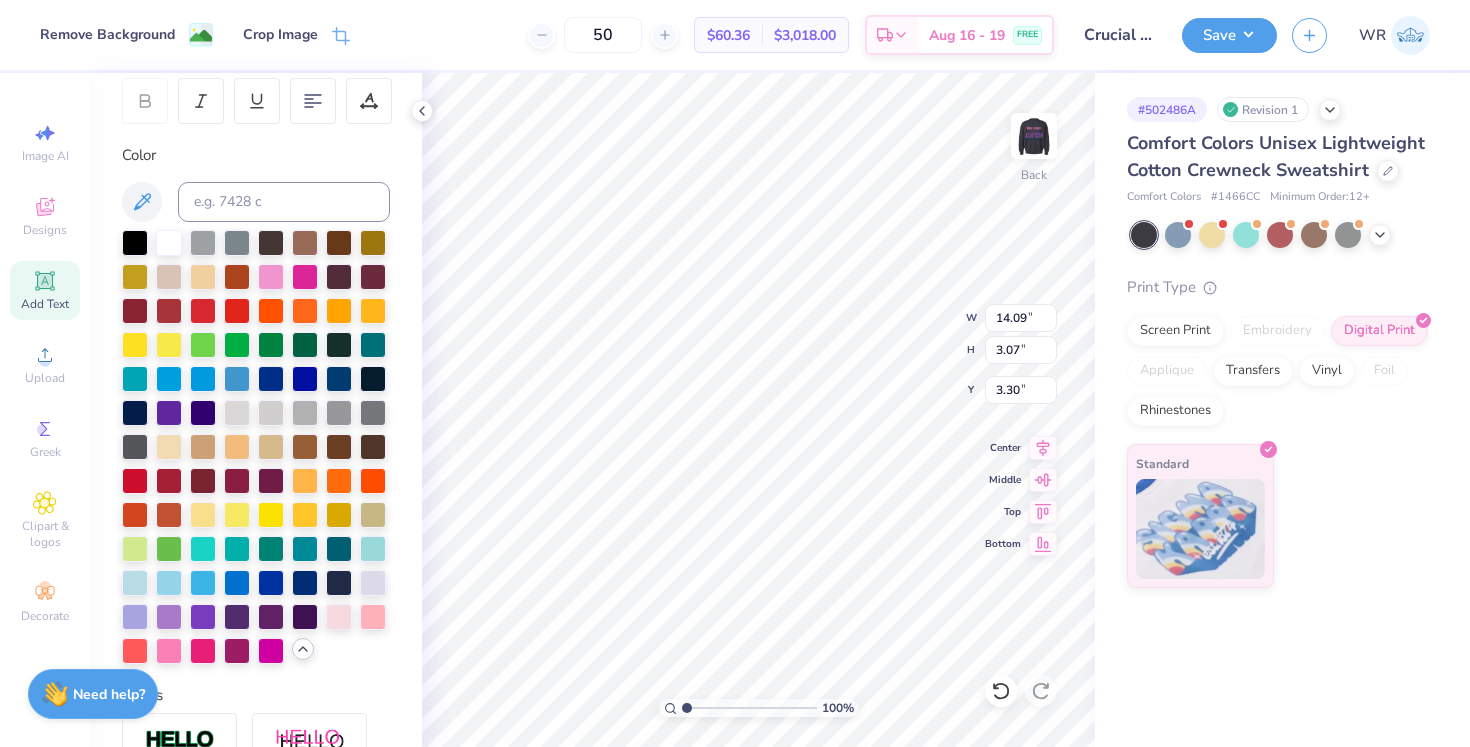 type on "3.83" 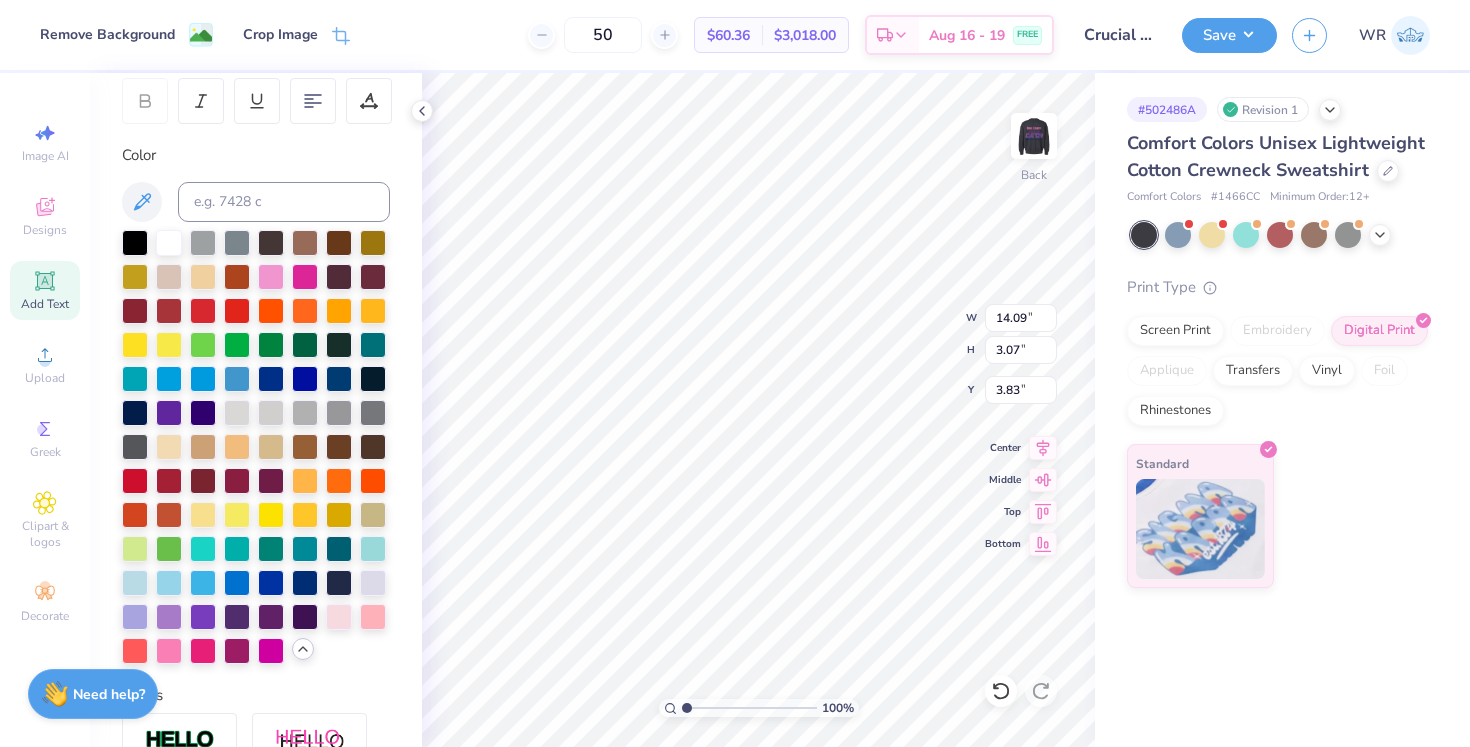 type on "6.40" 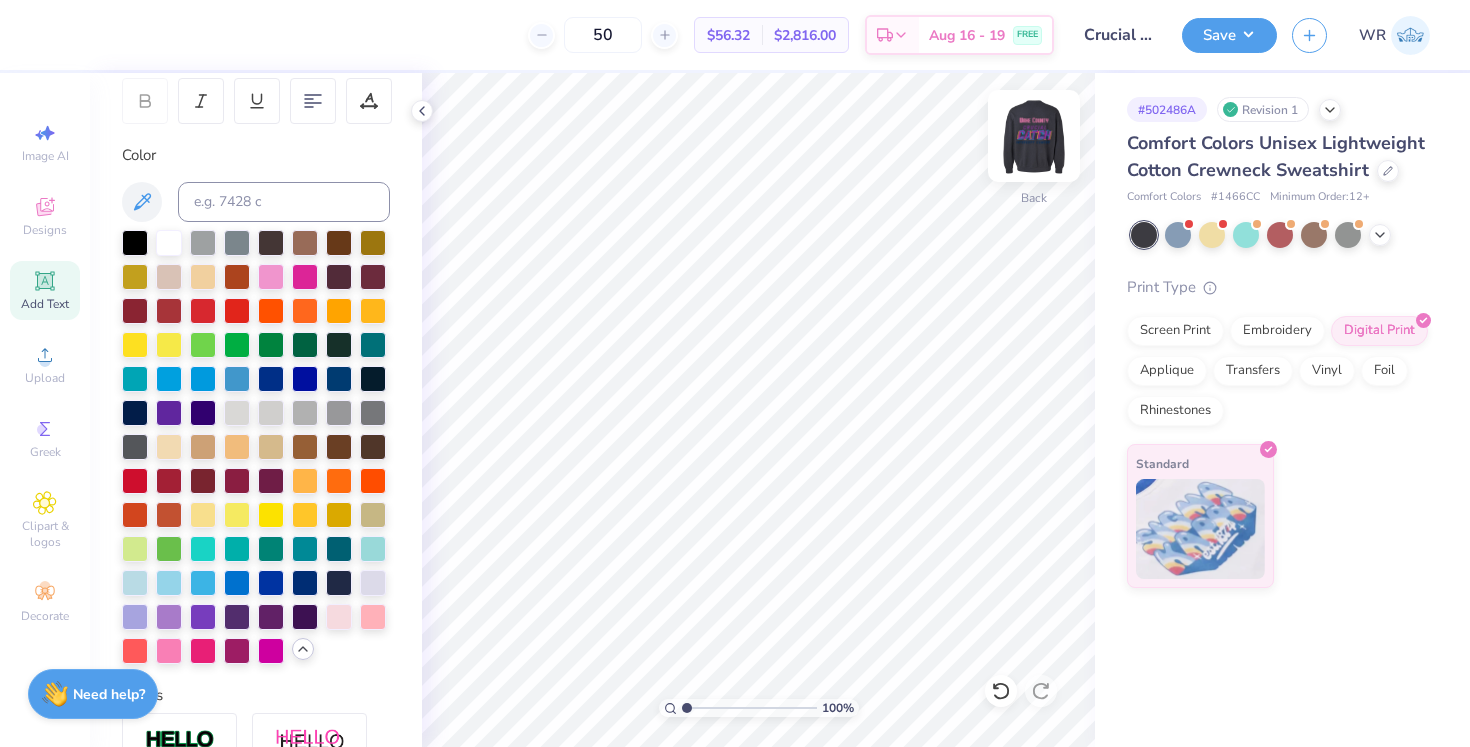 click at bounding box center (1034, 136) 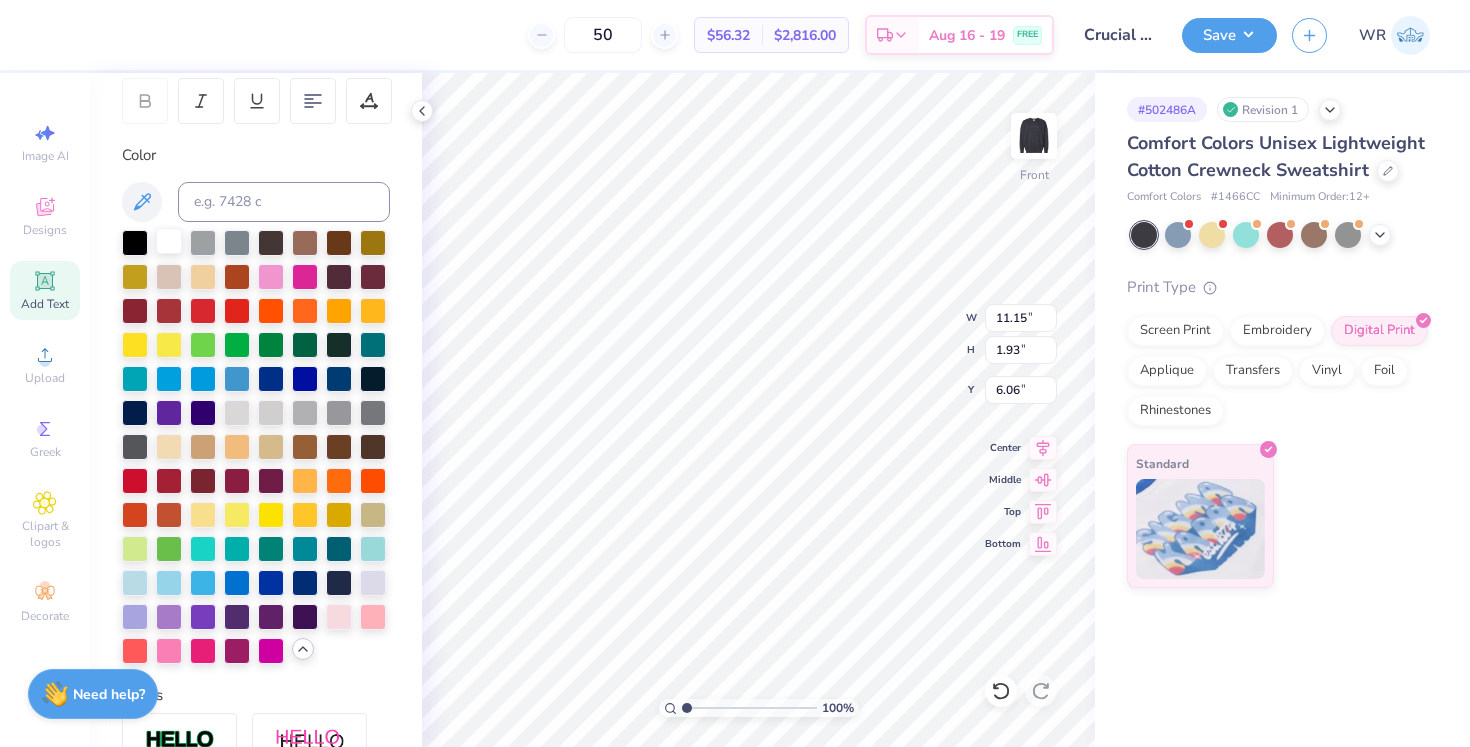 click at bounding box center (169, 241) 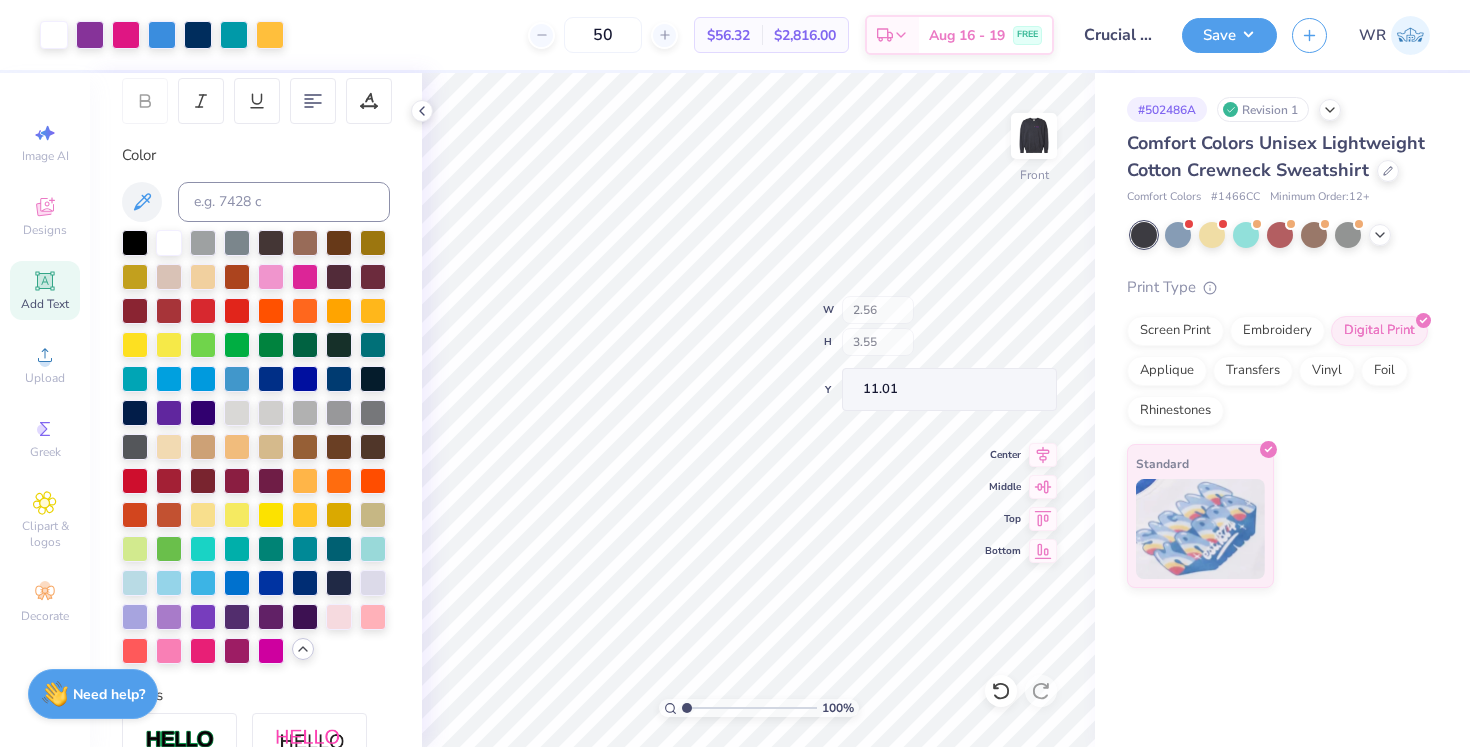 type on "2.65" 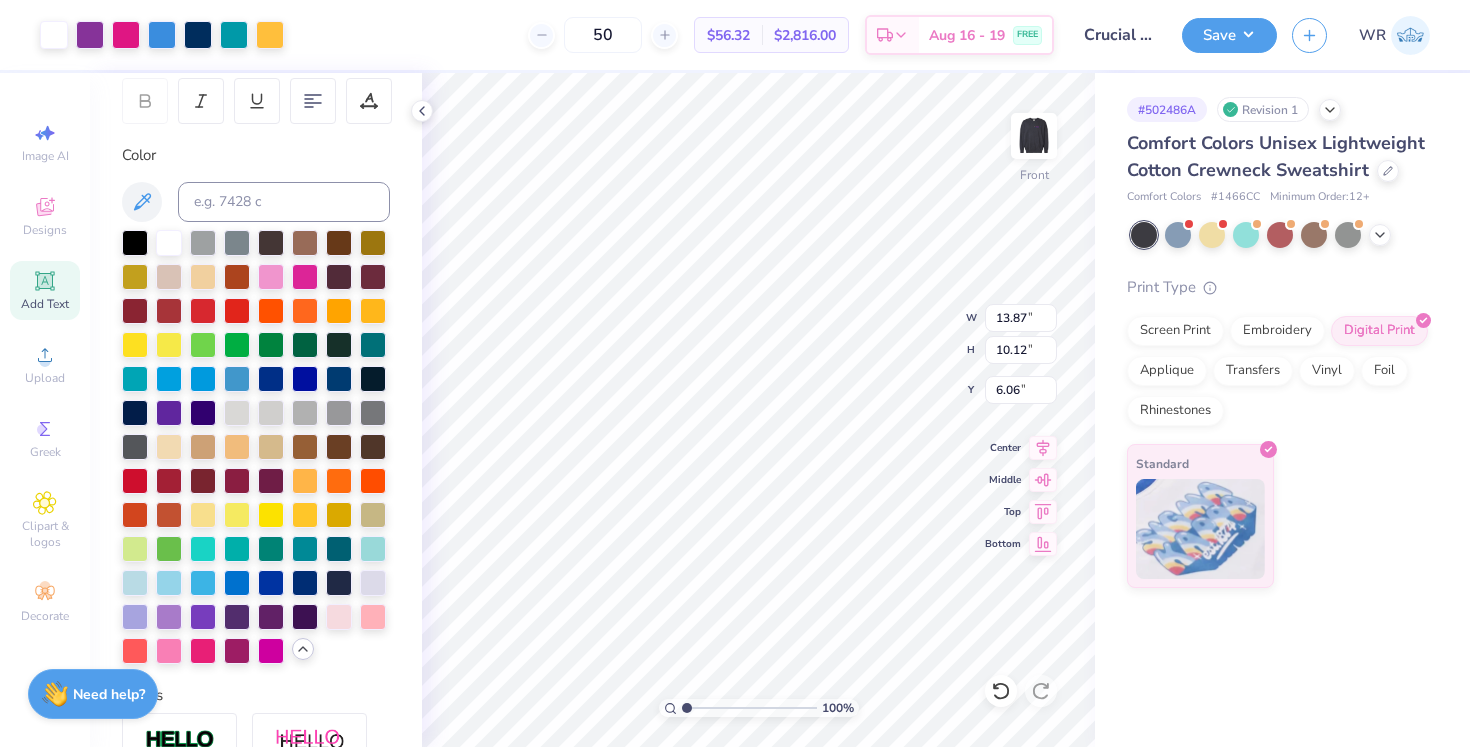 type on "9.17" 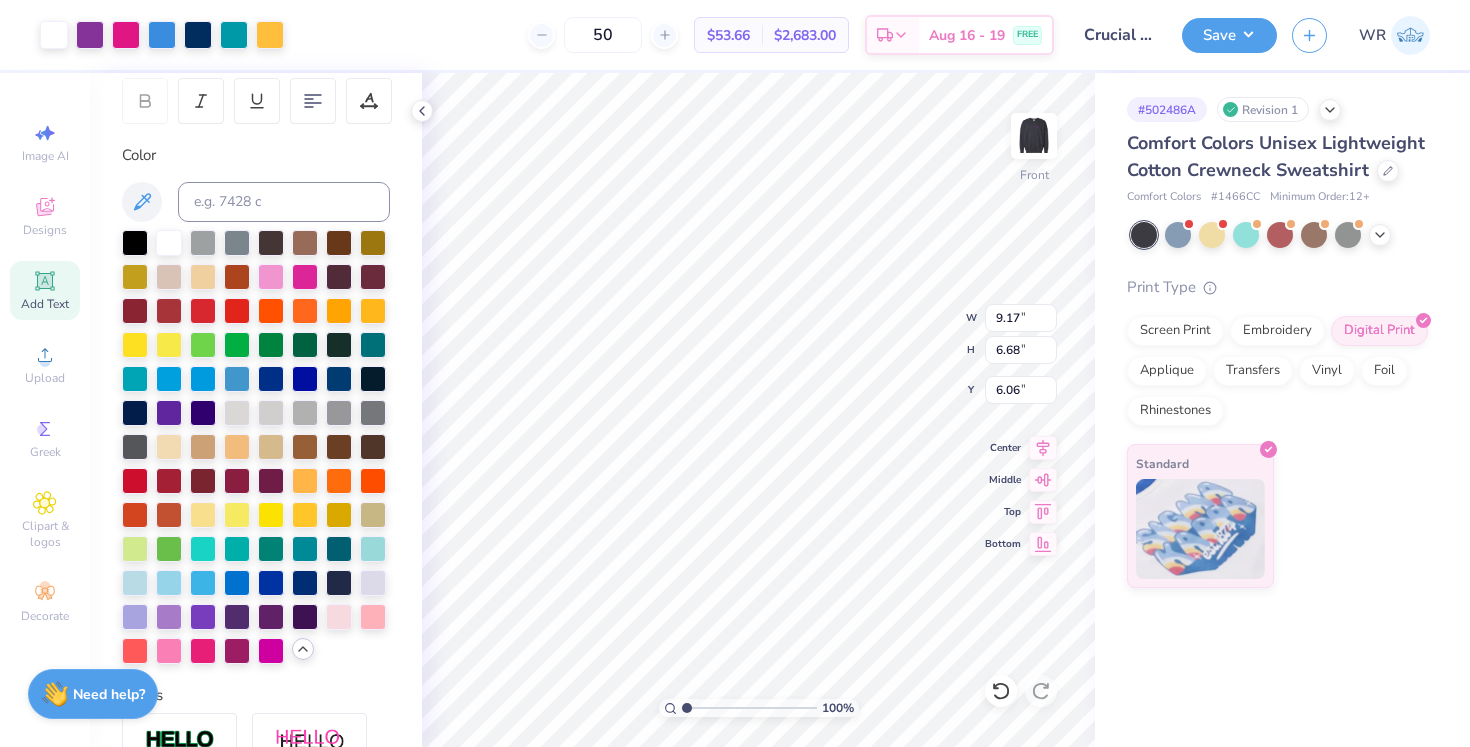 type on "6.32" 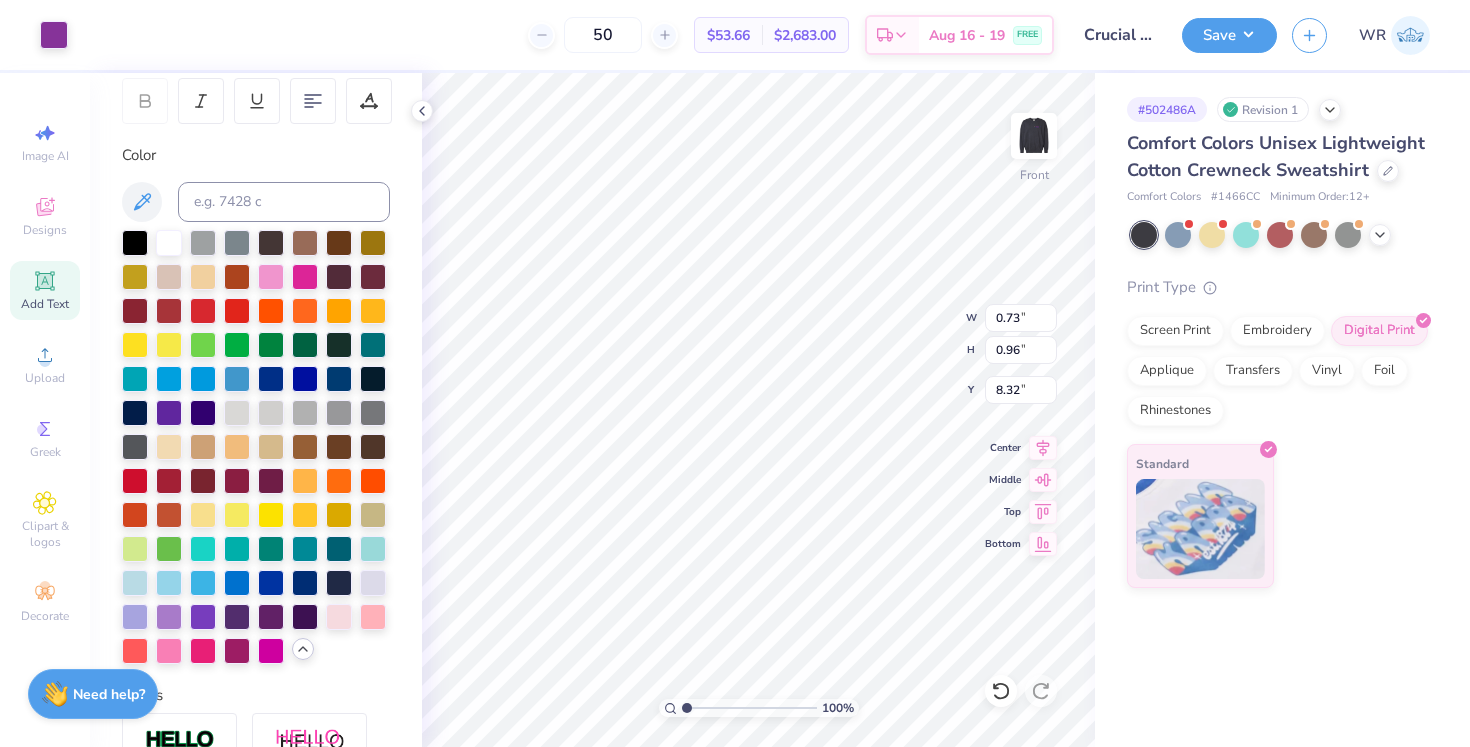 type on "4.84" 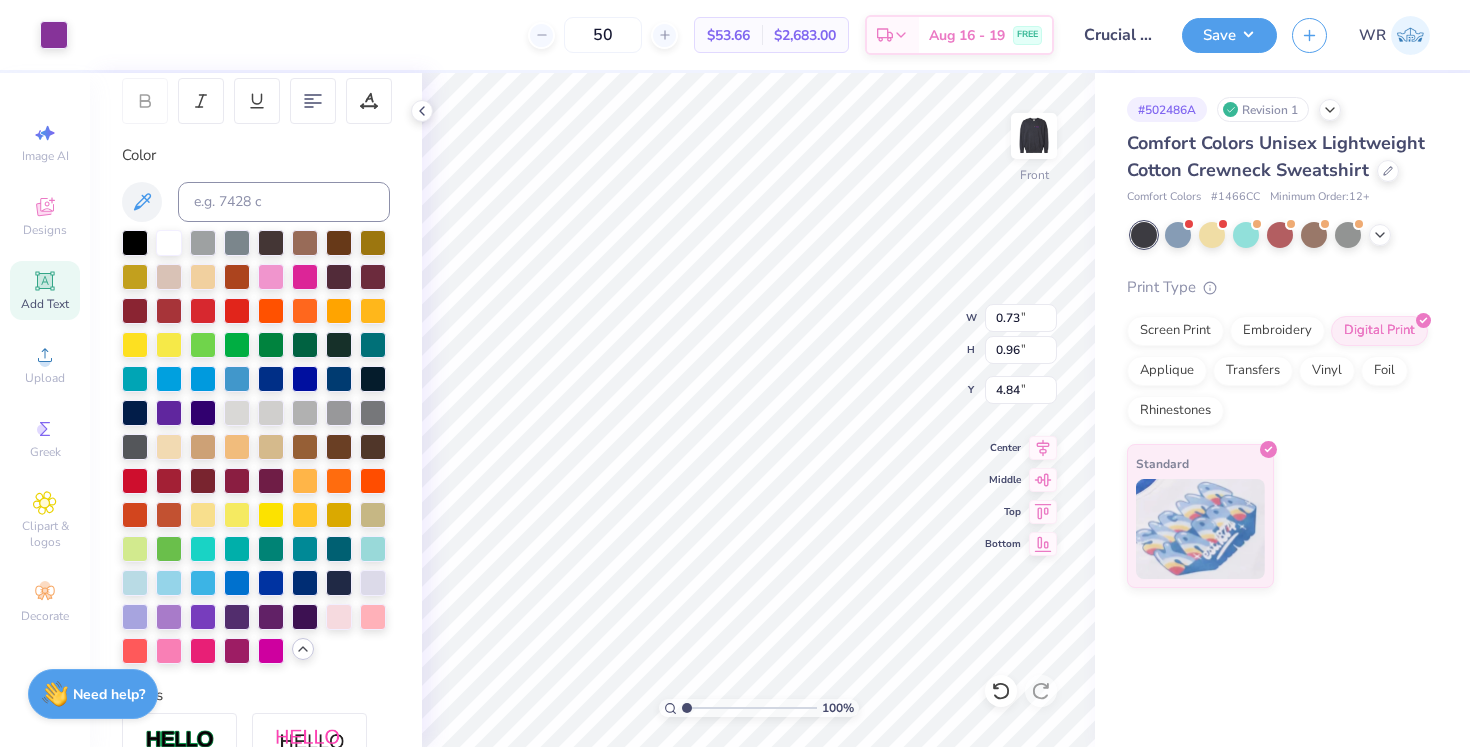type on "8.32" 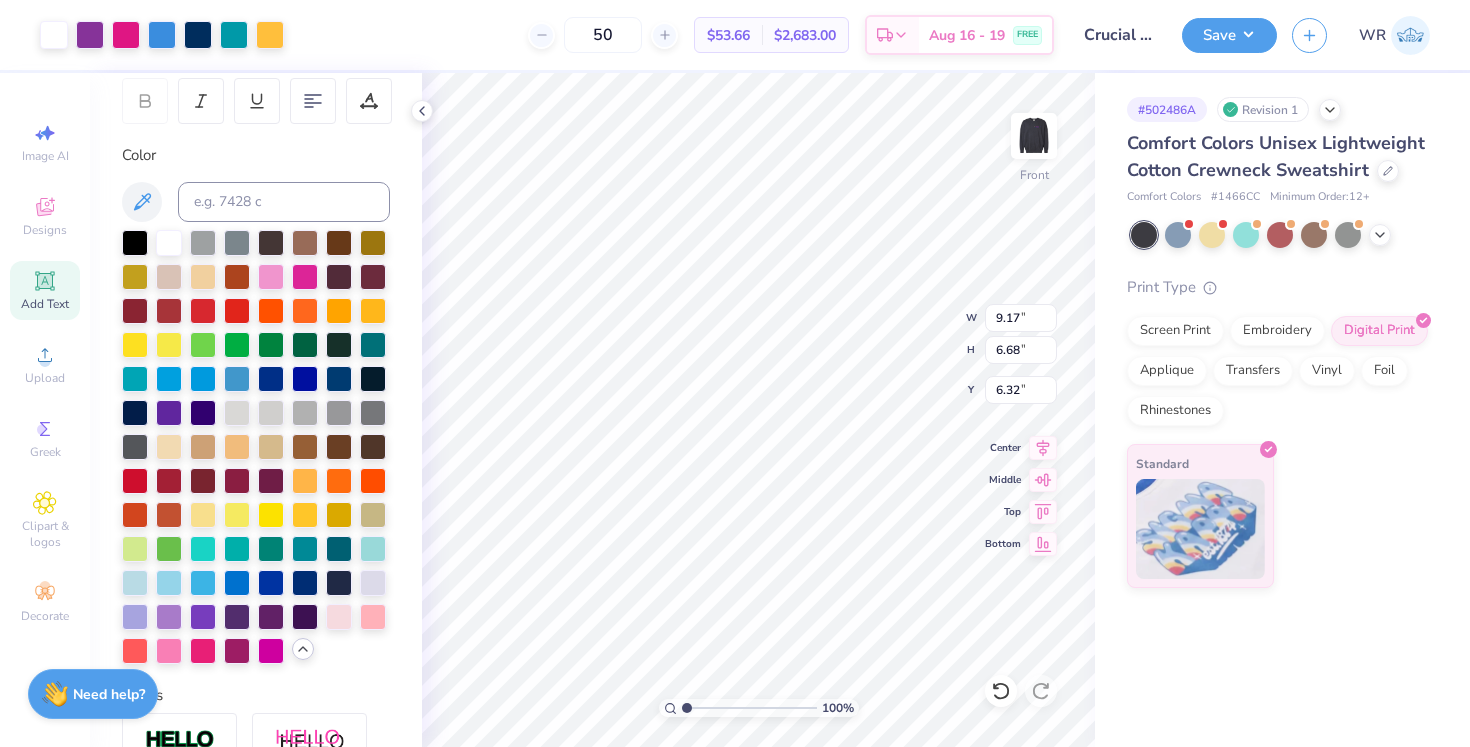 type on "3.00" 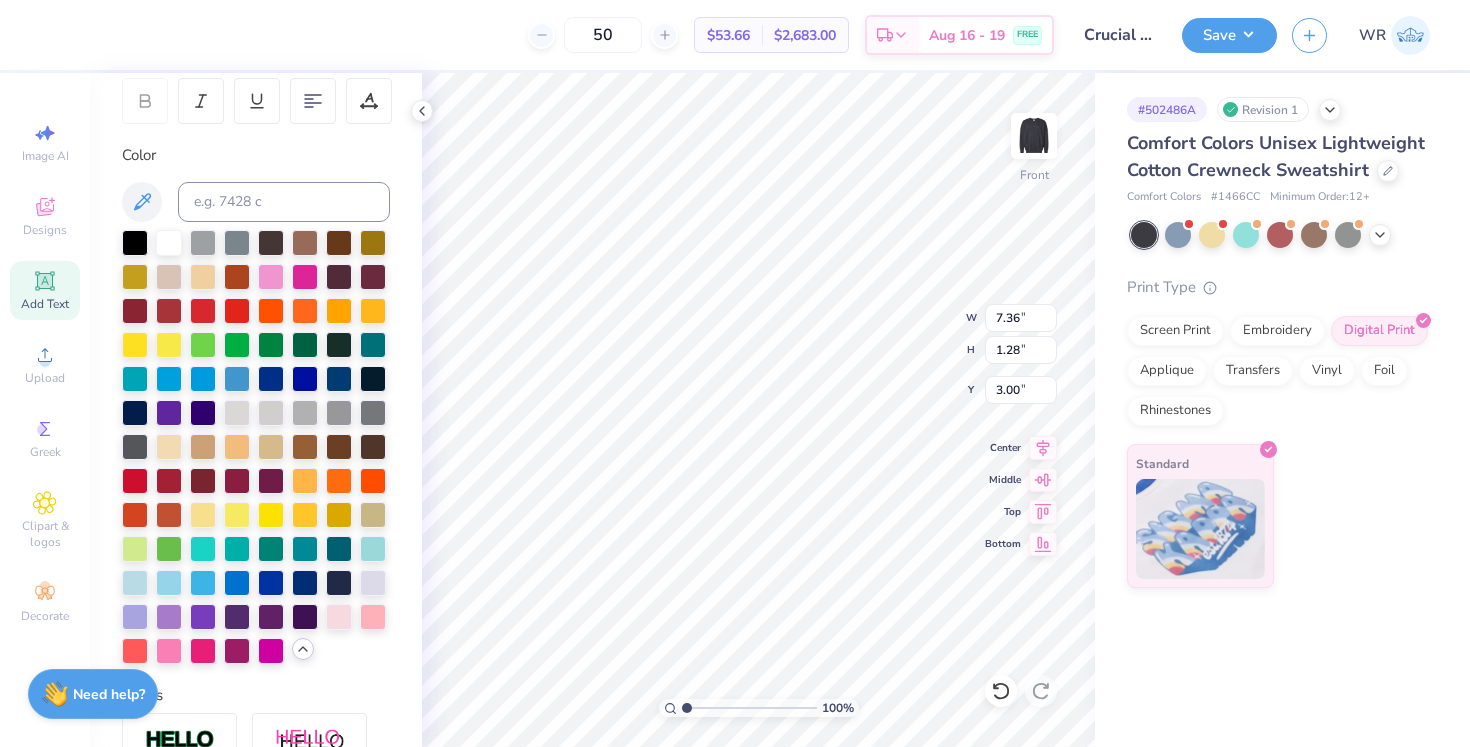 scroll, scrollTop: 0, scrollLeft: 3, axis: horizontal 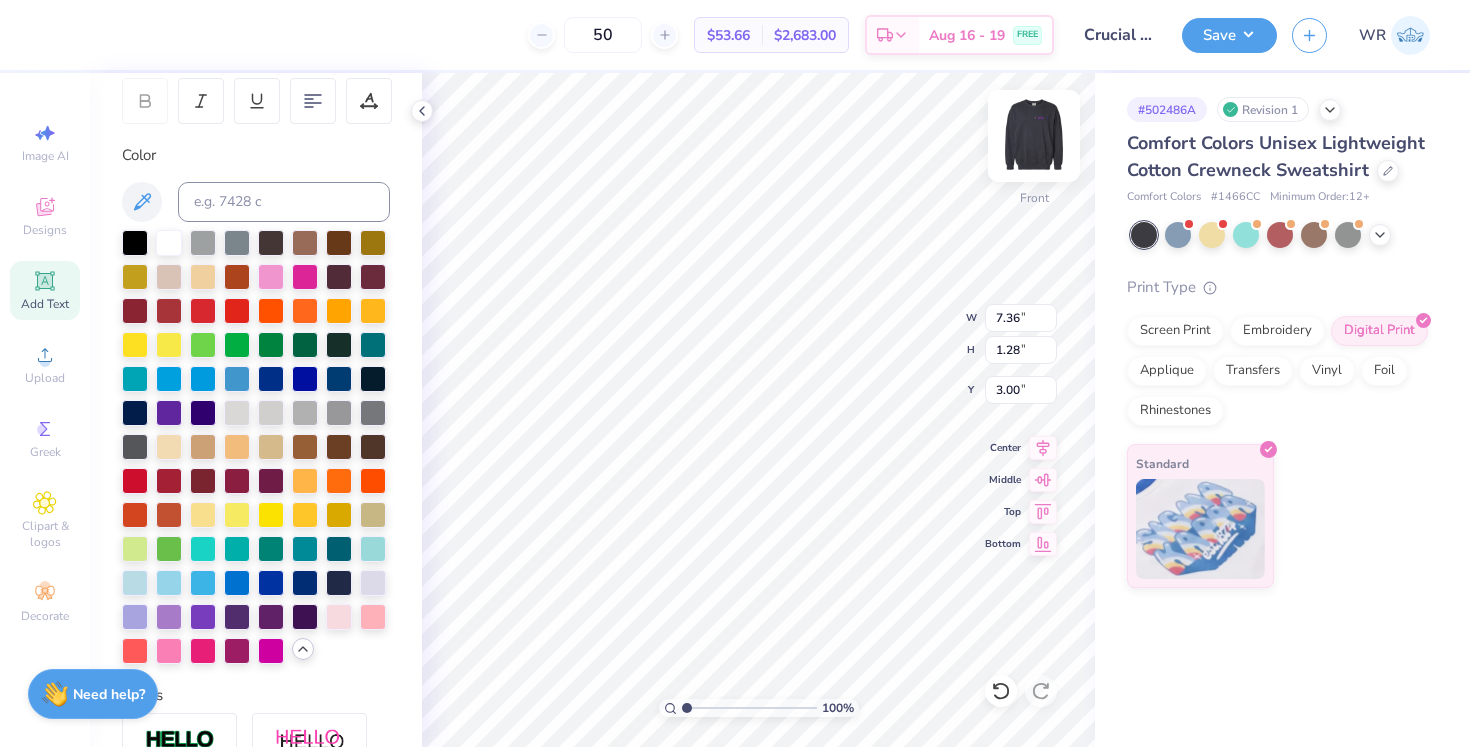 type on "2025 Wake County" 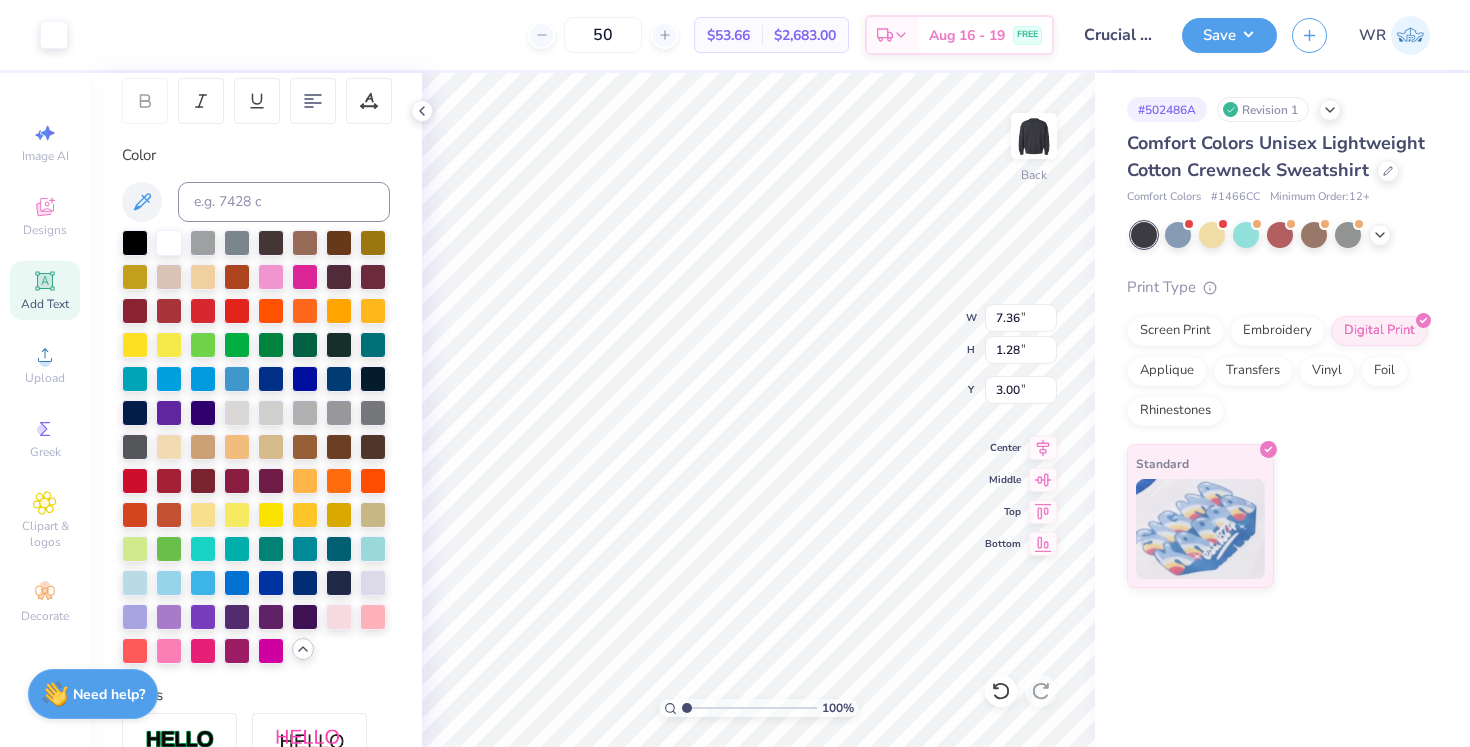 type on "10.51" 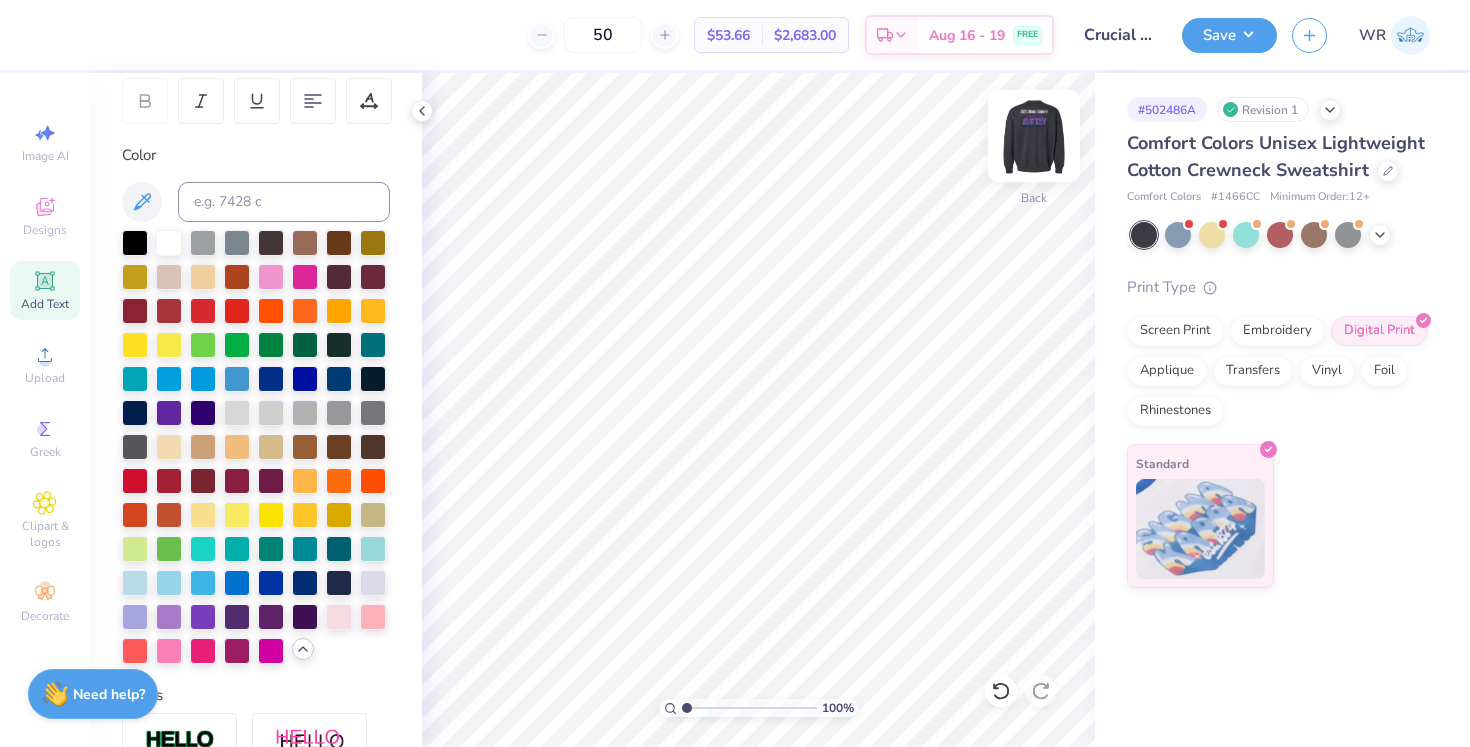 click at bounding box center [1034, 136] 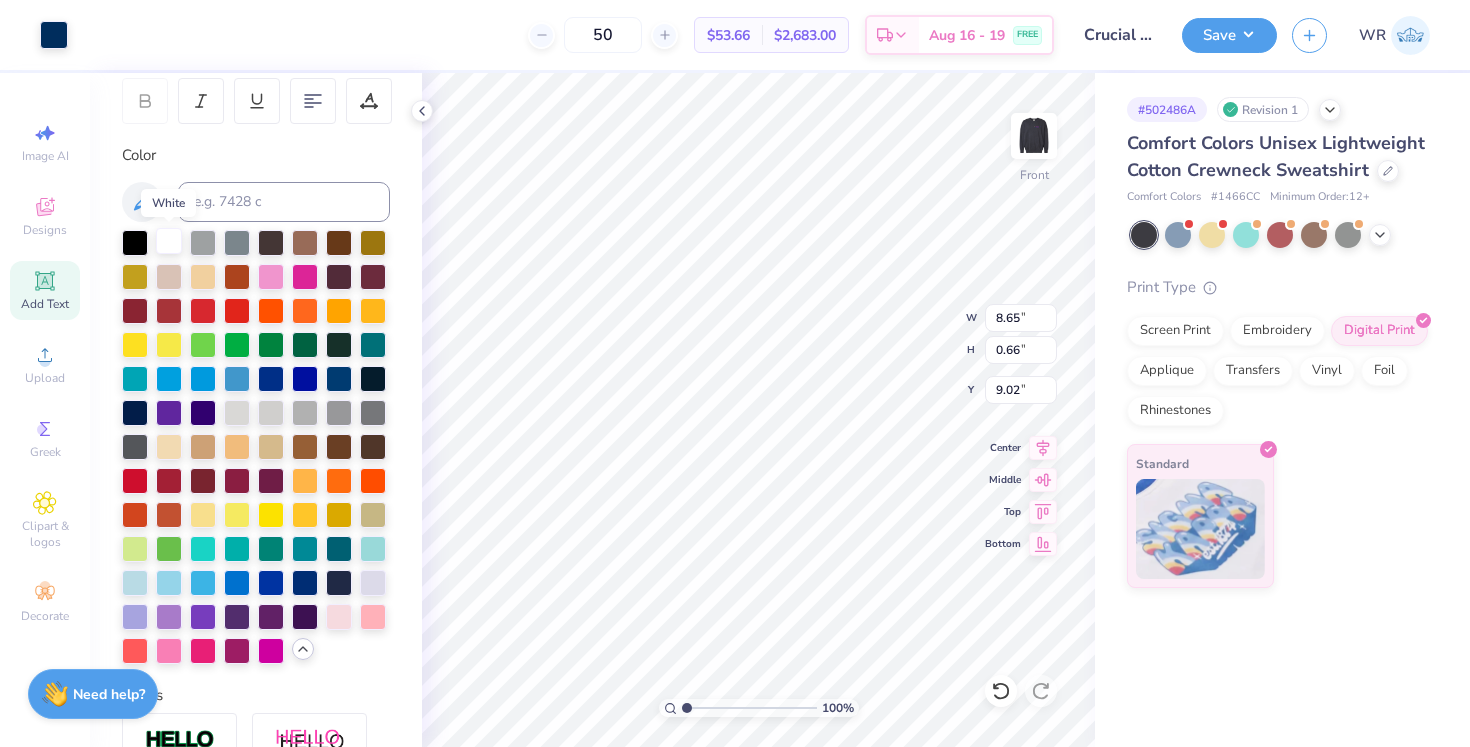 click at bounding box center [169, 241] 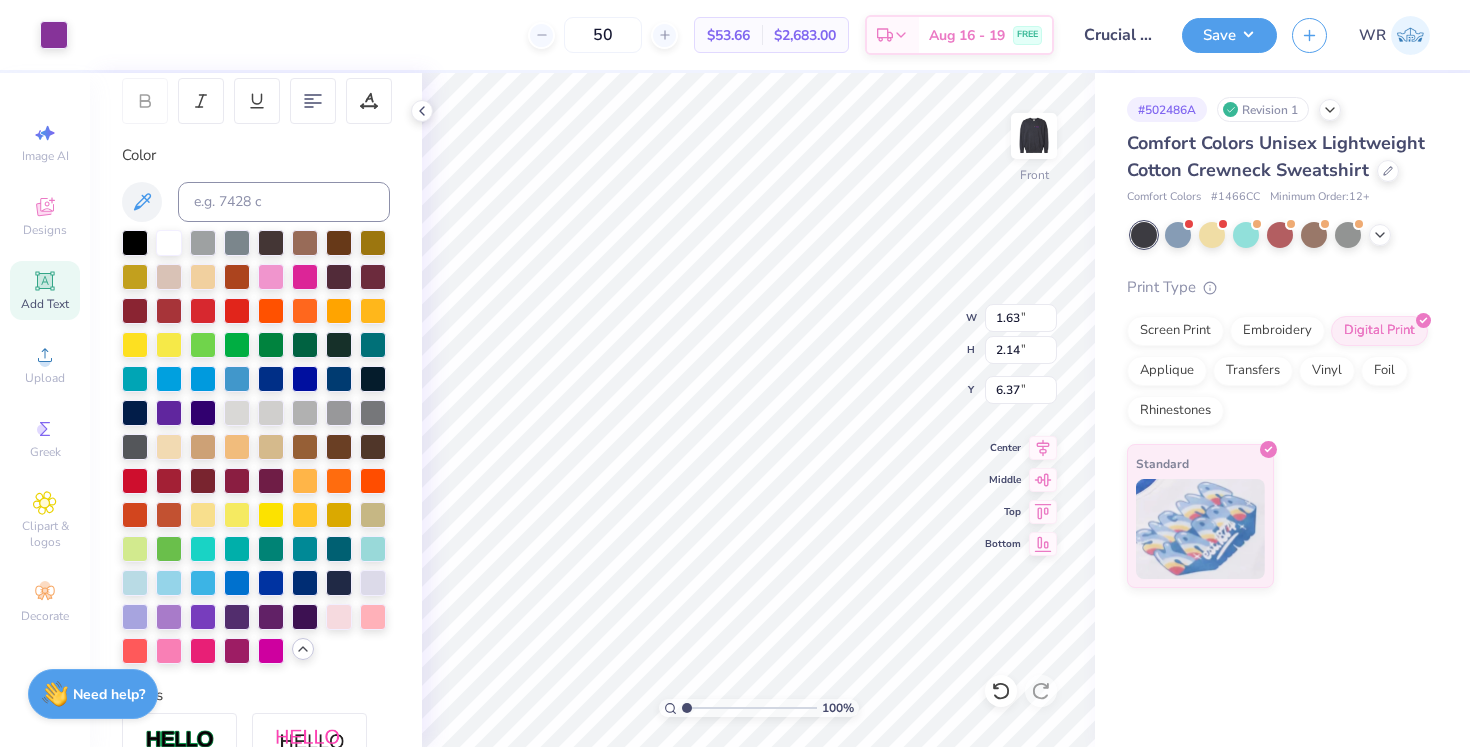 type on "9.35" 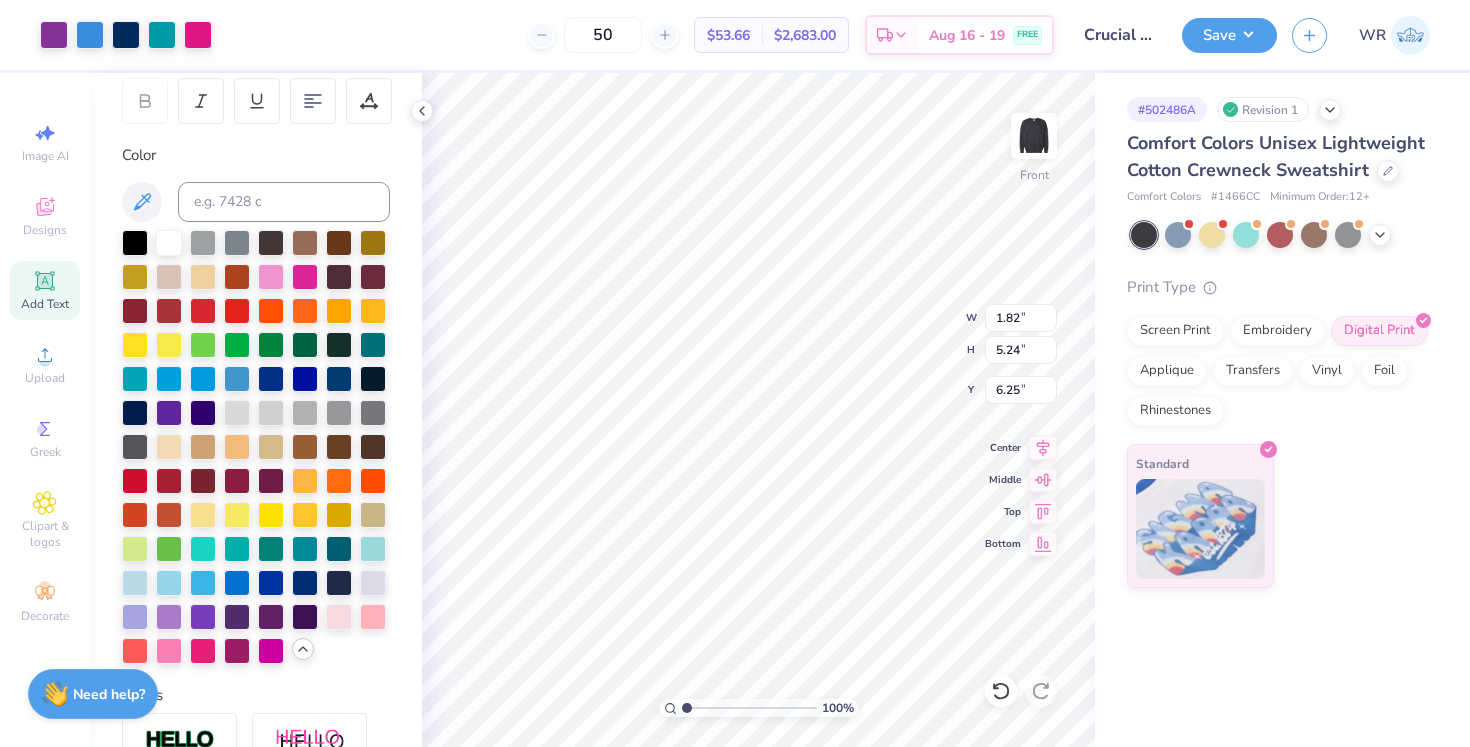 type on "4.24" 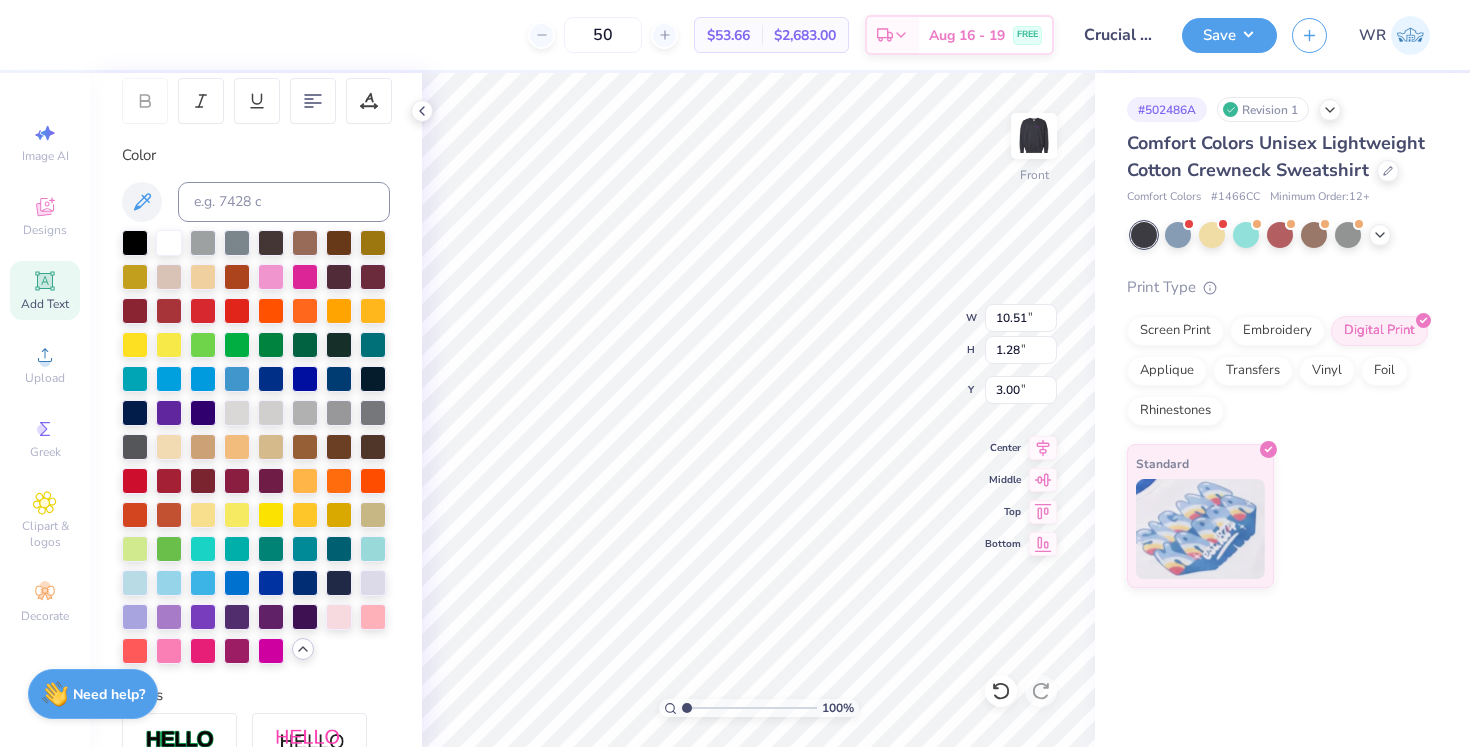 scroll, scrollTop: 1, scrollLeft: 1, axis: both 